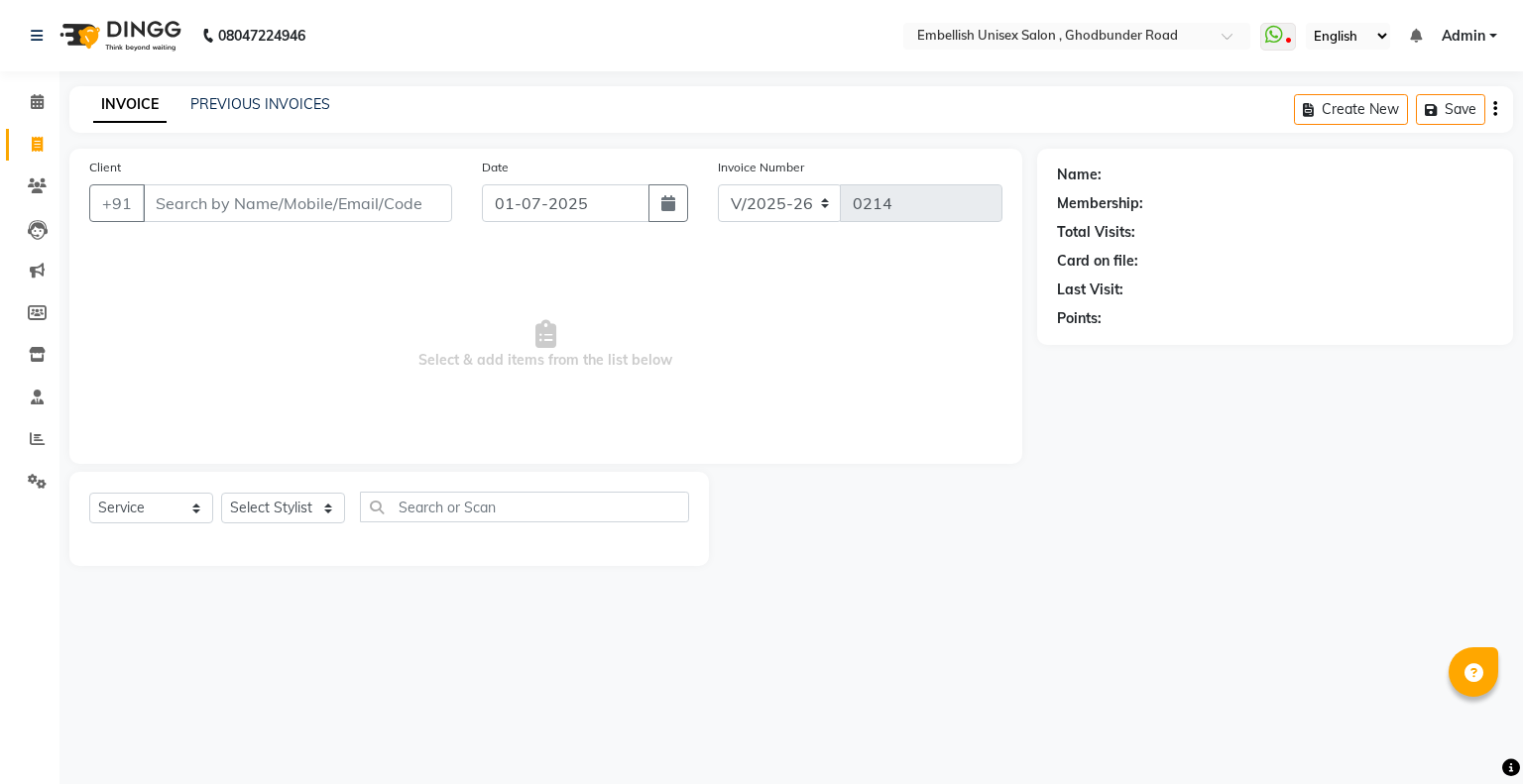 select on "6699" 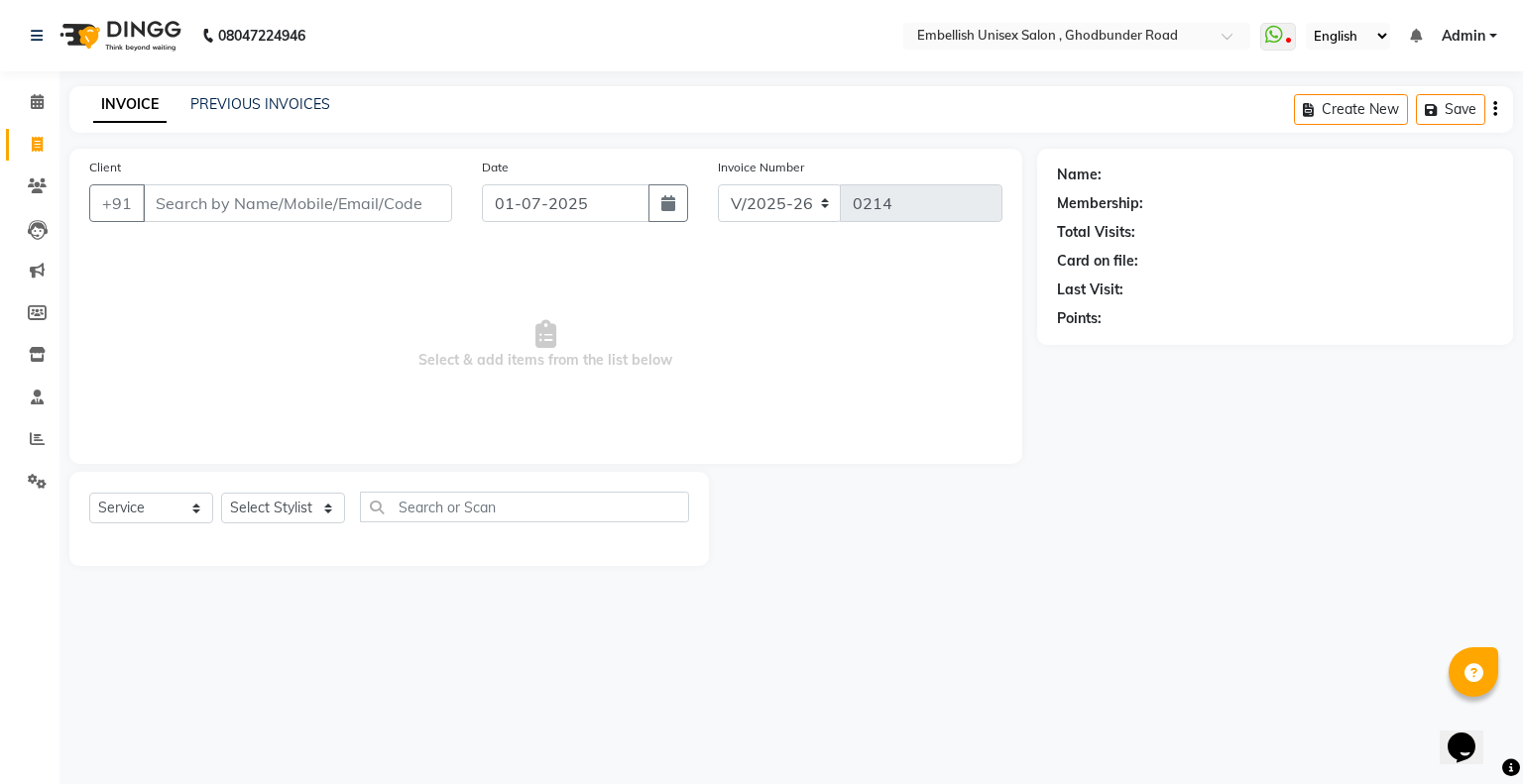 scroll, scrollTop: 0, scrollLeft: 0, axis: both 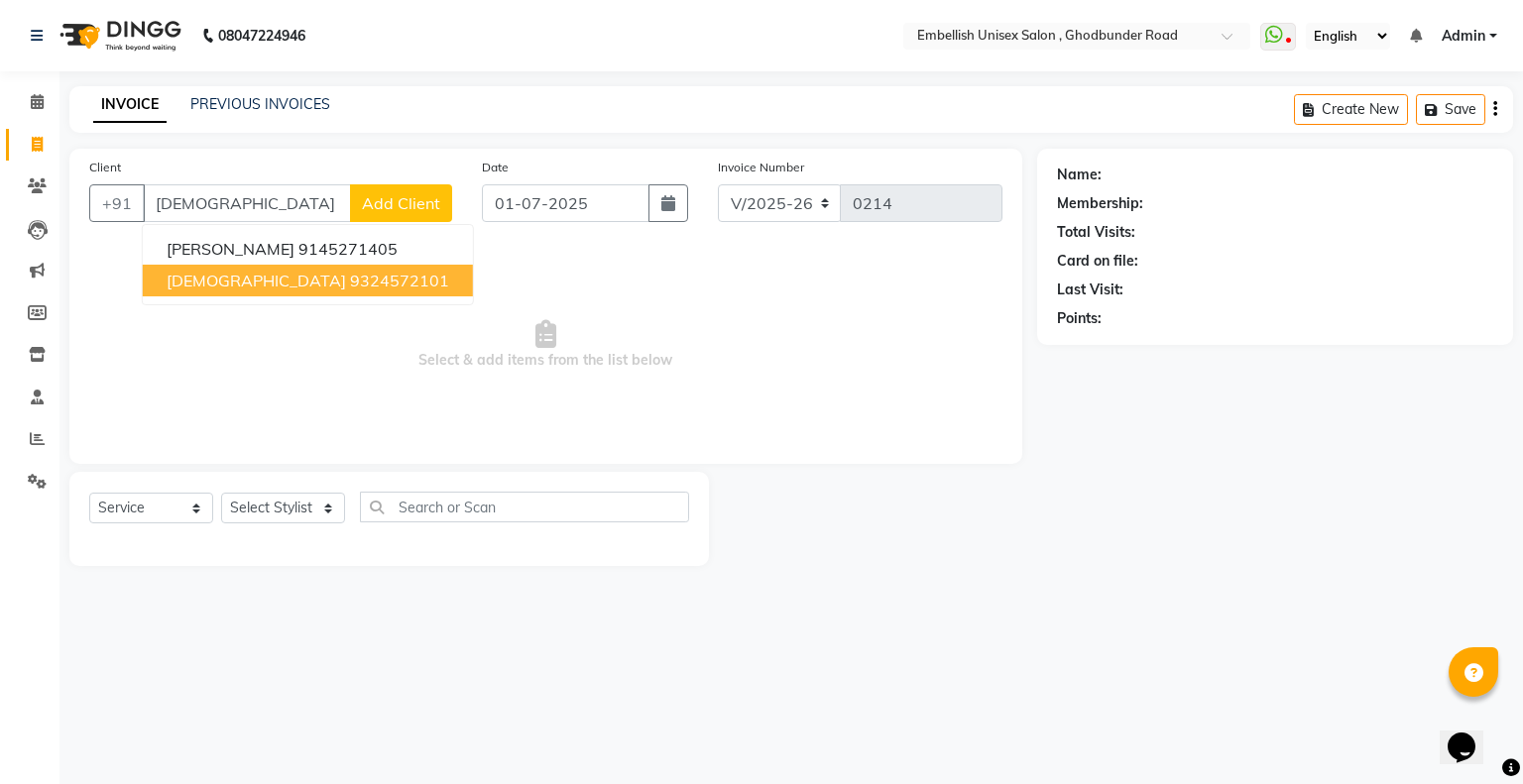 click on "9324572101" at bounding box center [400, 280] 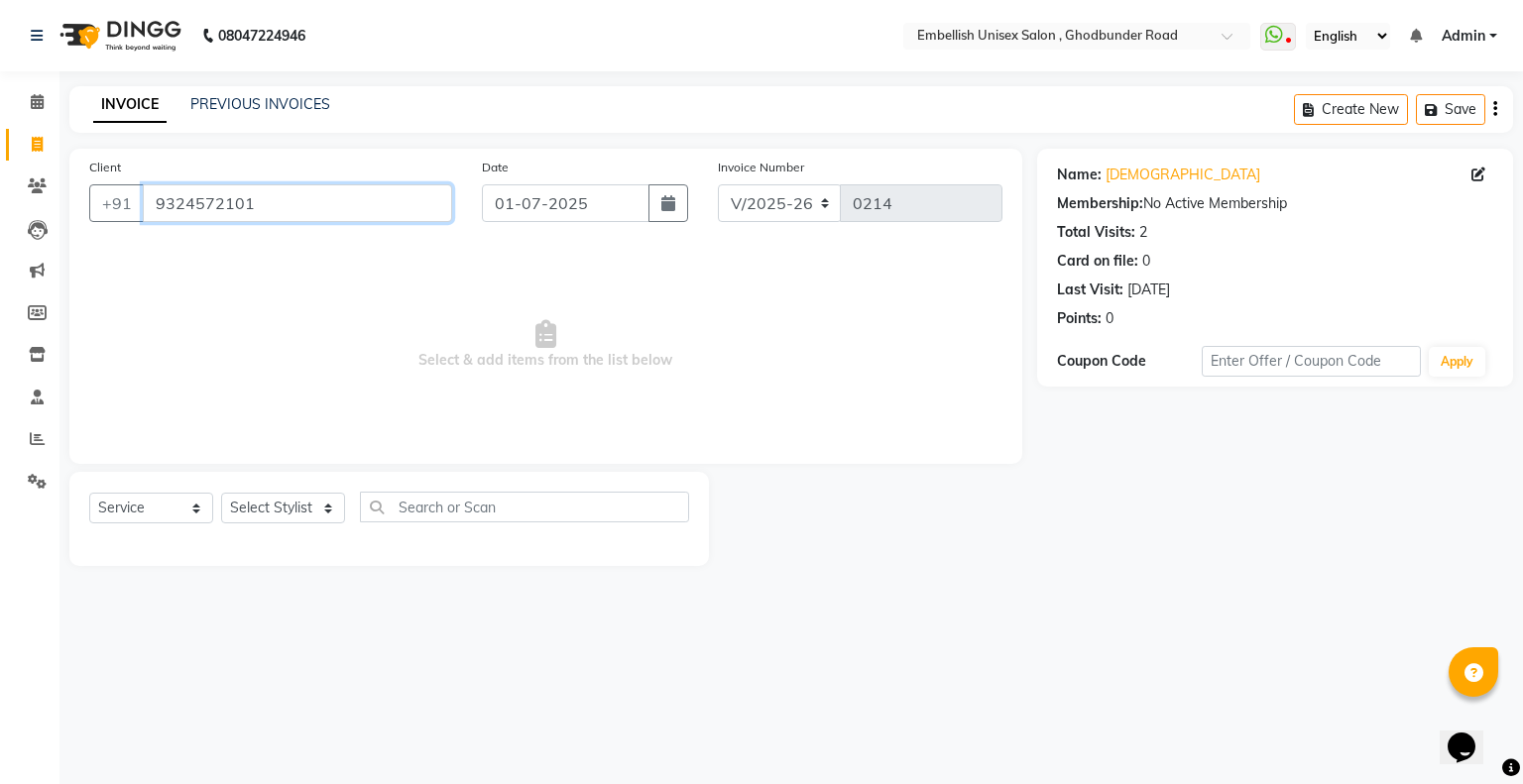 click on "9324572101" at bounding box center [297, 203] 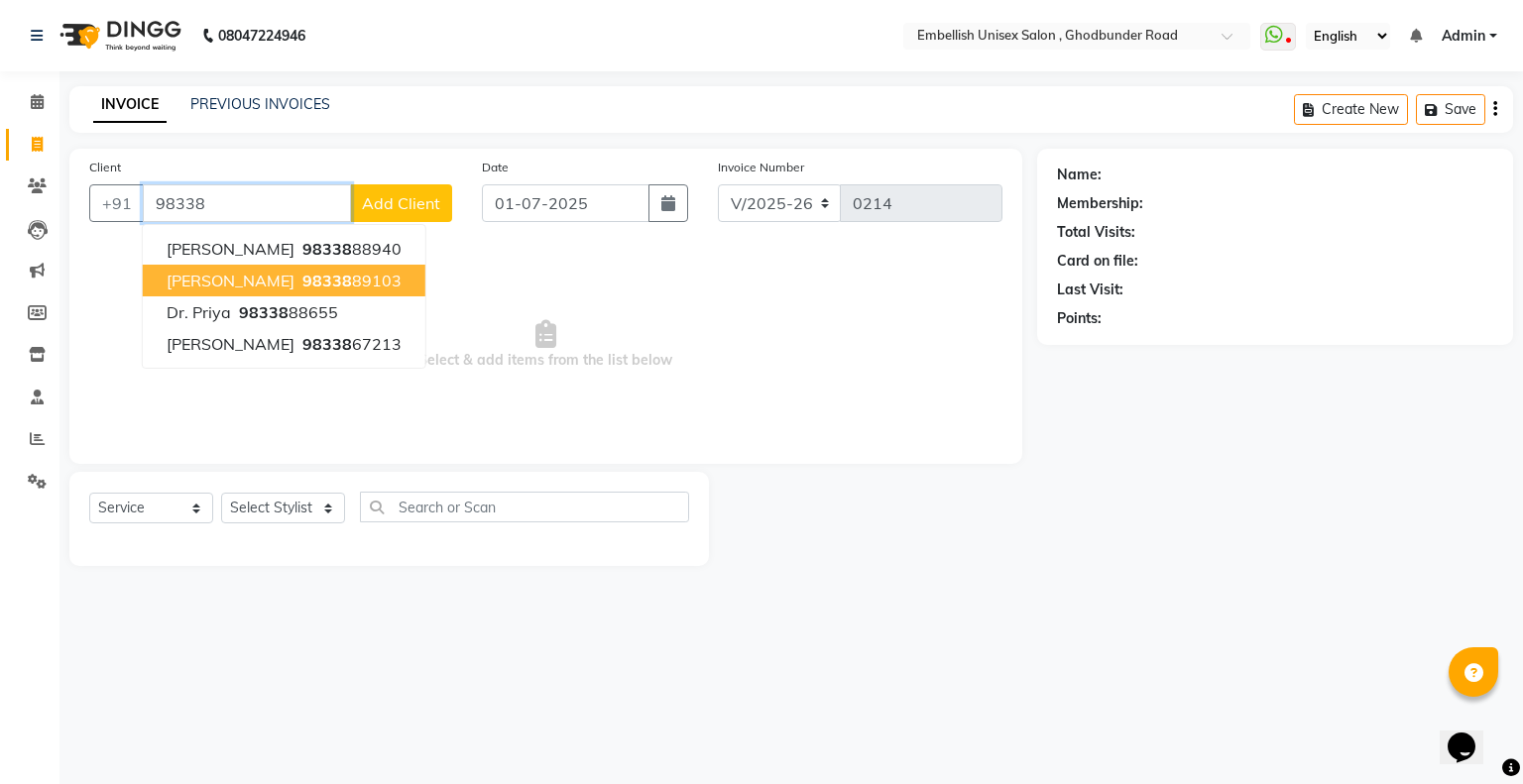 click on "98338 89103" at bounding box center [350, 280] 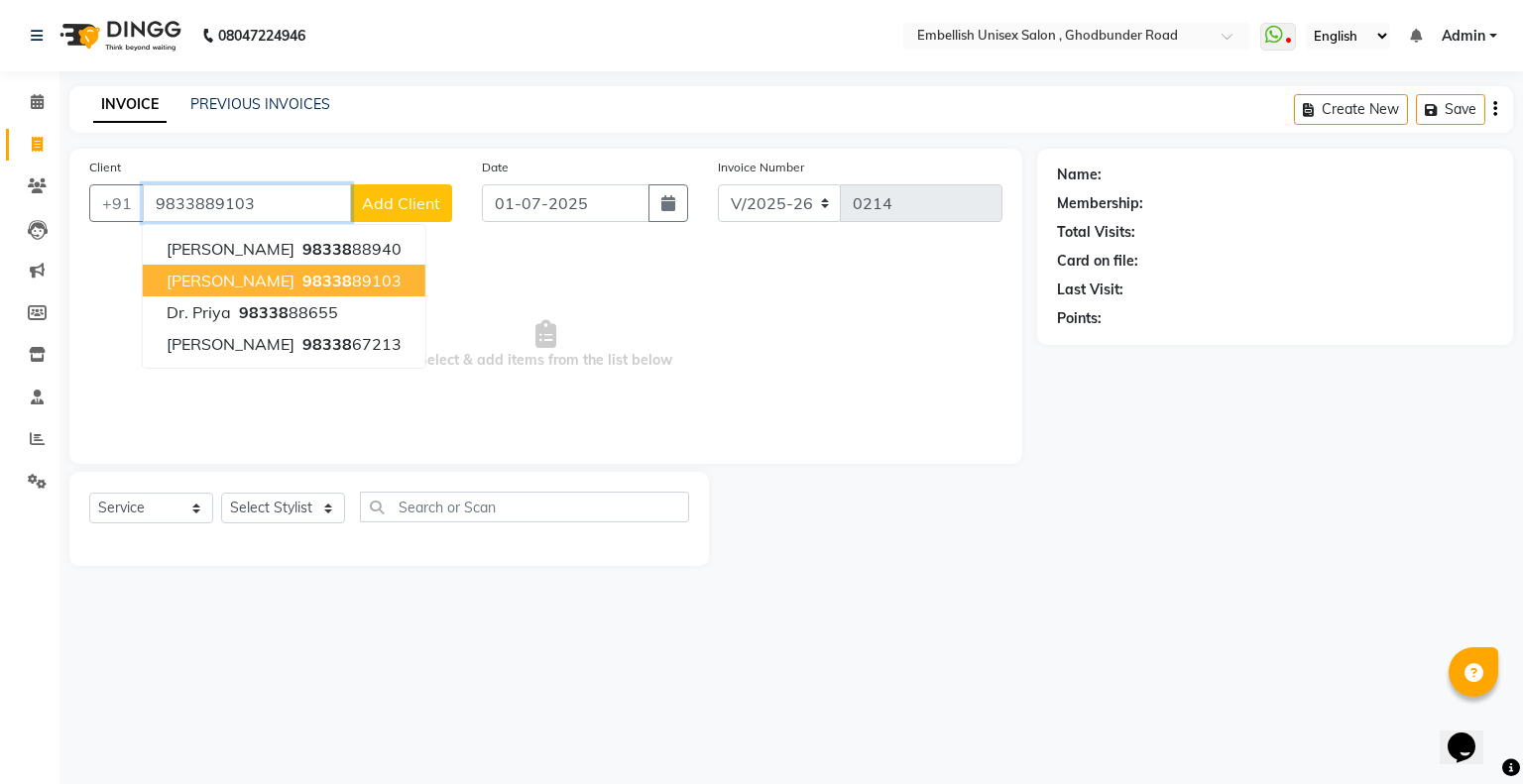 type on "9833889103" 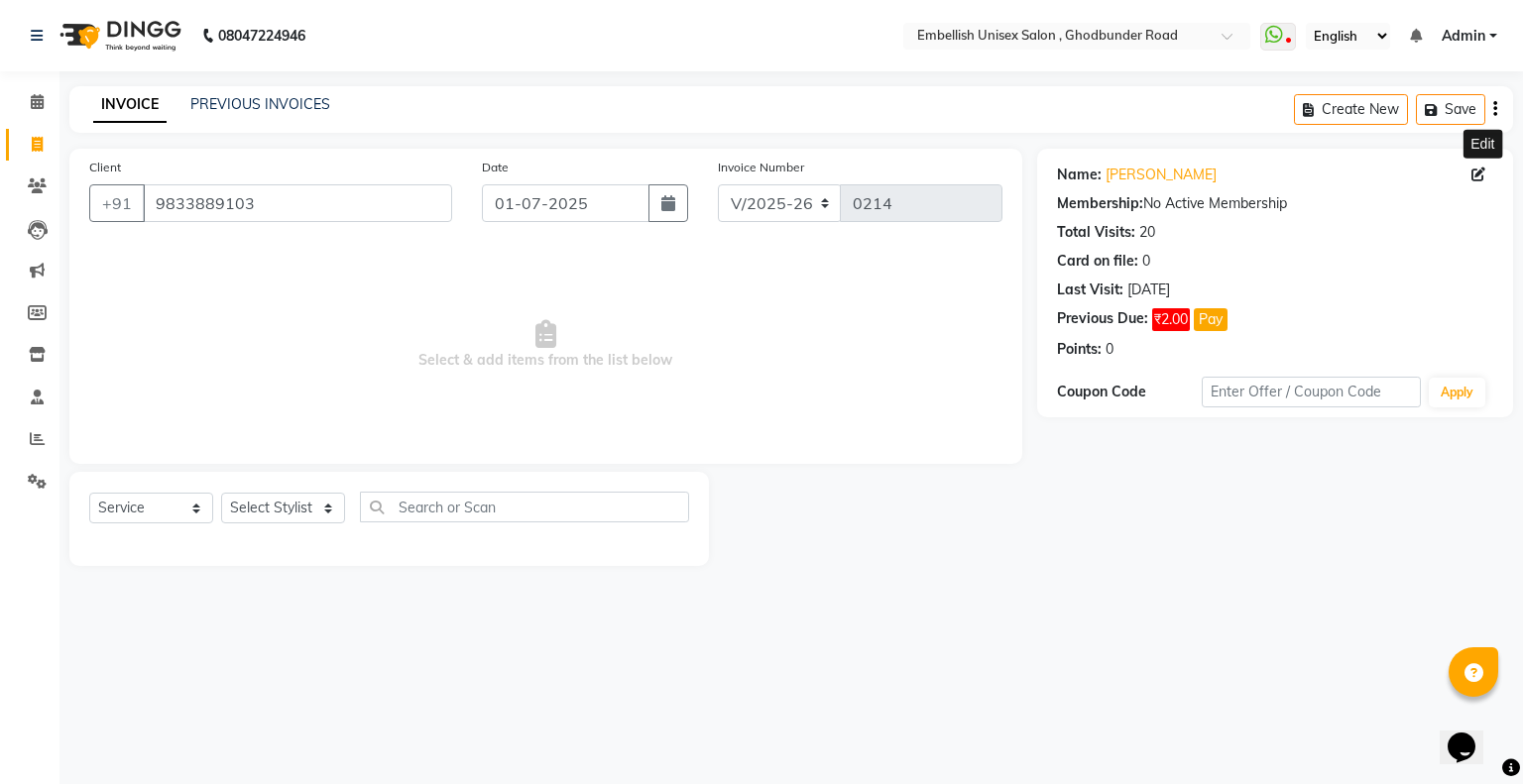click 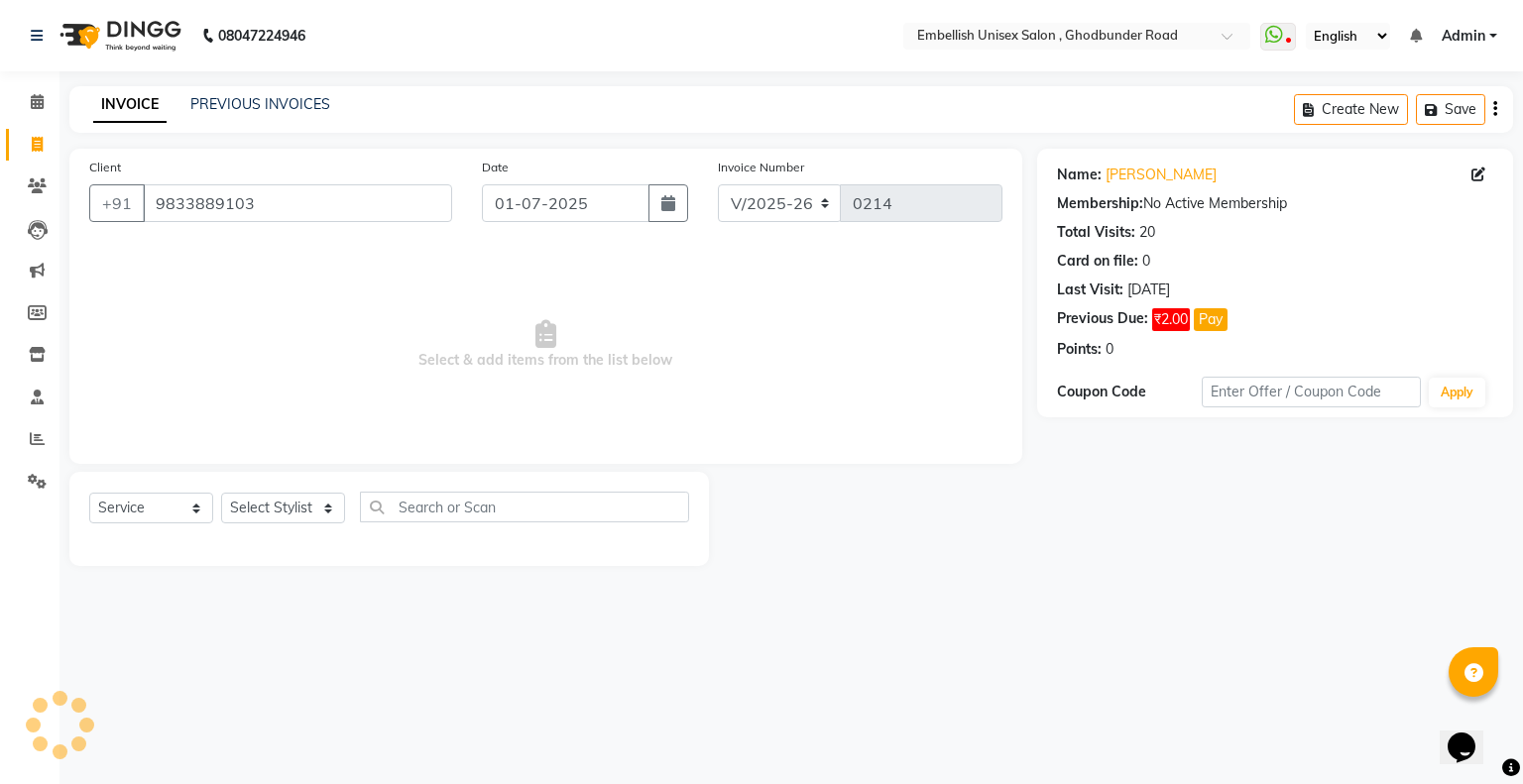 select on "[DEMOGRAPHIC_DATA]" 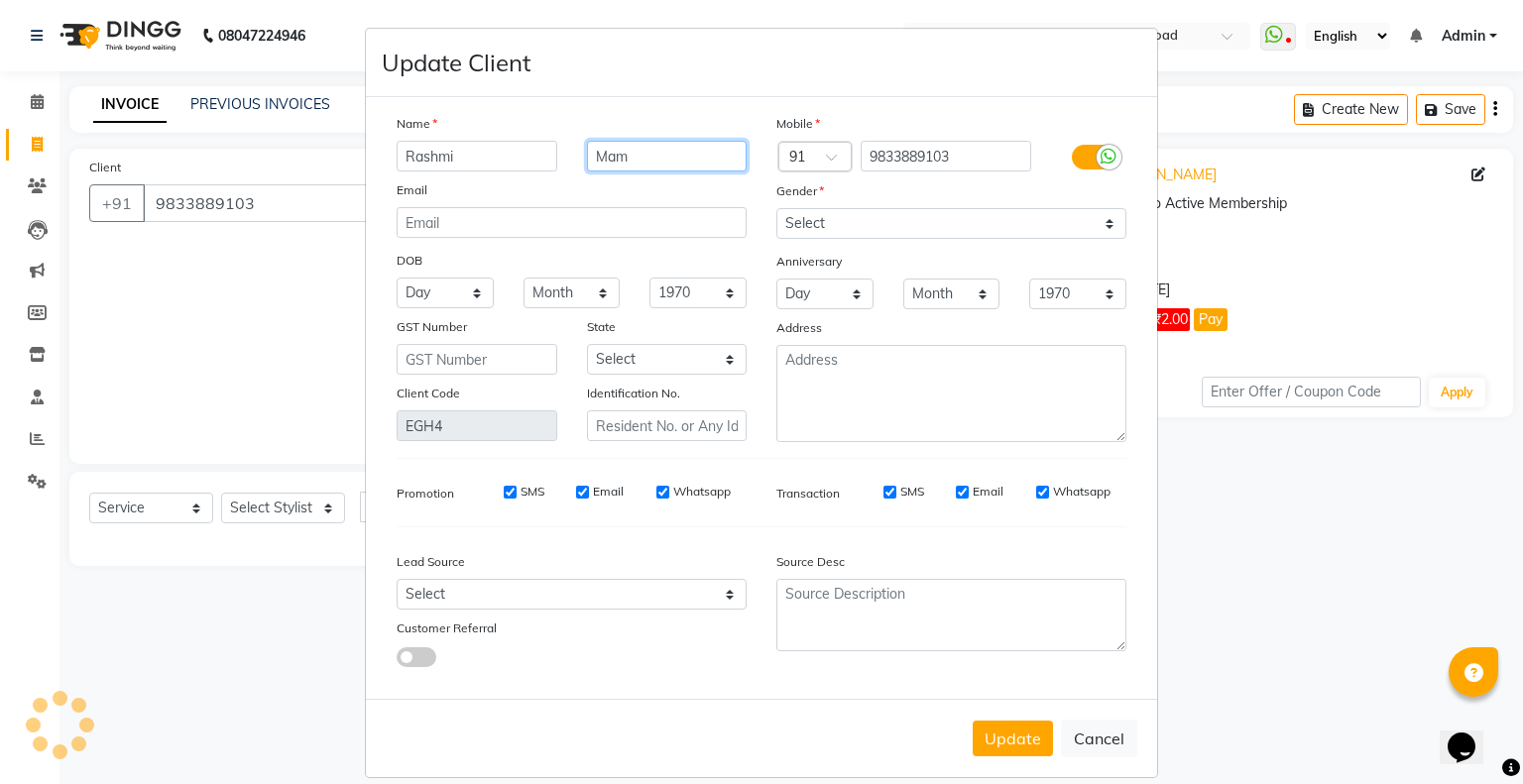 click on "Mam" at bounding box center (667, 156) 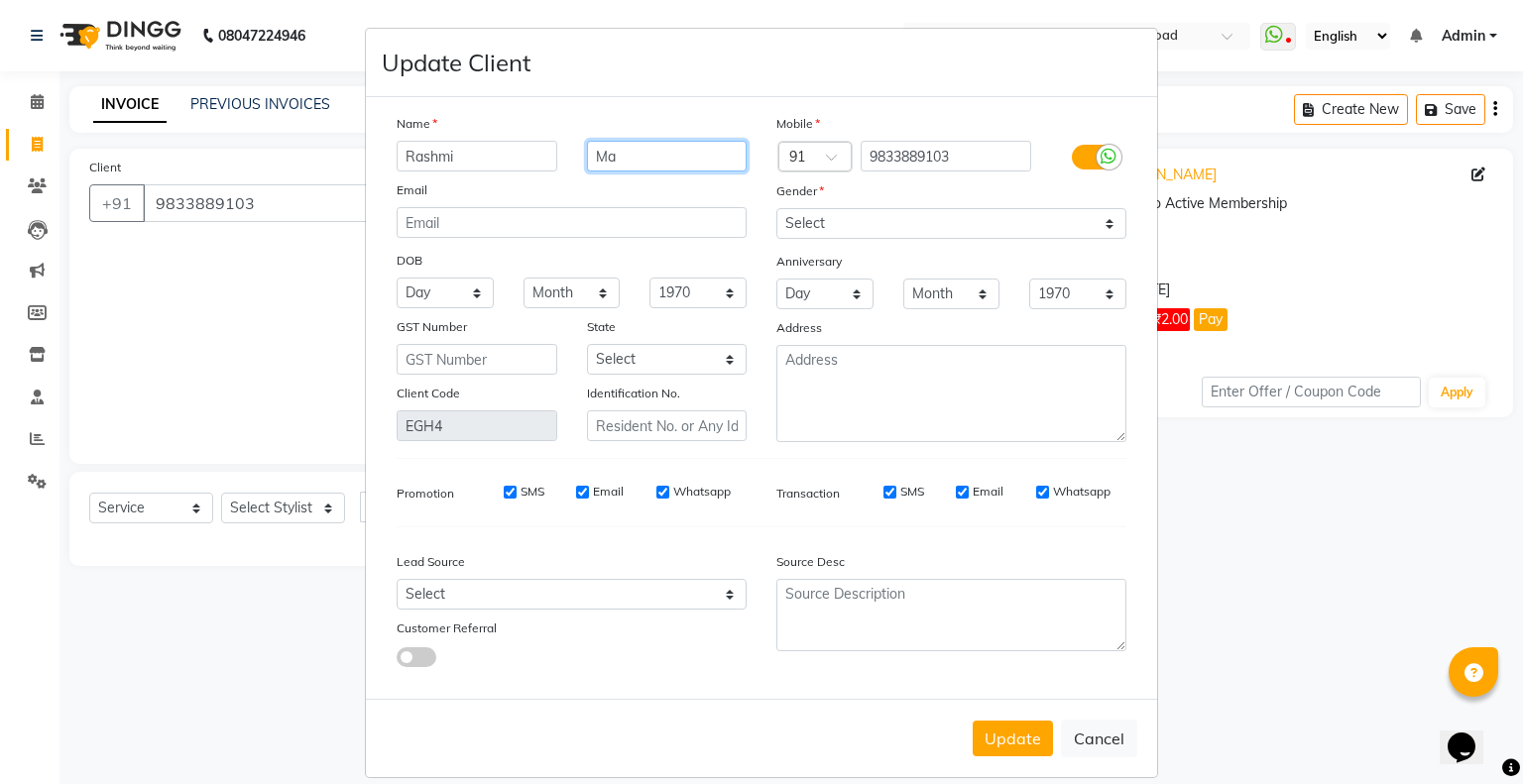 type on "M" 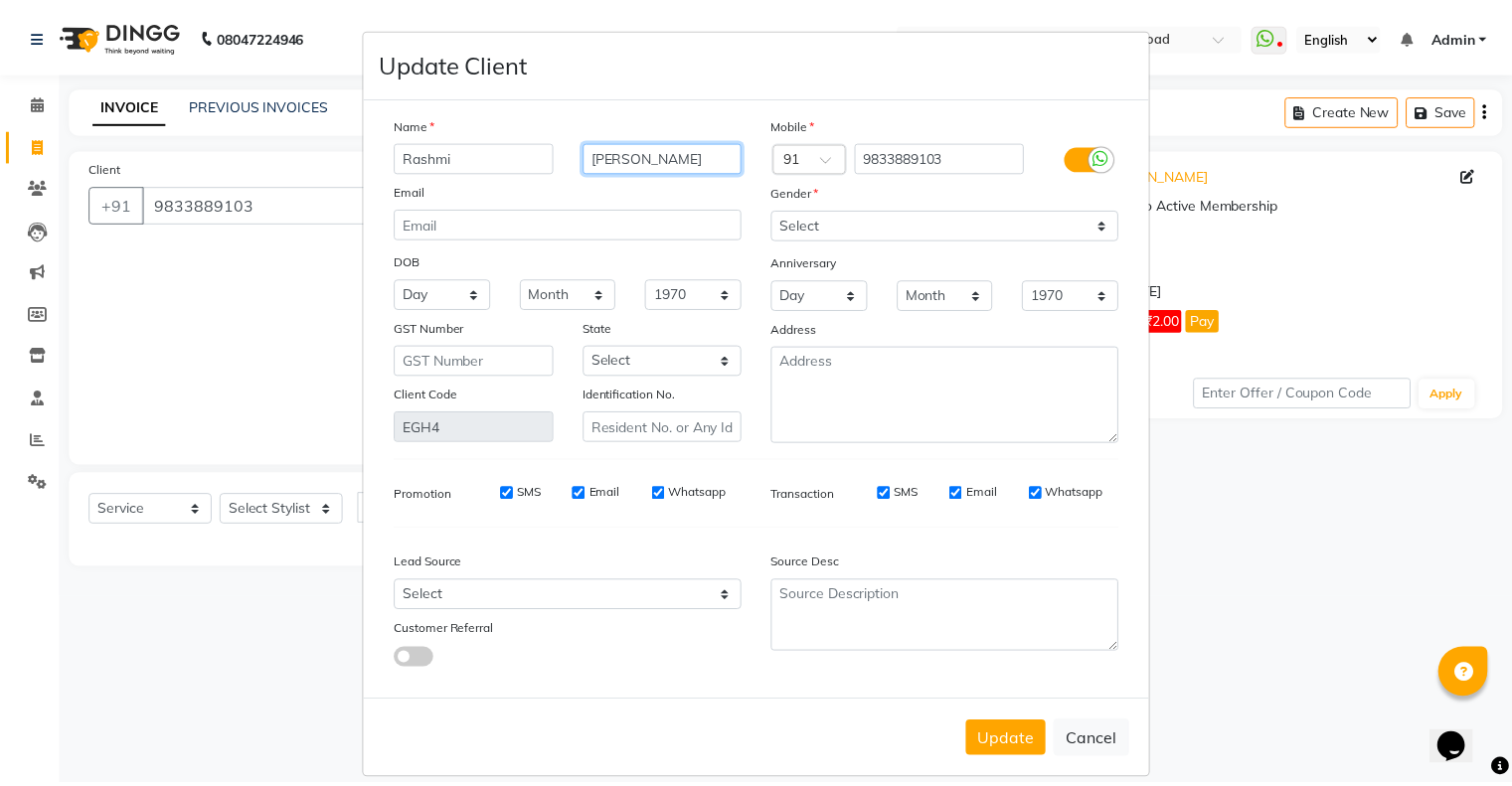scroll, scrollTop: 30, scrollLeft: 0, axis: vertical 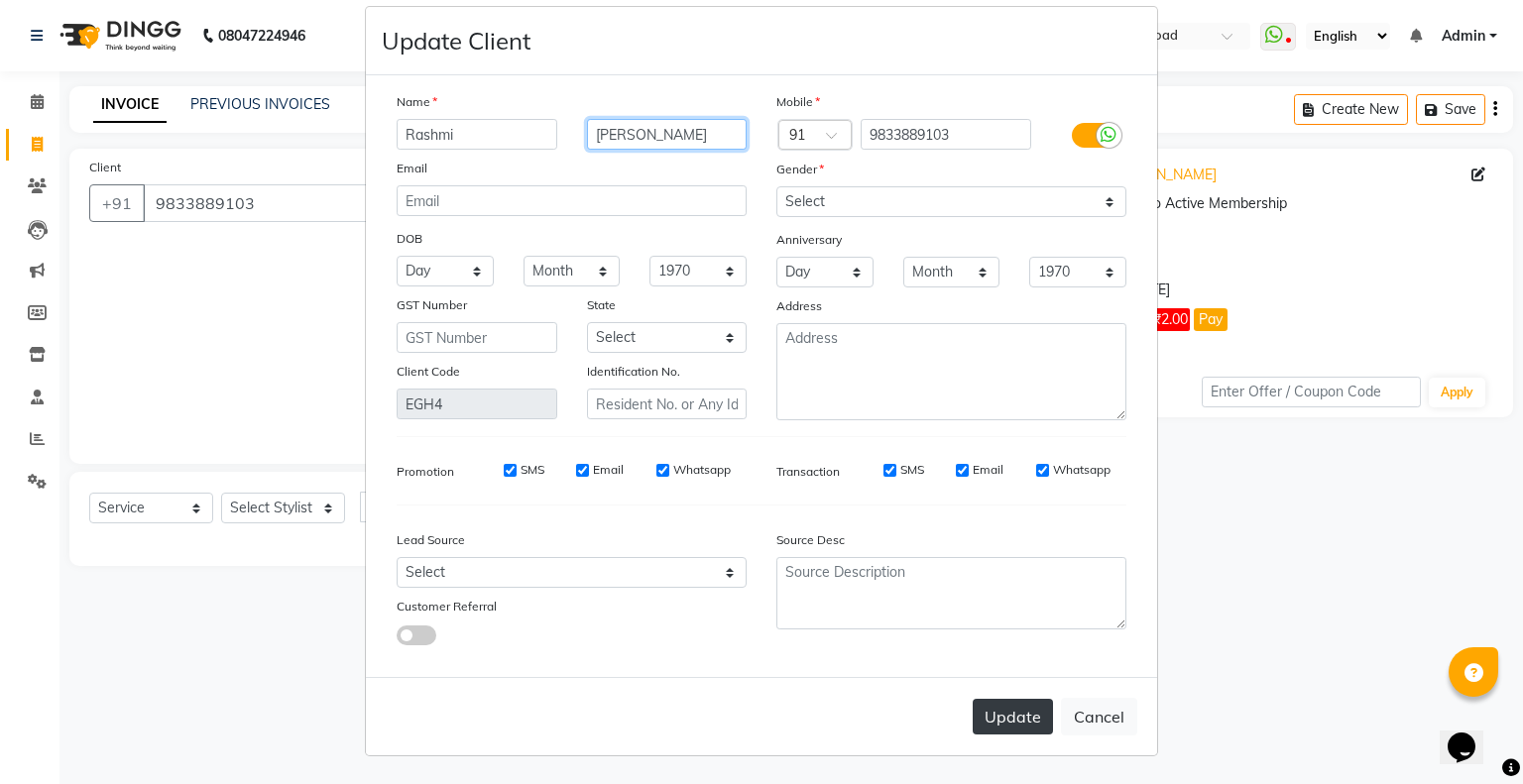 type on "[PERSON_NAME]" 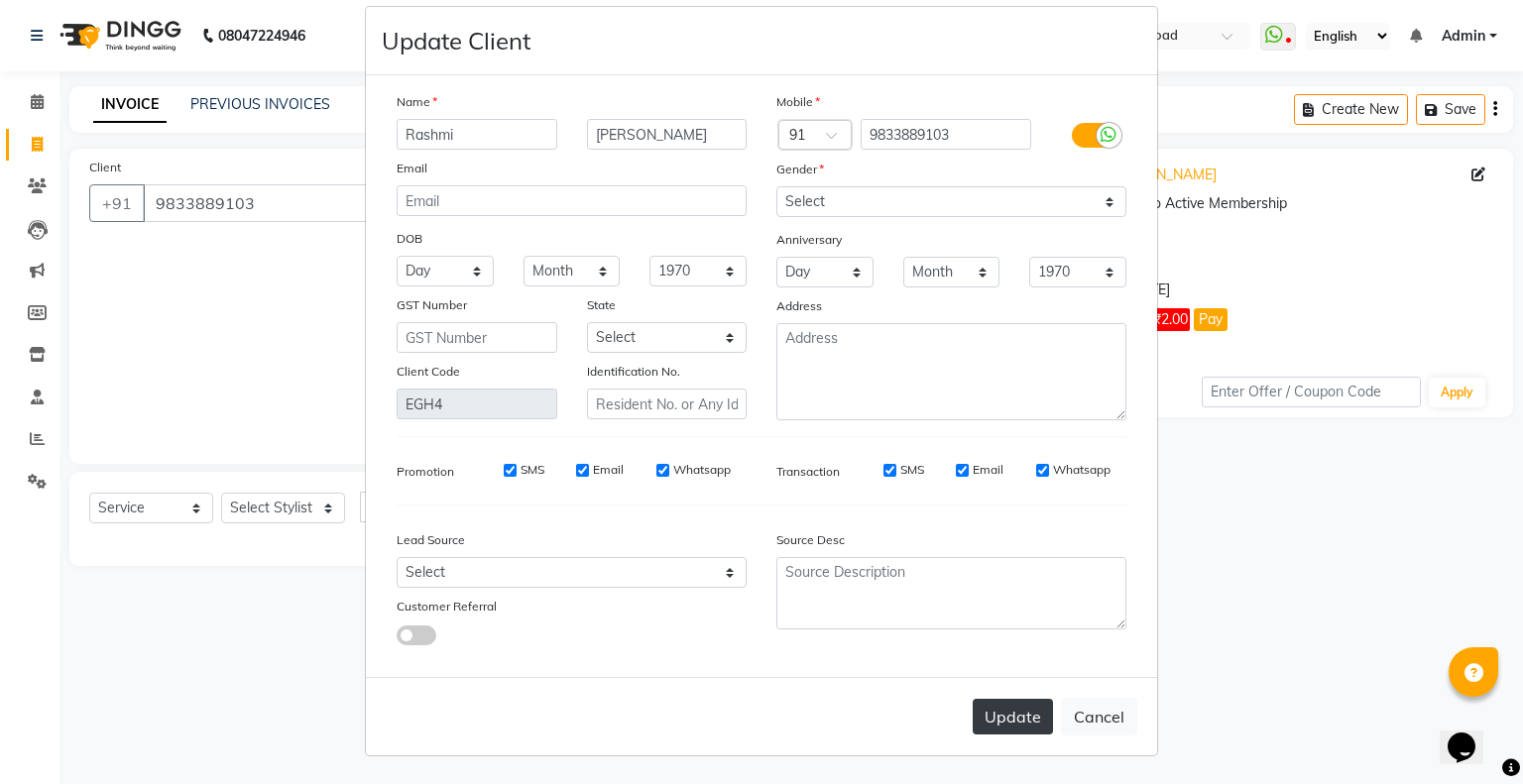 click on "Update" at bounding box center [1012, 717] 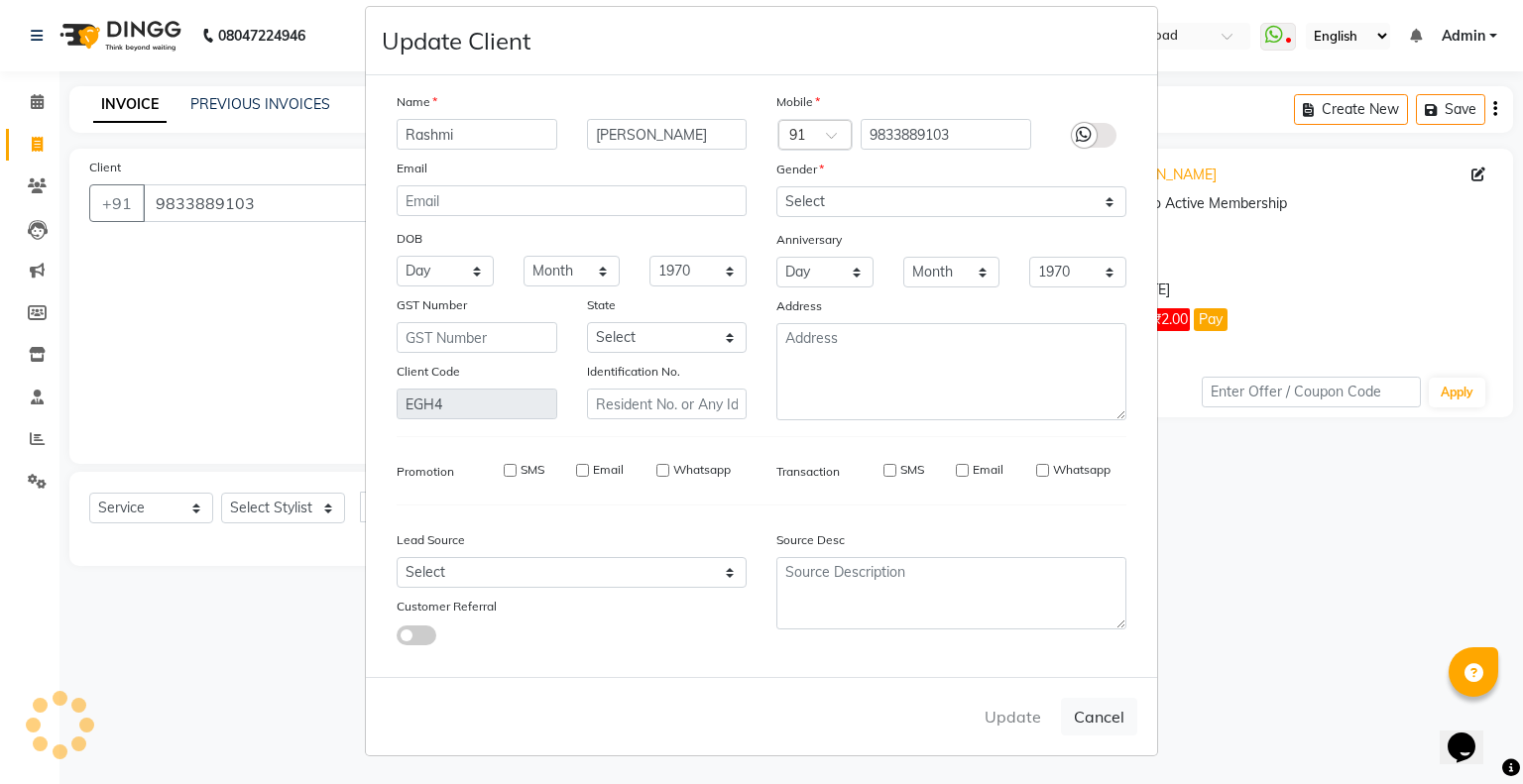 type 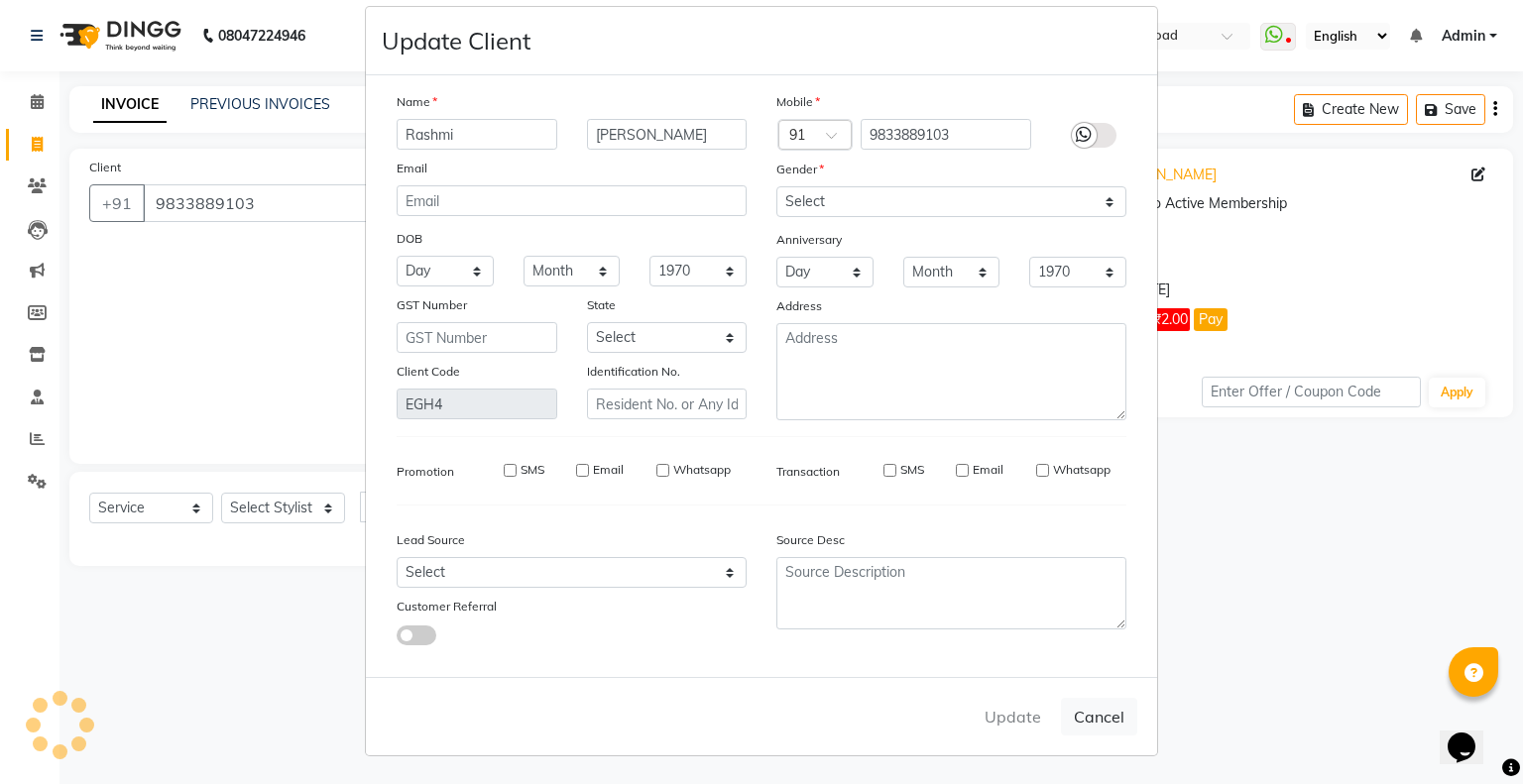 type 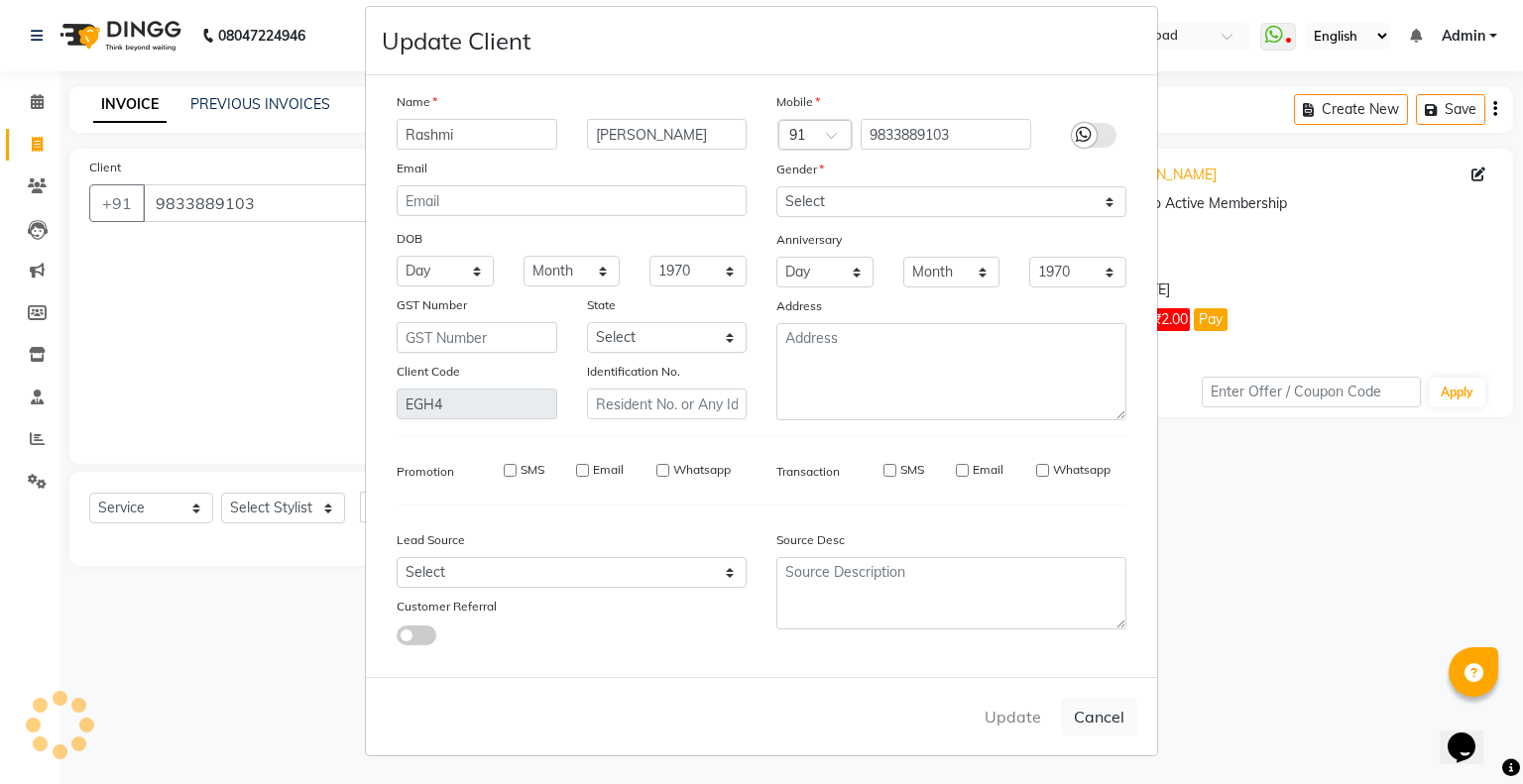 select 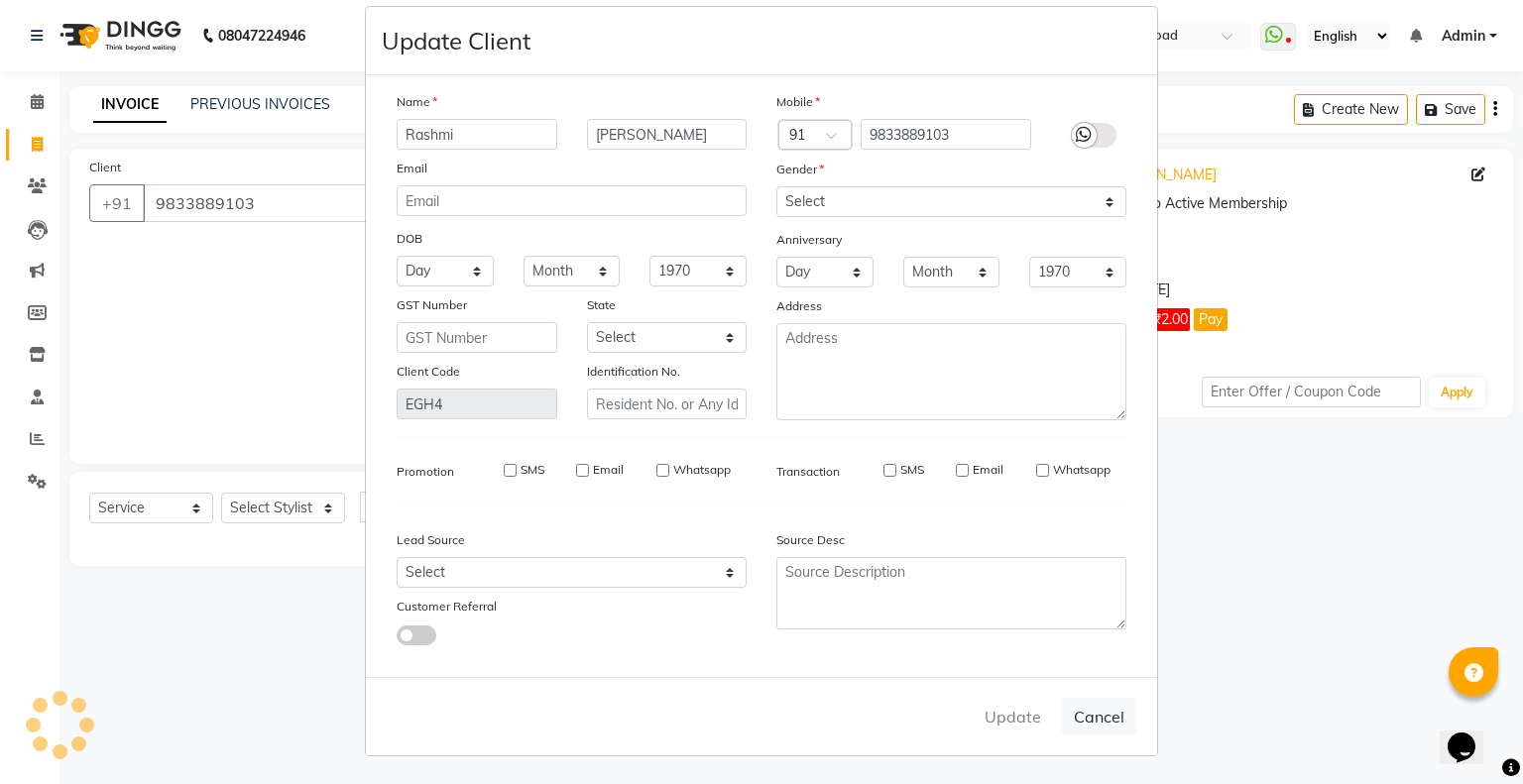 checkbox on "false" 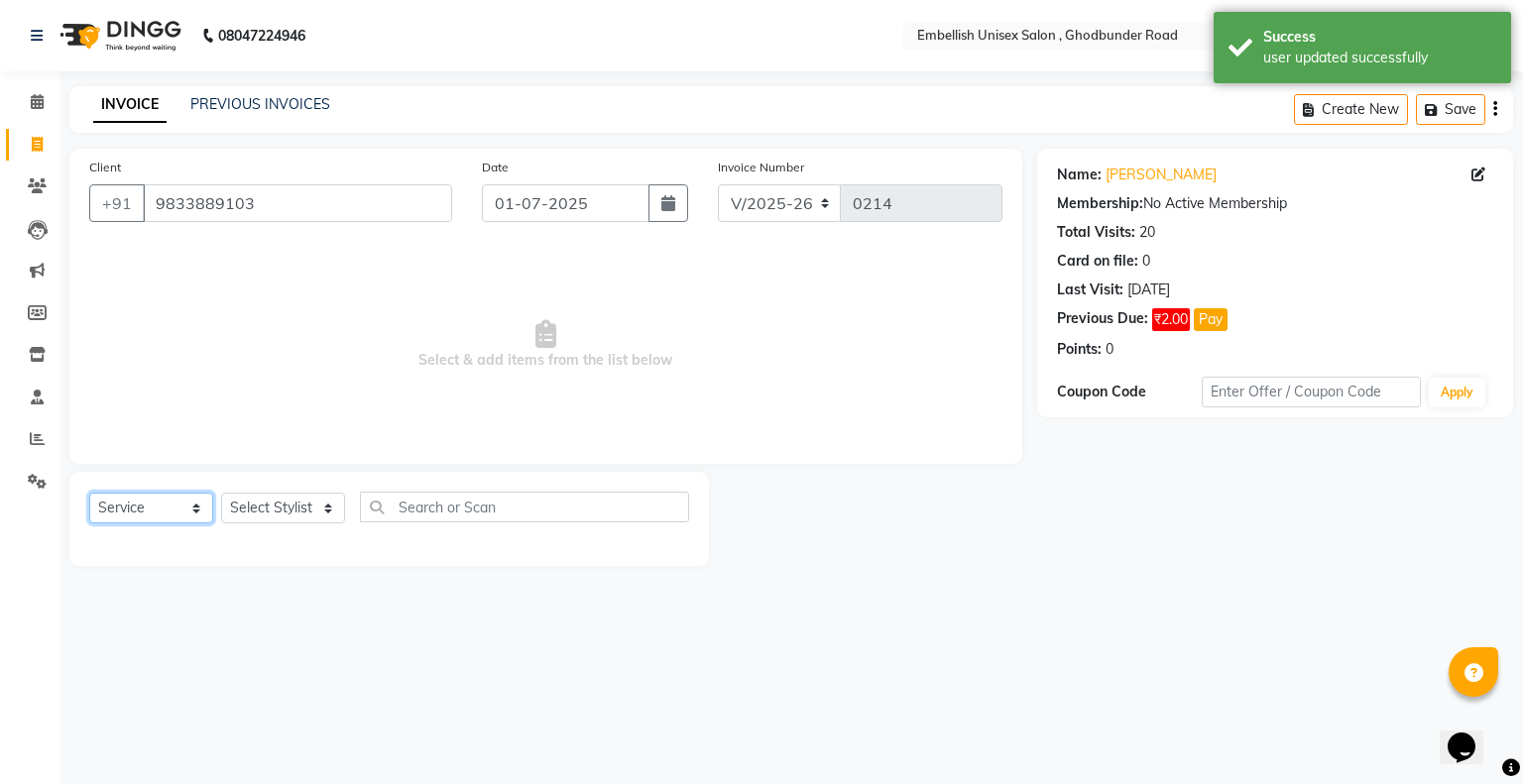 drag, startPoint x: 204, startPoint y: 502, endPoint x: 262, endPoint y: 507, distance: 58.21512 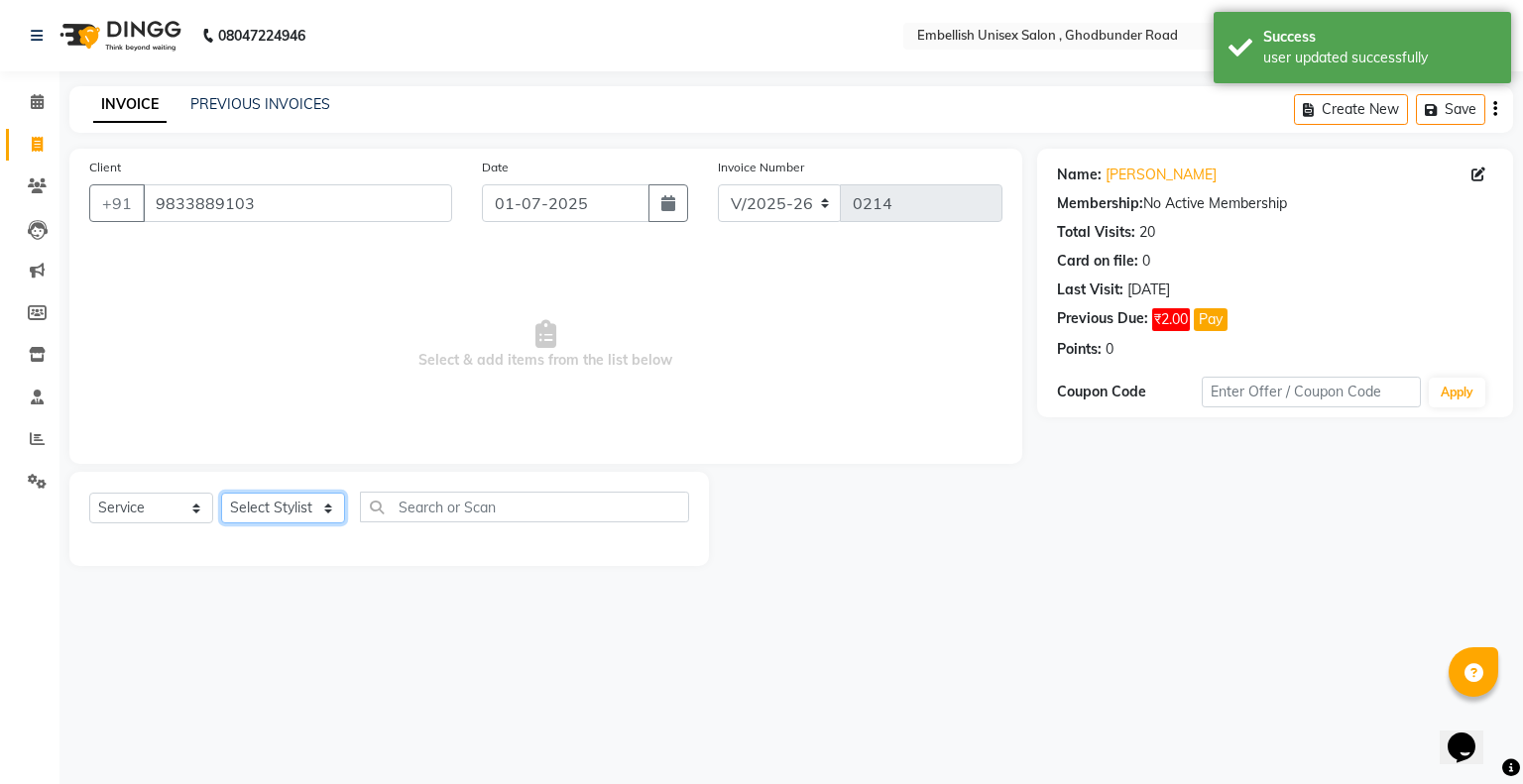 click on "Select Stylist Anas Pooja Poonam  Sameer Talib  Tappu" 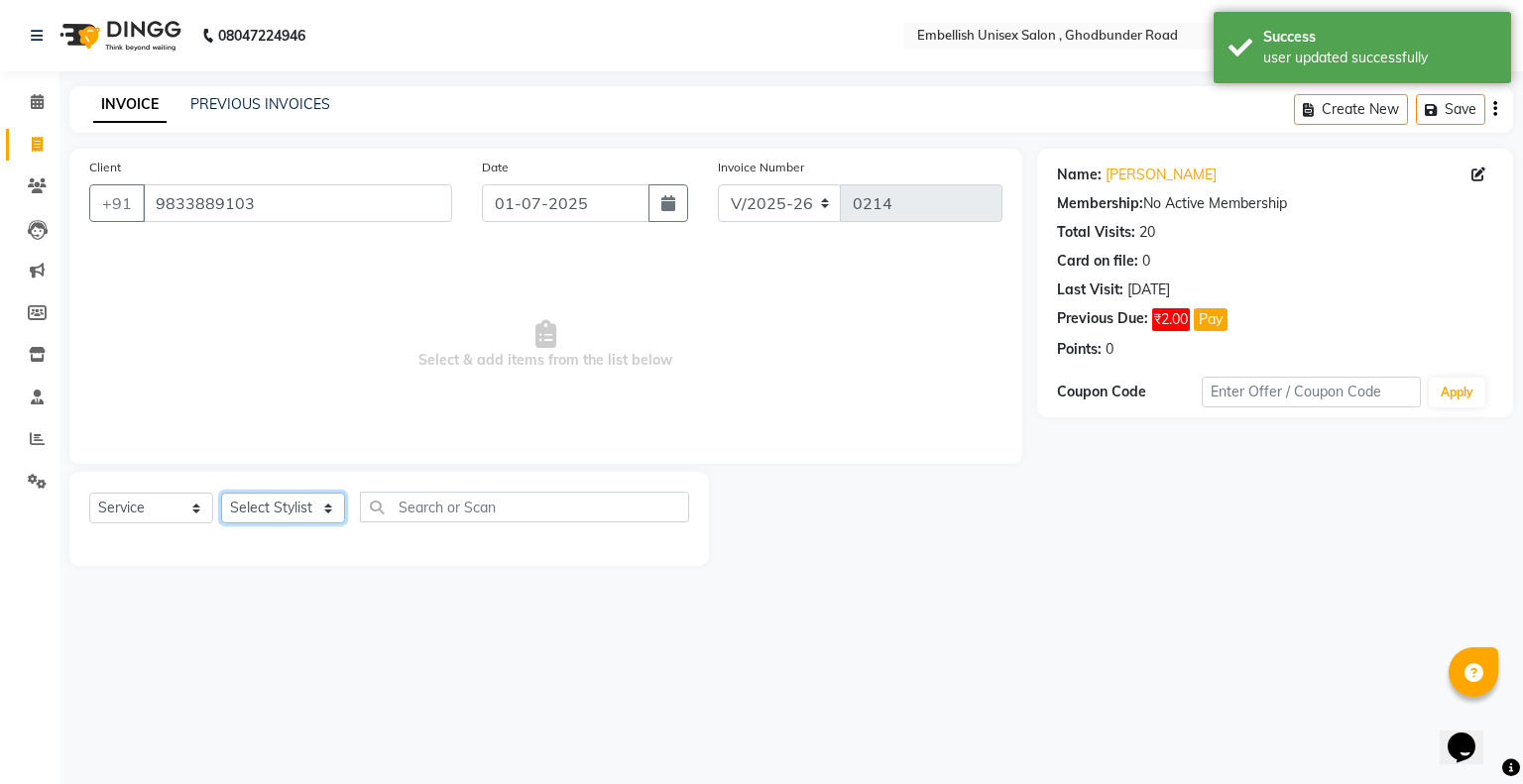 select on "52468" 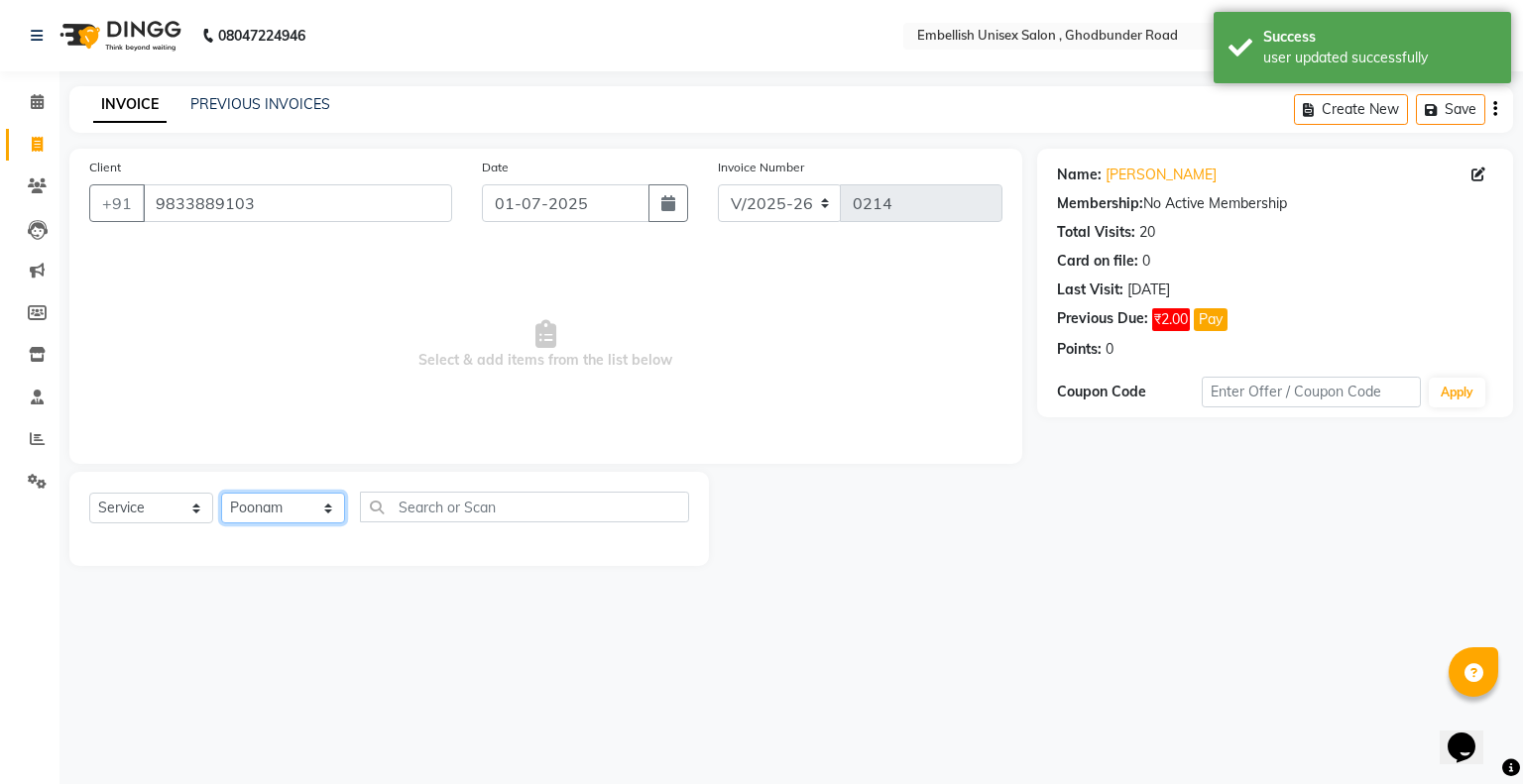 click on "Select Stylist Anas Pooja Poonam  Sameer Talib  Tappu" 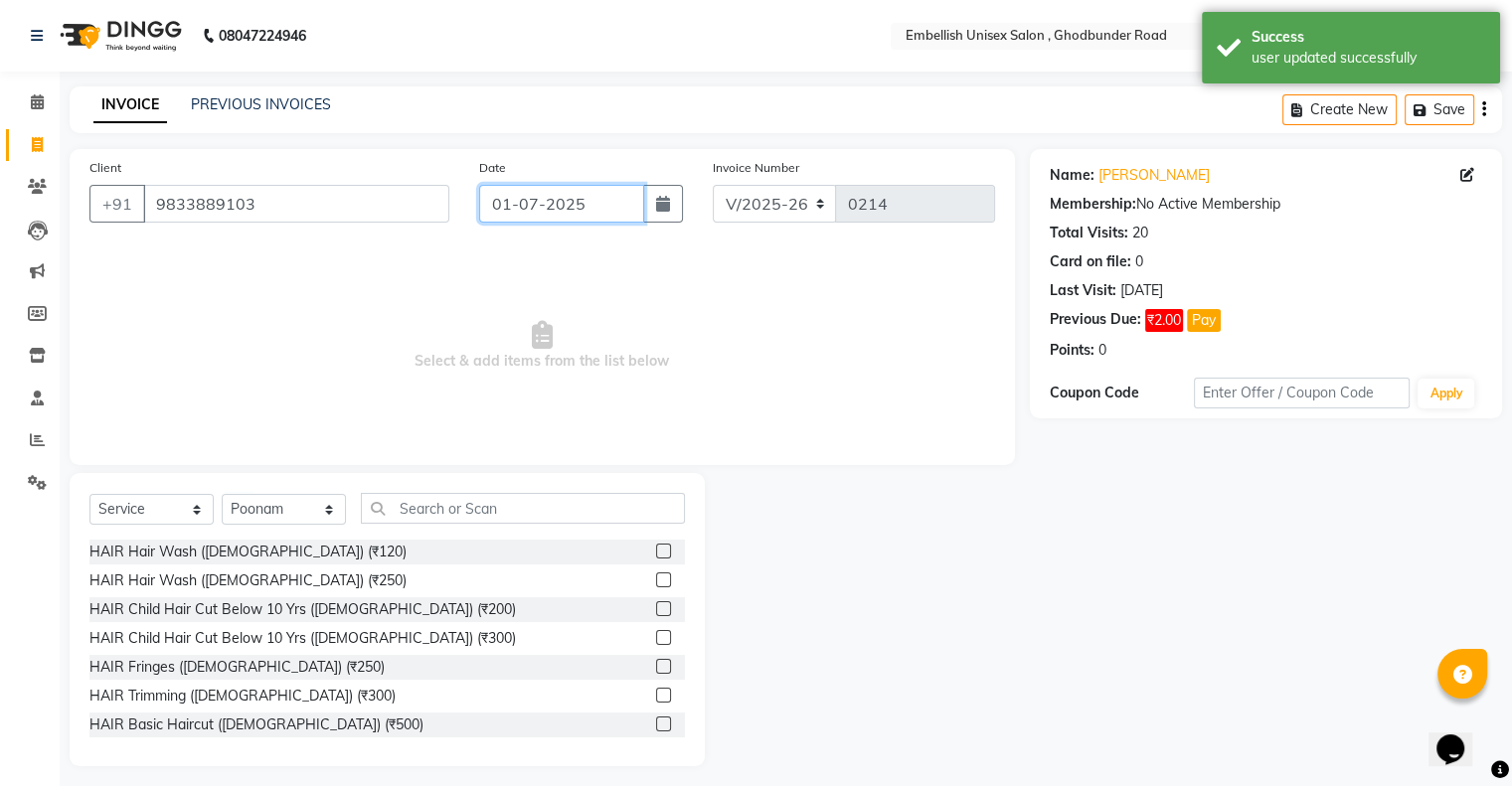 click on "01-07-2025" 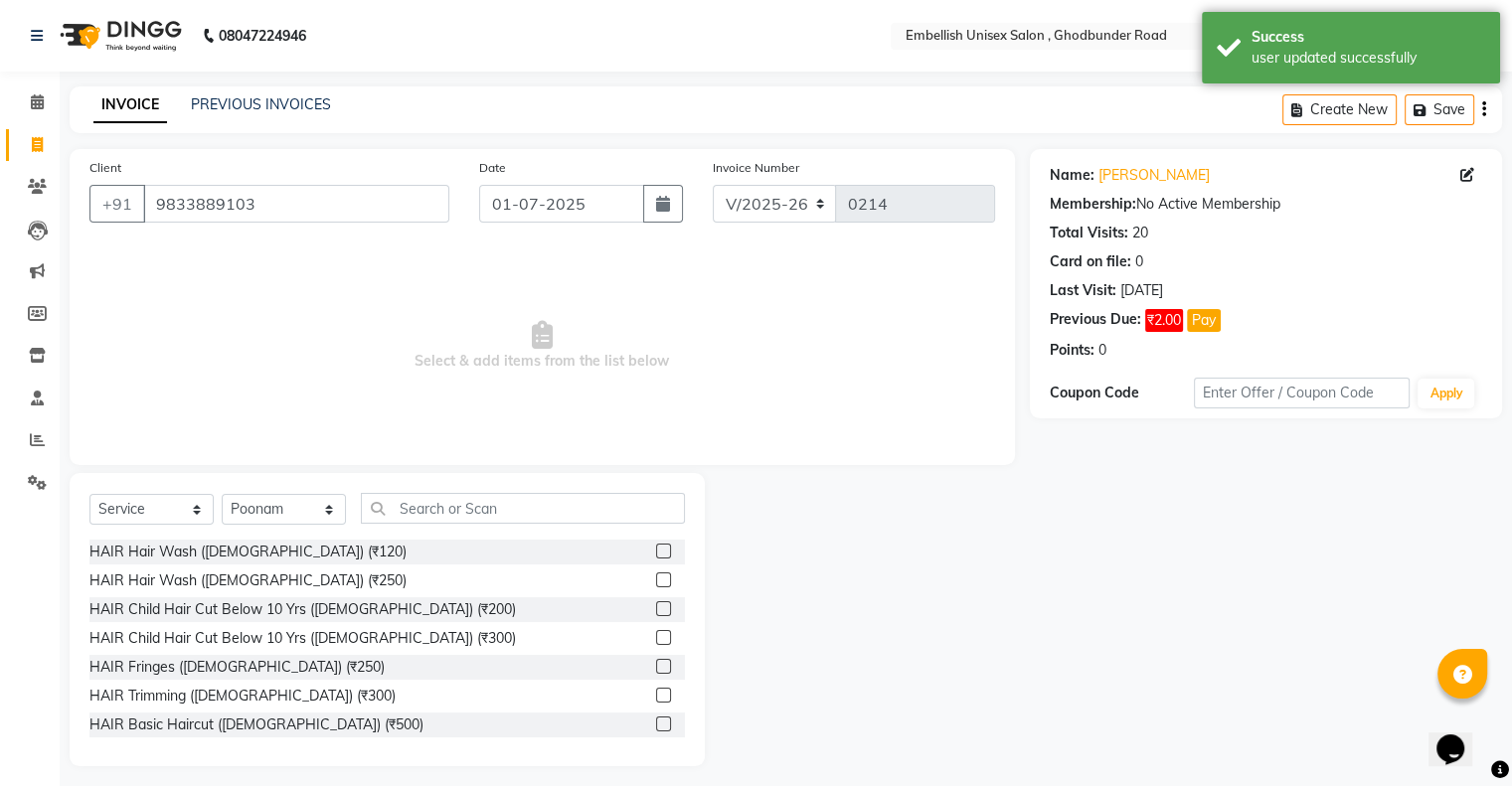 select on "7" 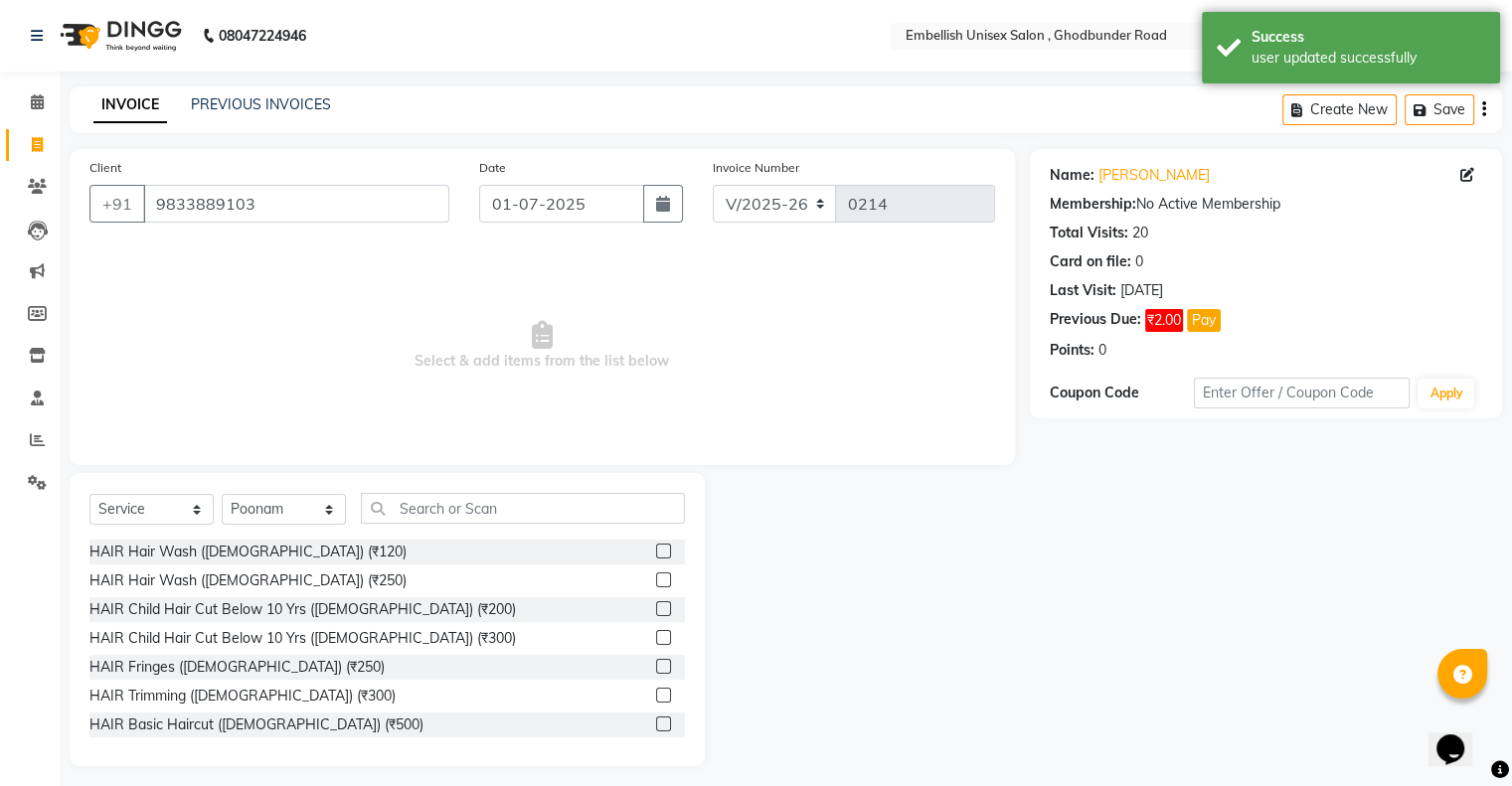 select on "2025" 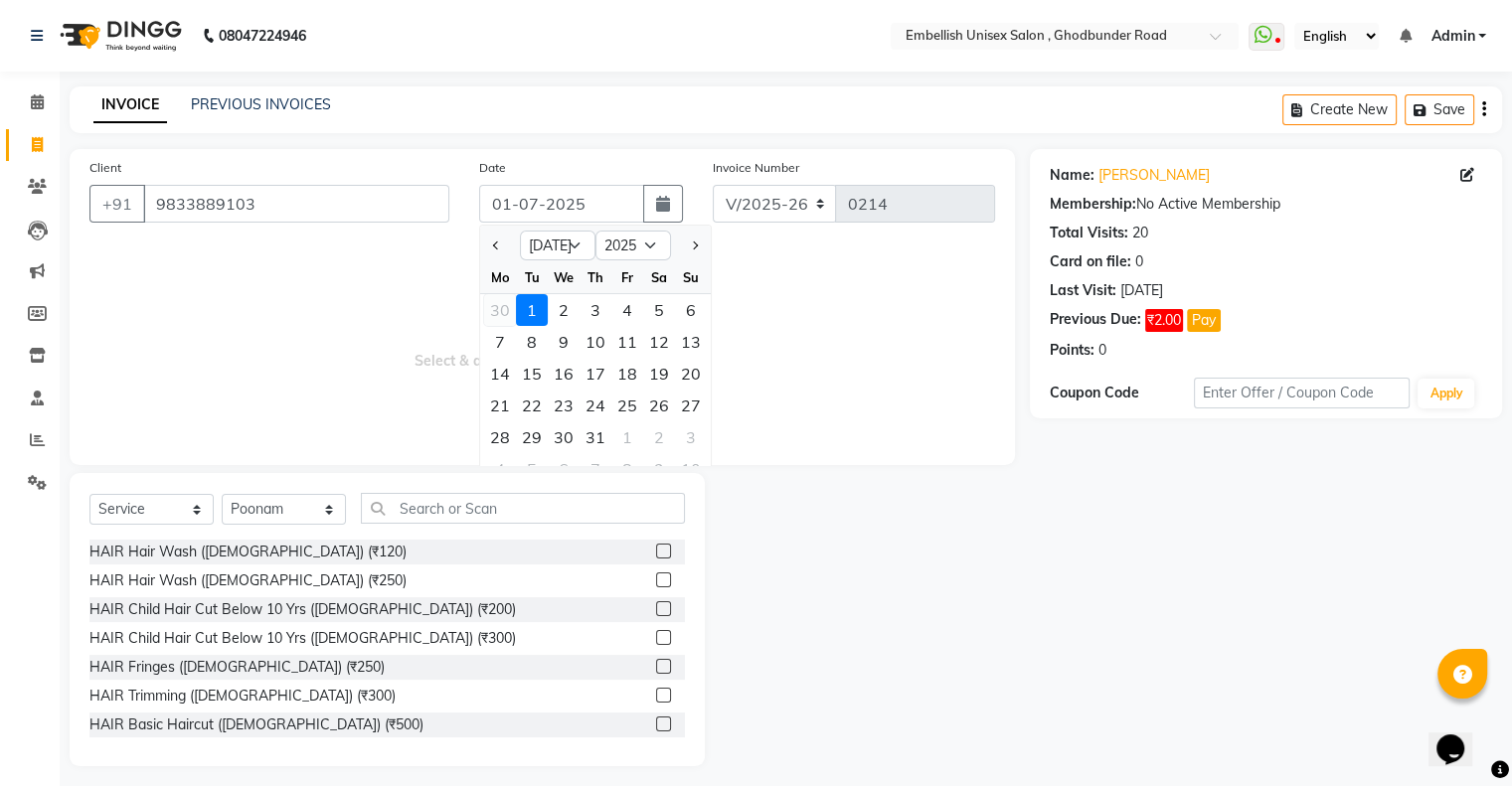 click on "30" 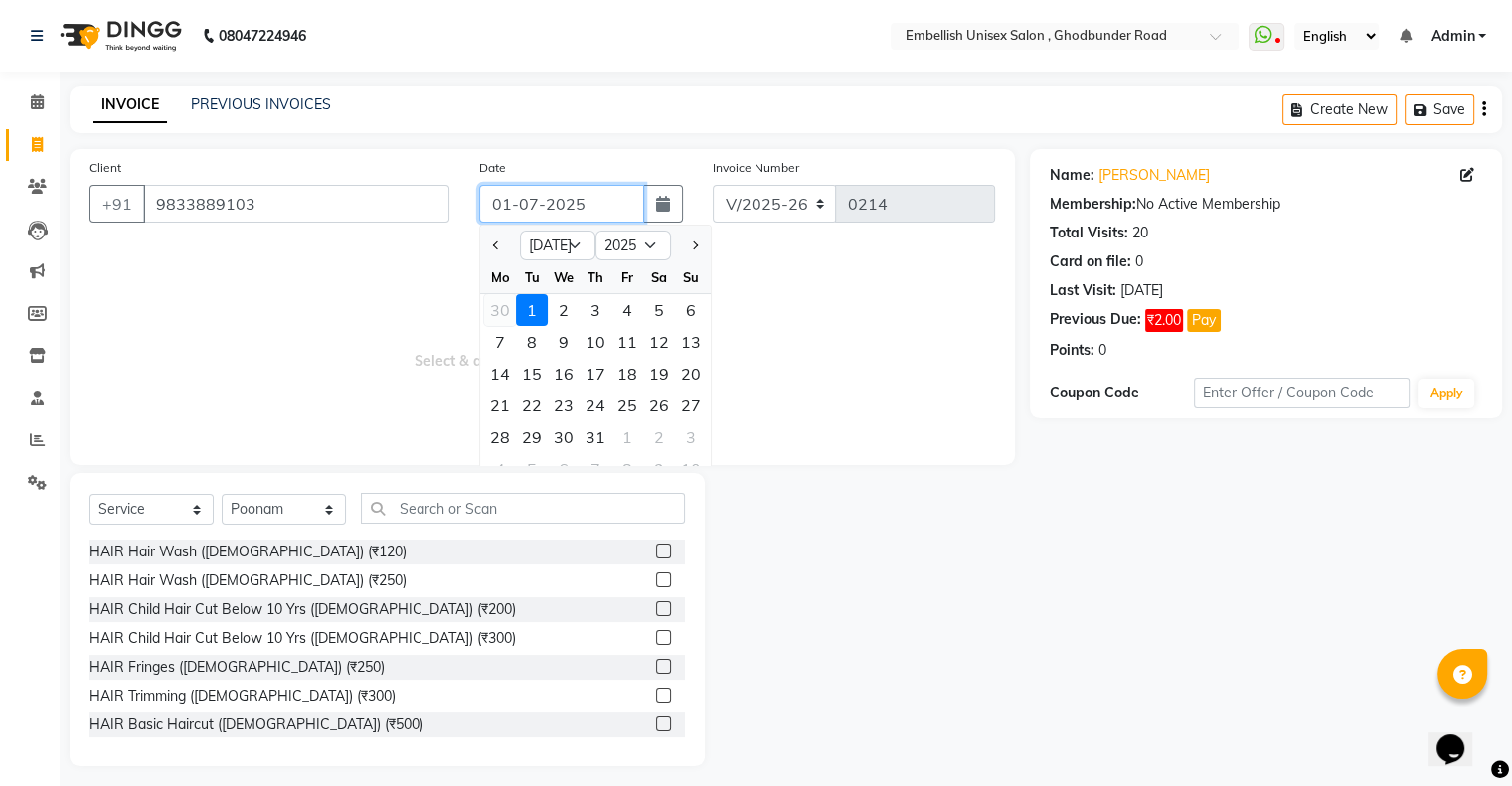type on "[DATE]" 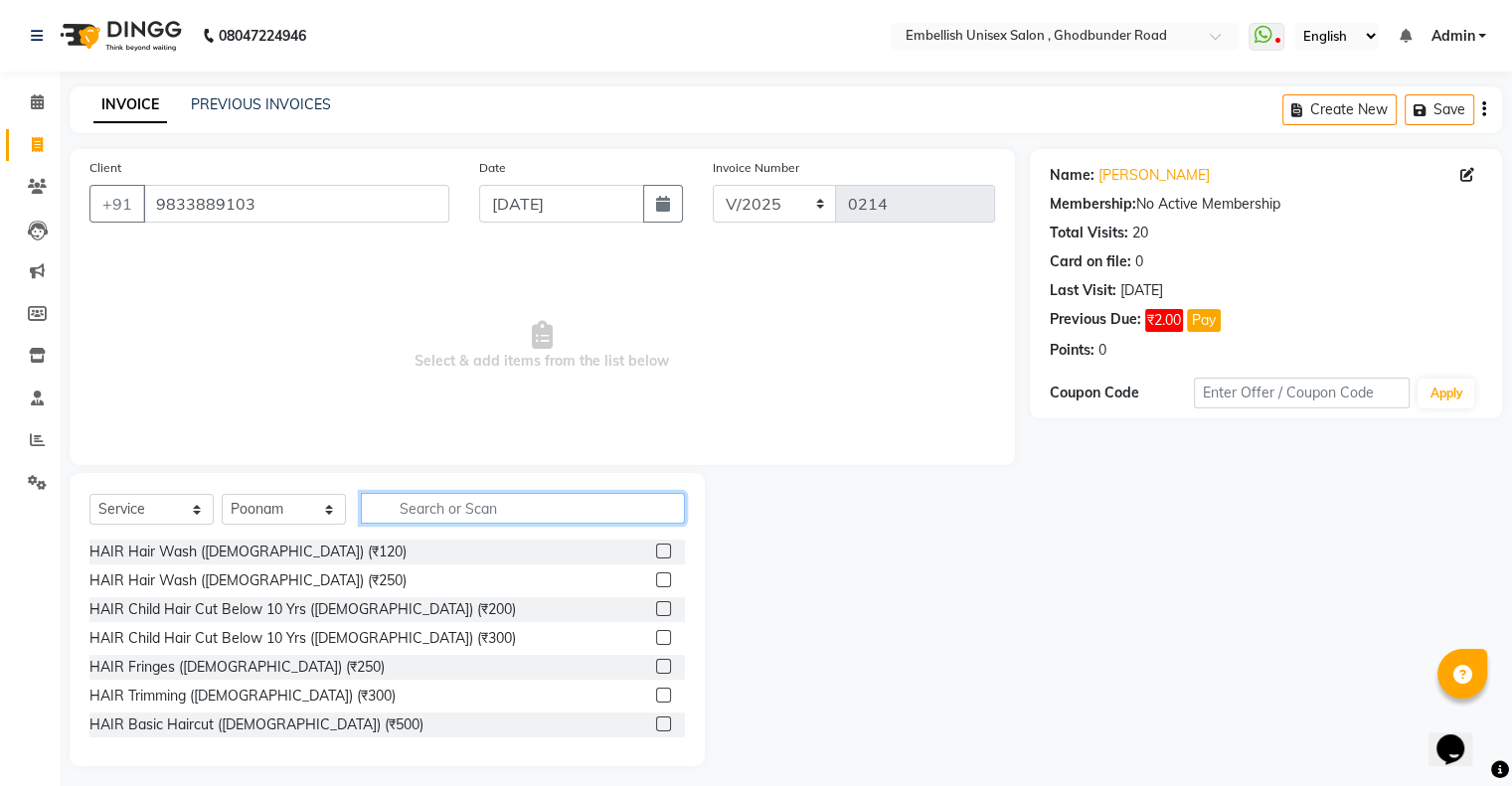 click 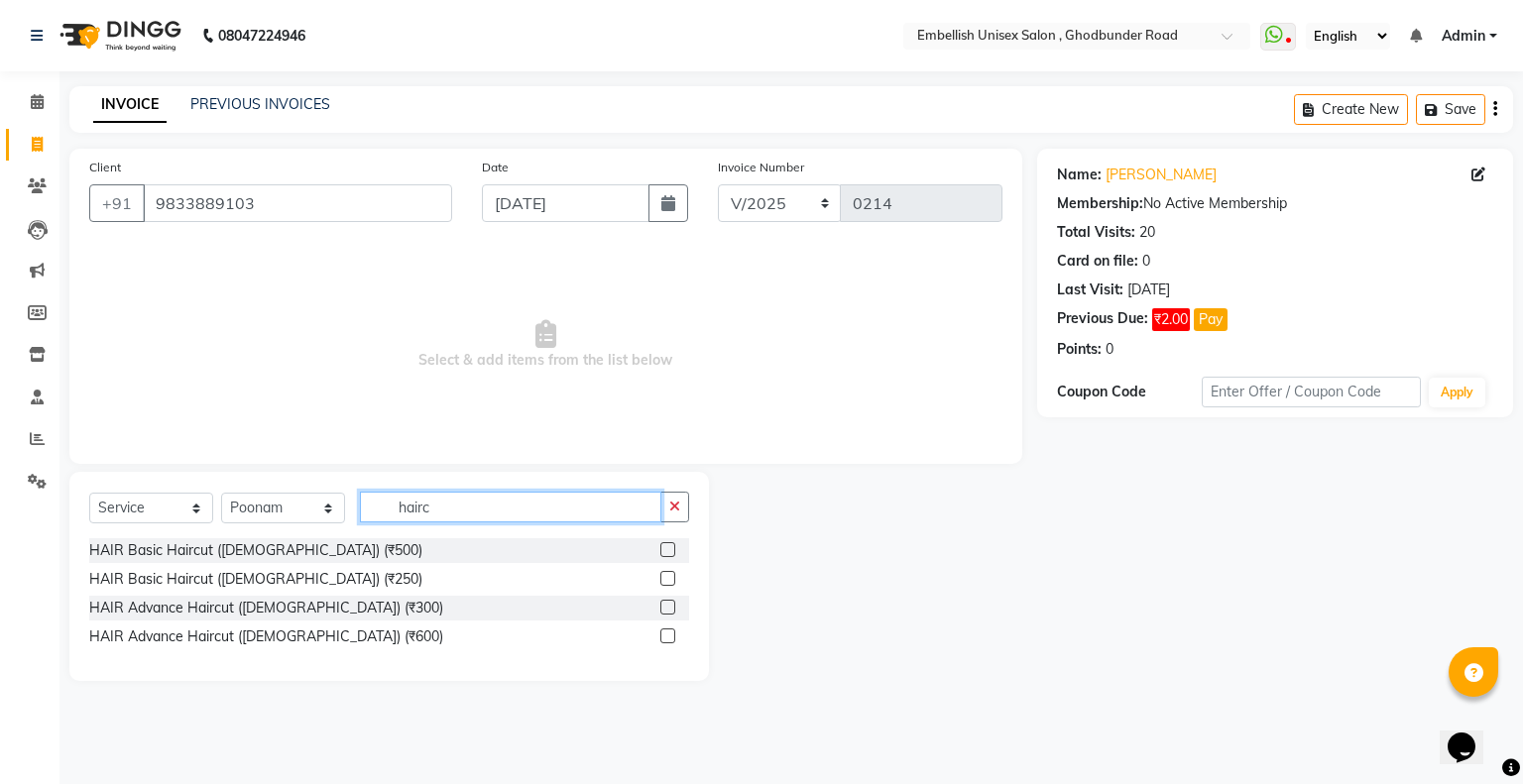 type on "hairc" 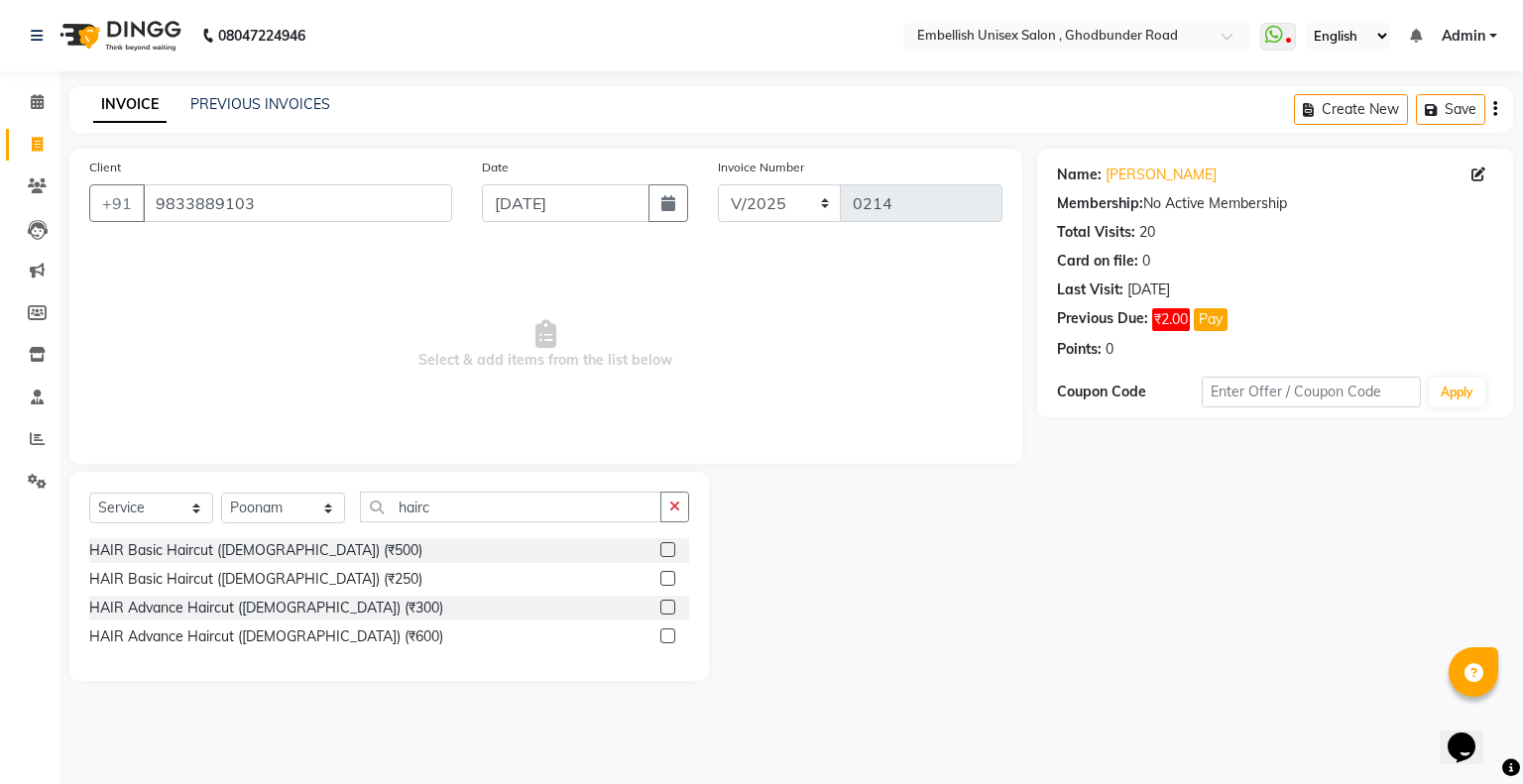 click 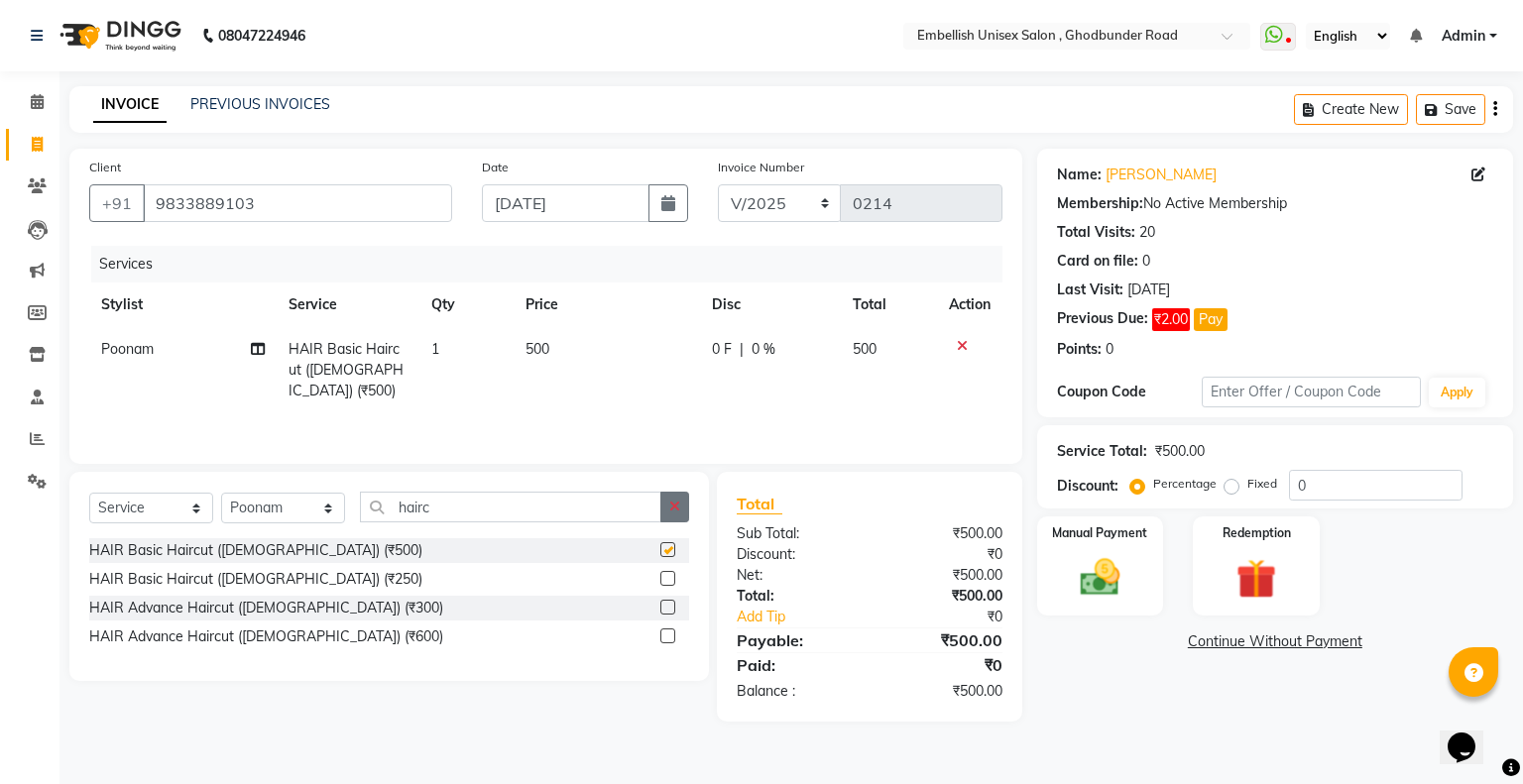 checkbox on "false" 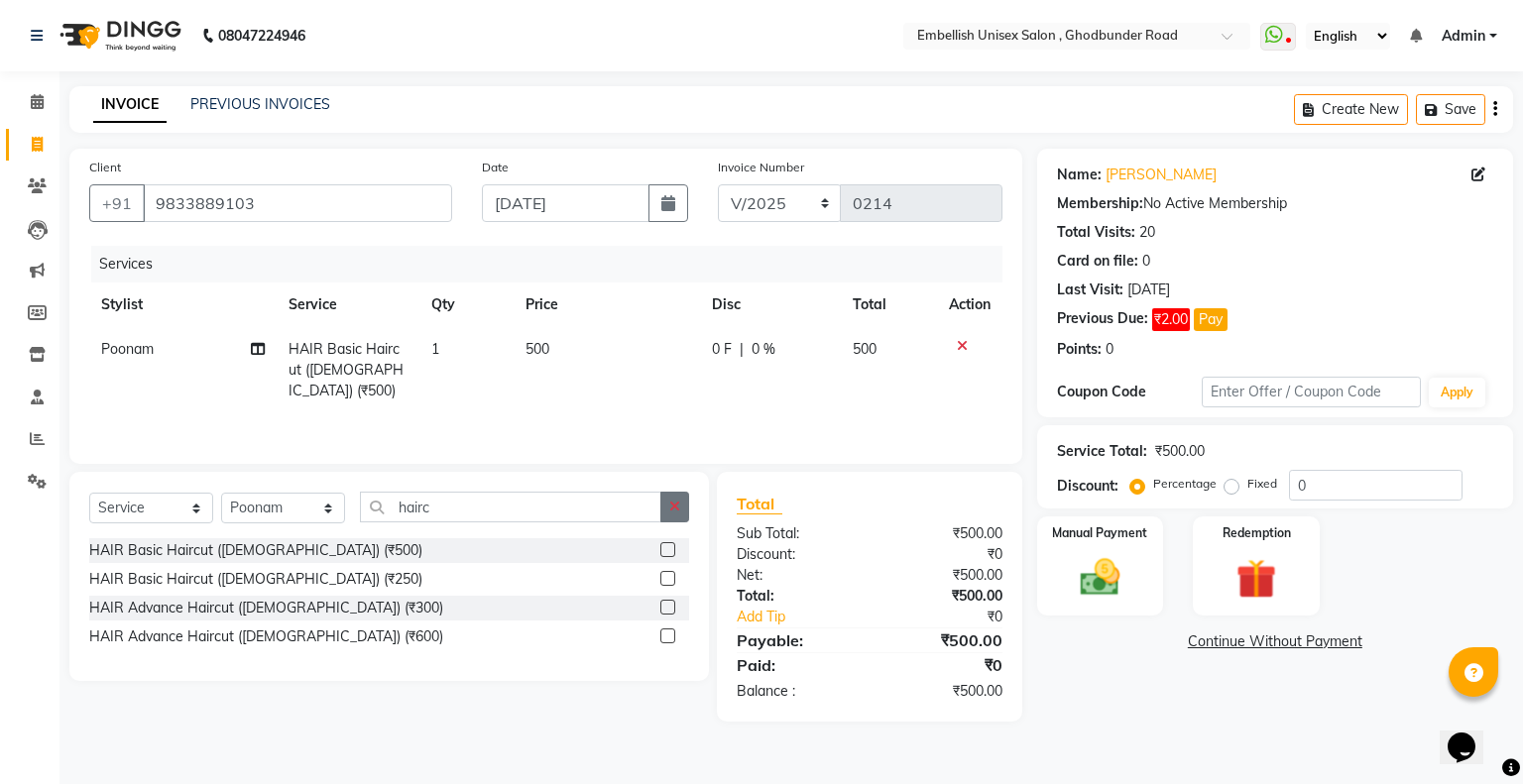 click 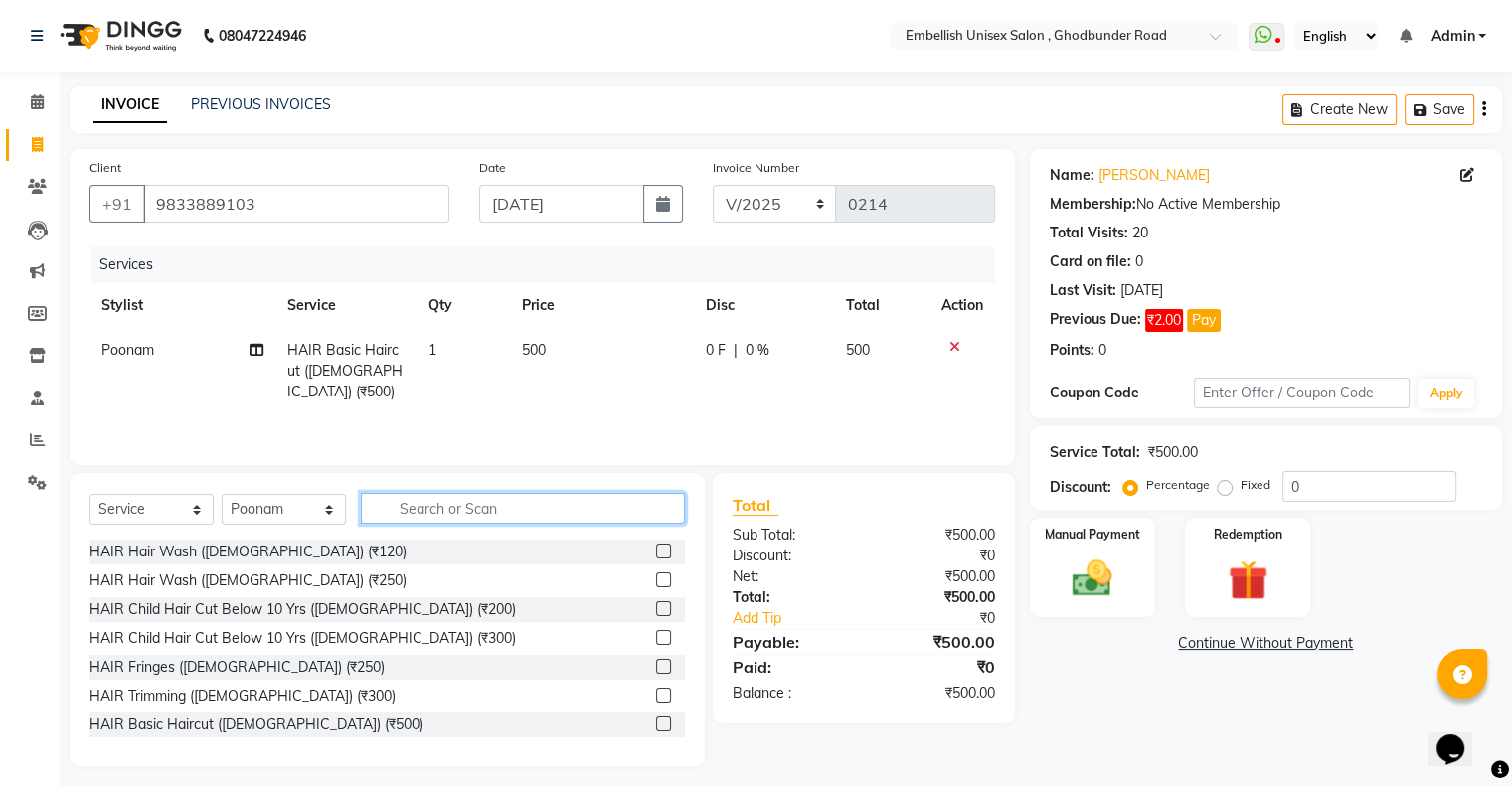 type on "t" 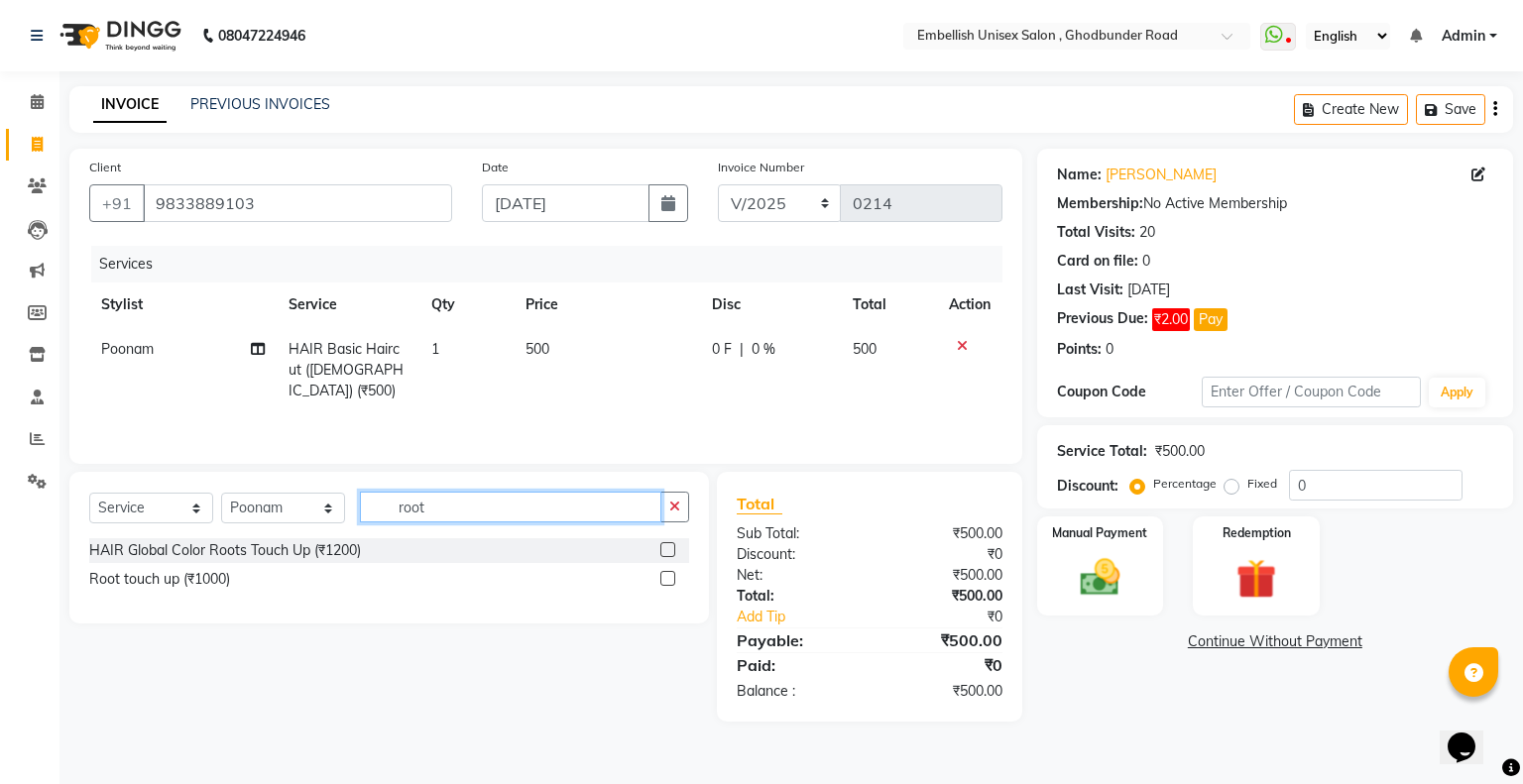 type on "root" 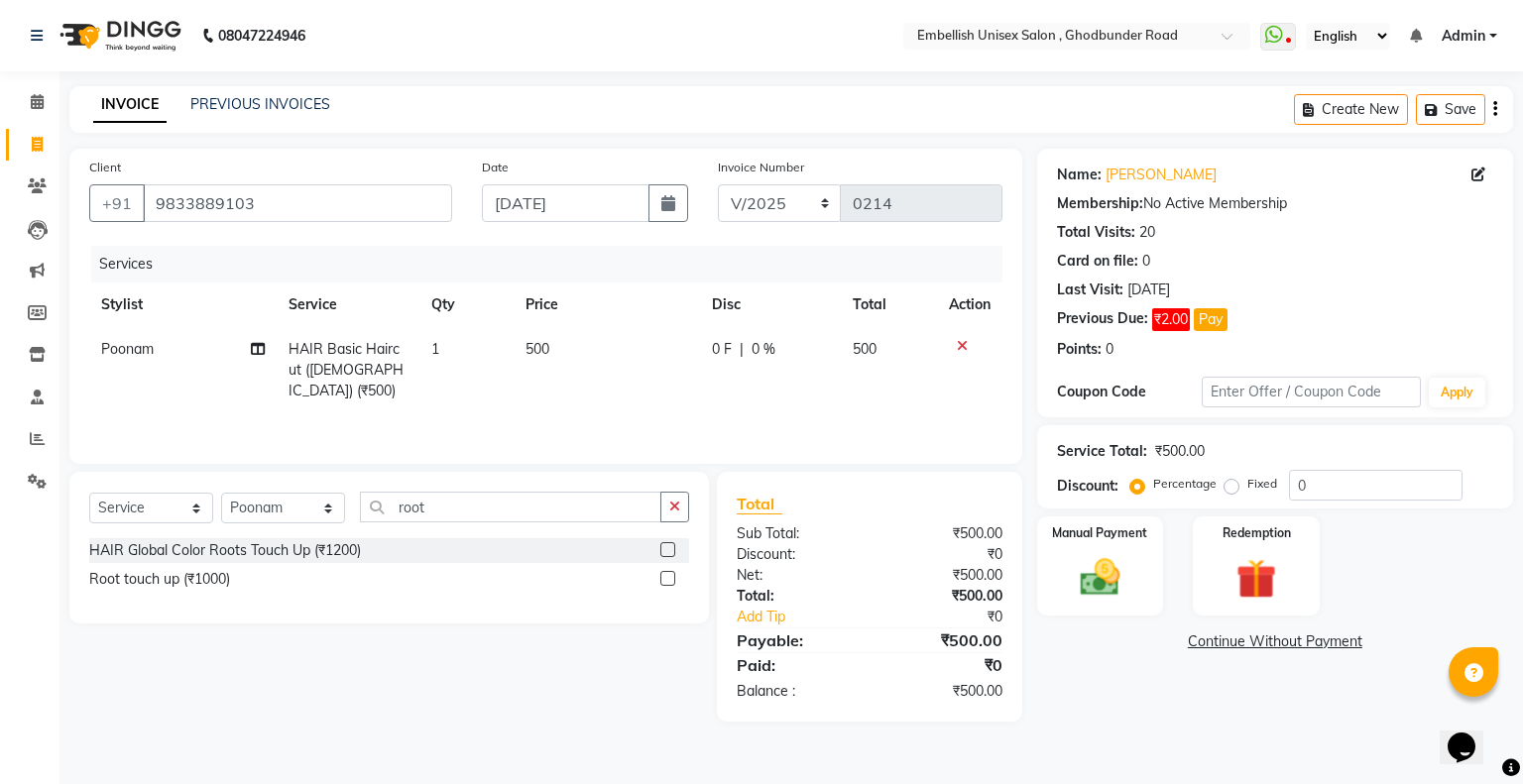 click 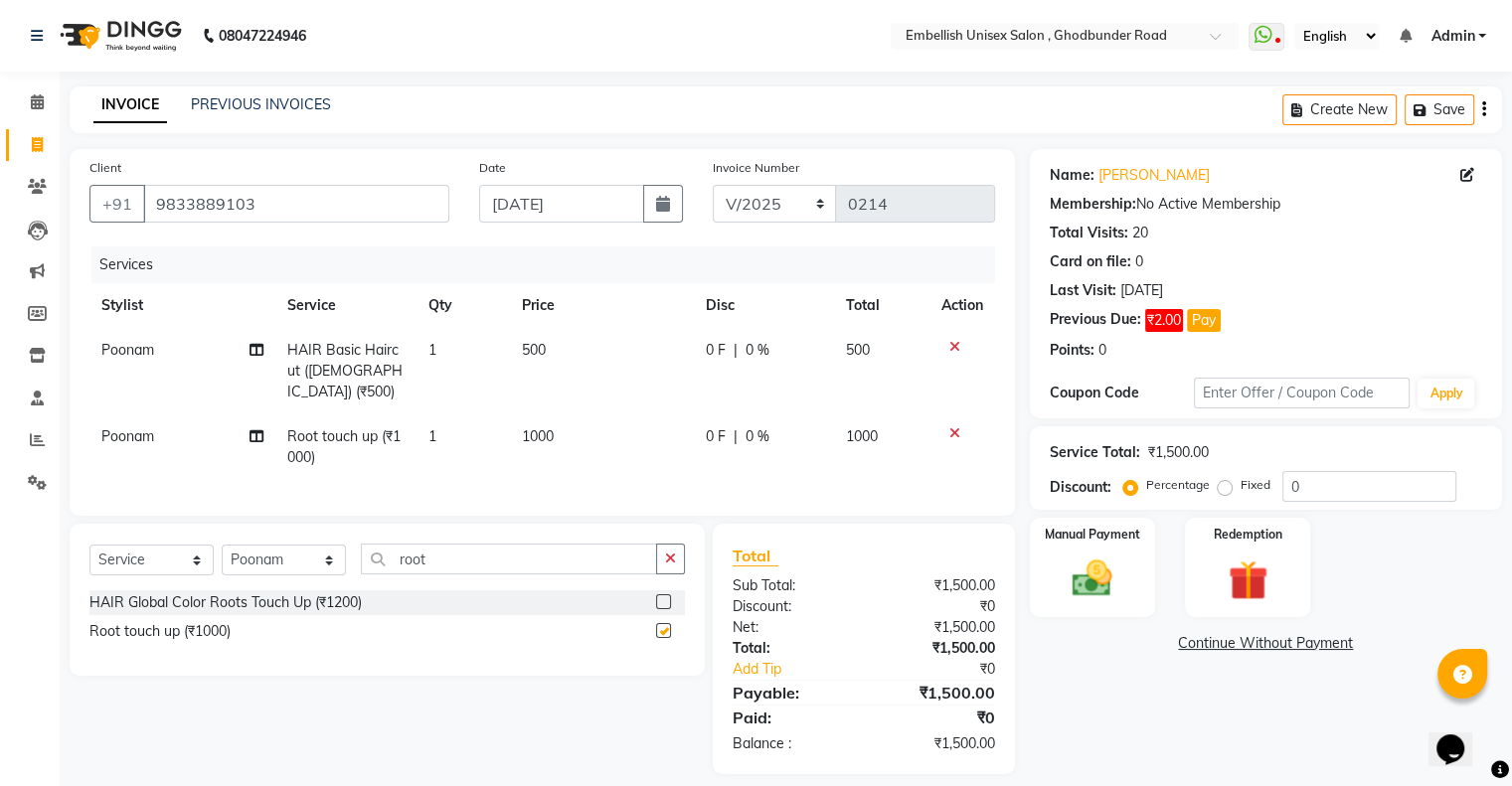 checkbox on "false" 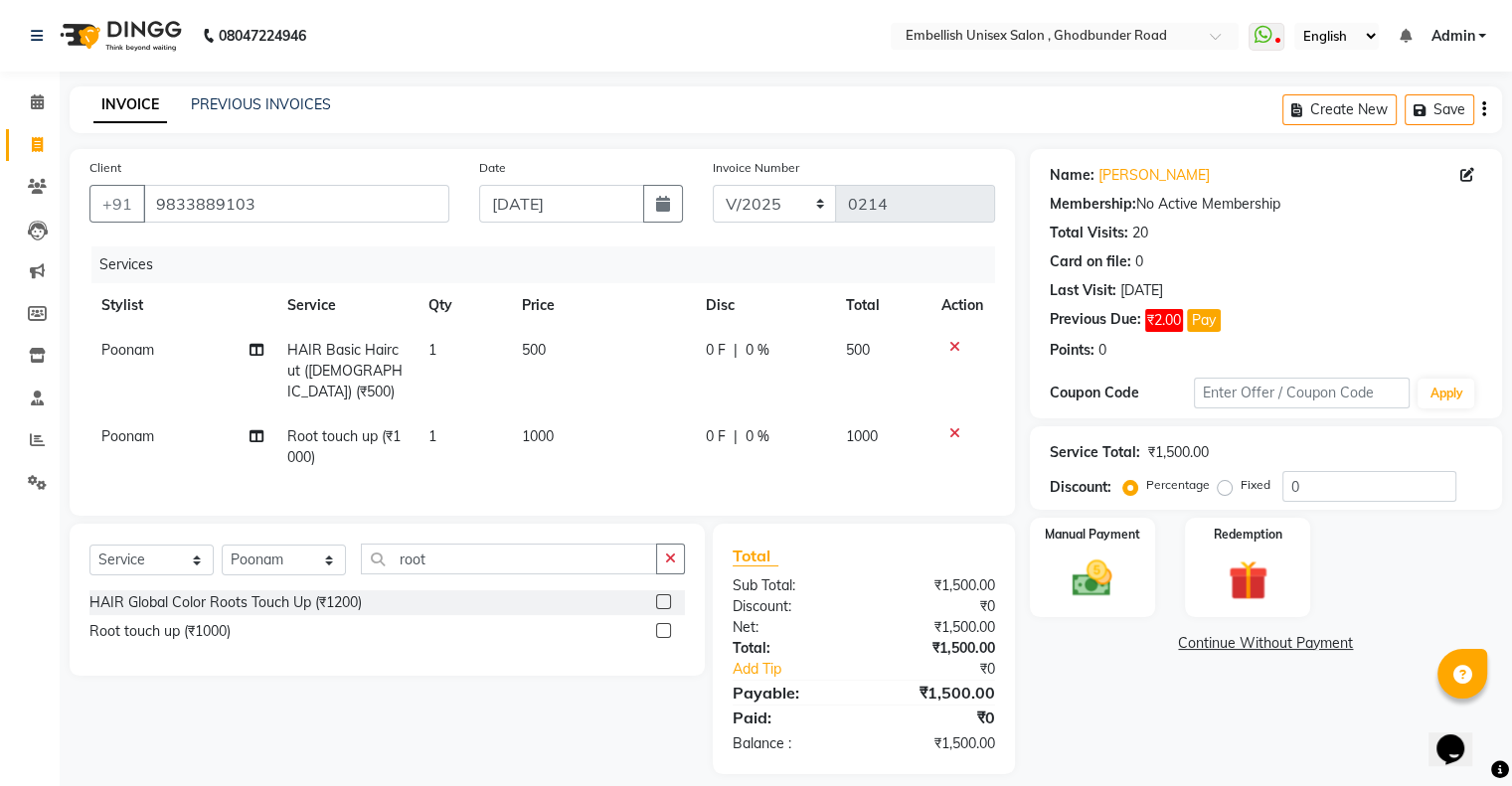 click 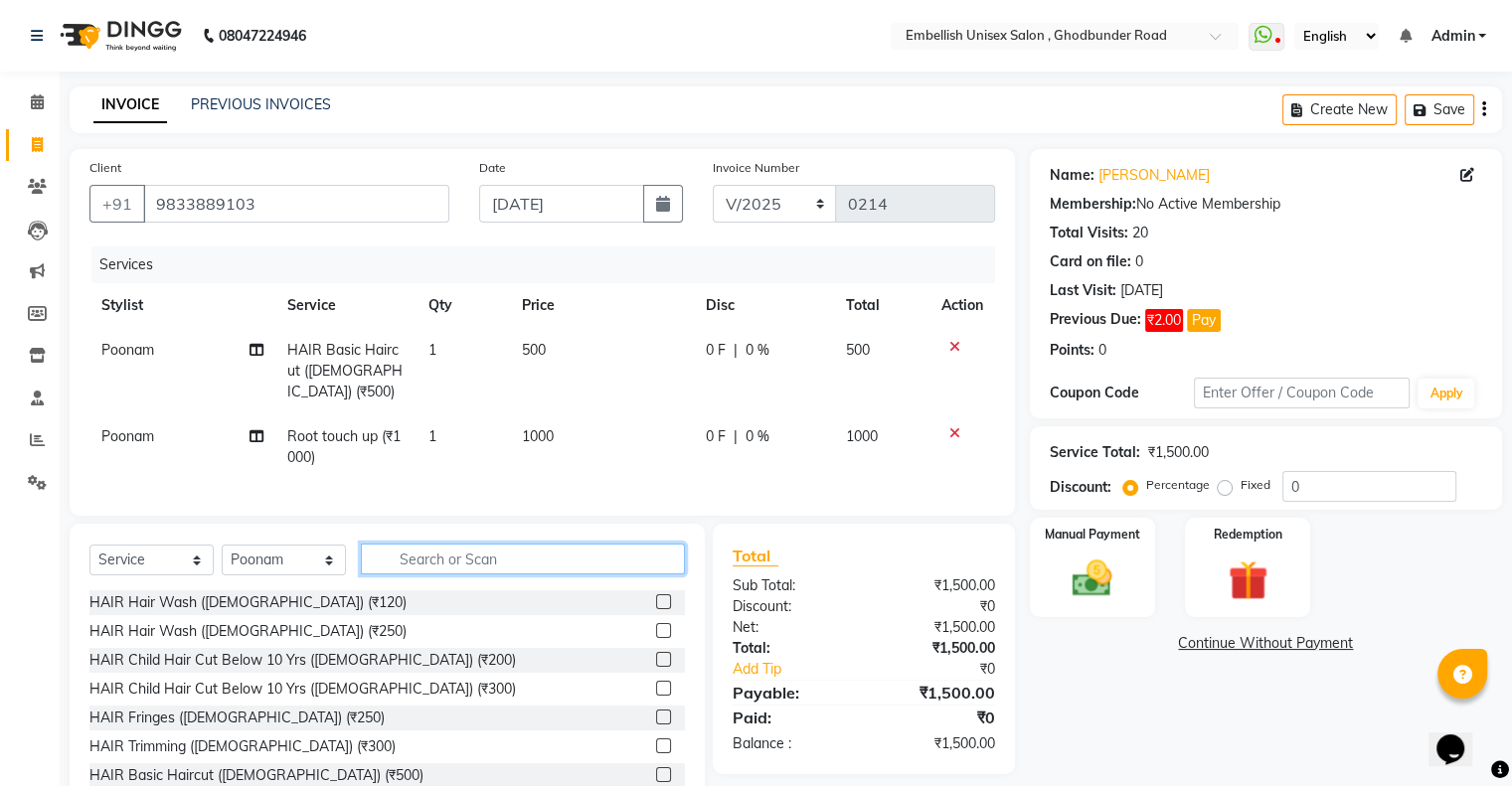 click 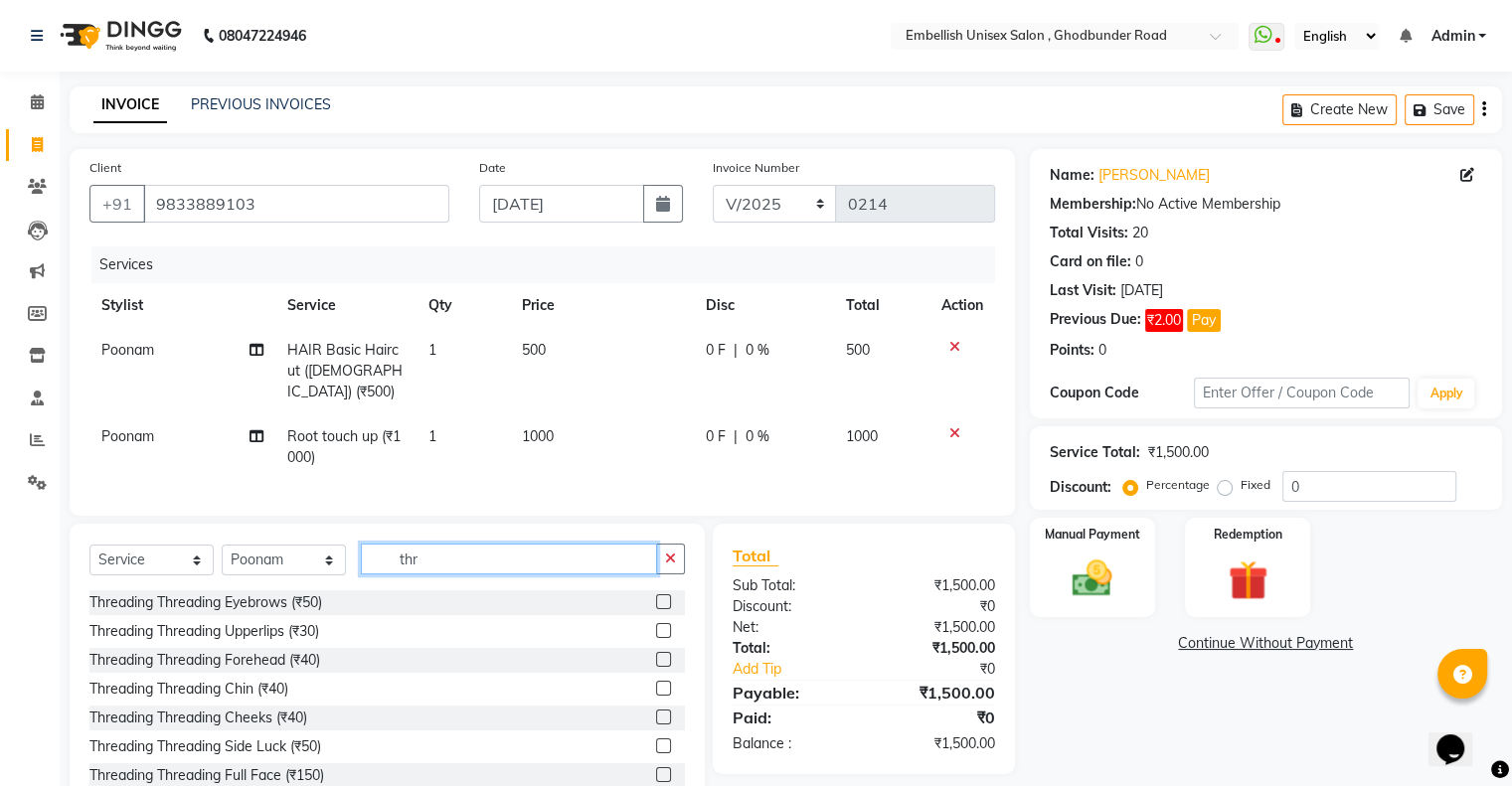 type on "thr" 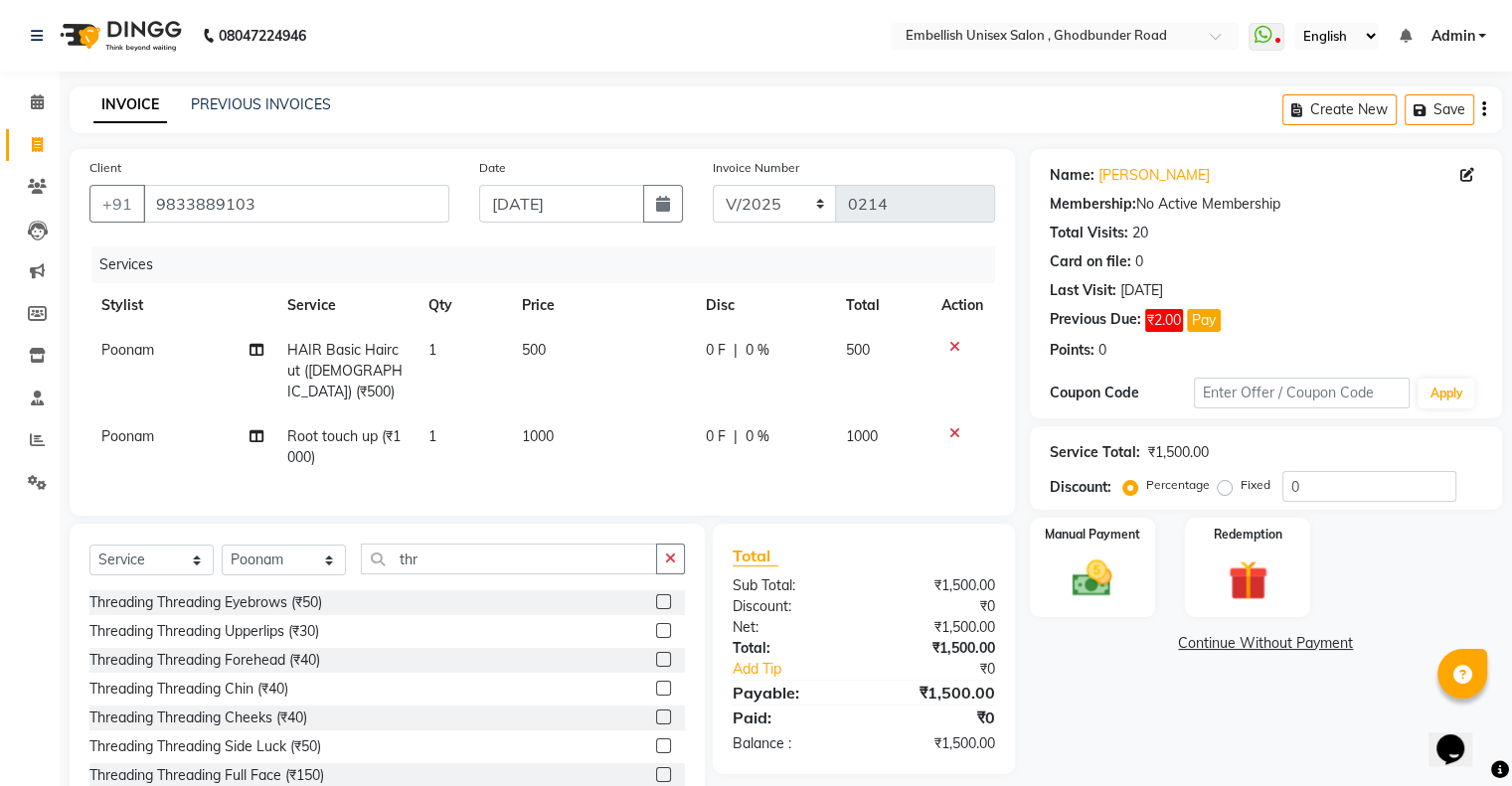 click 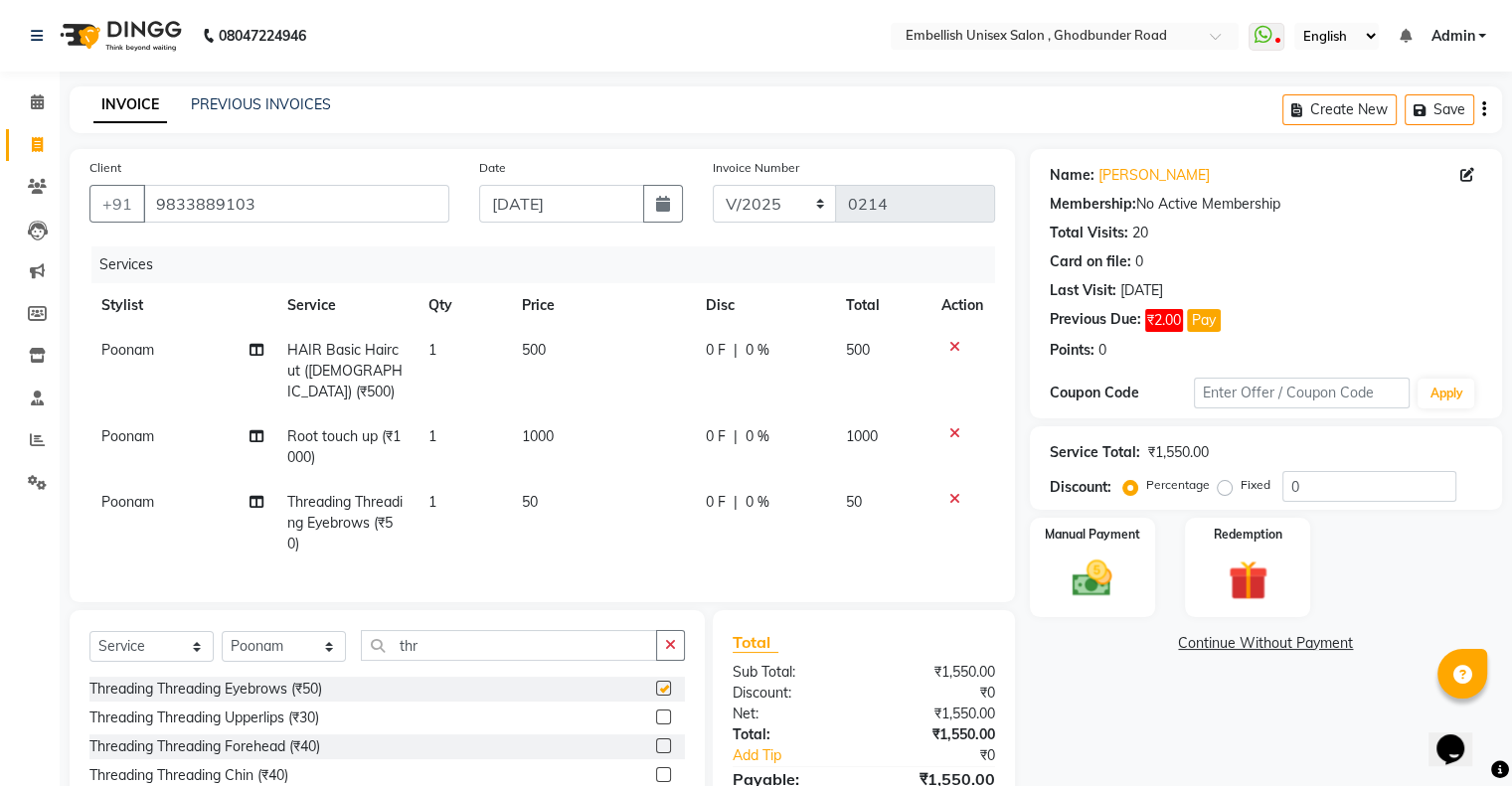 scroll, scrollTop: 163, scrollLeft: 0, axis: vertical 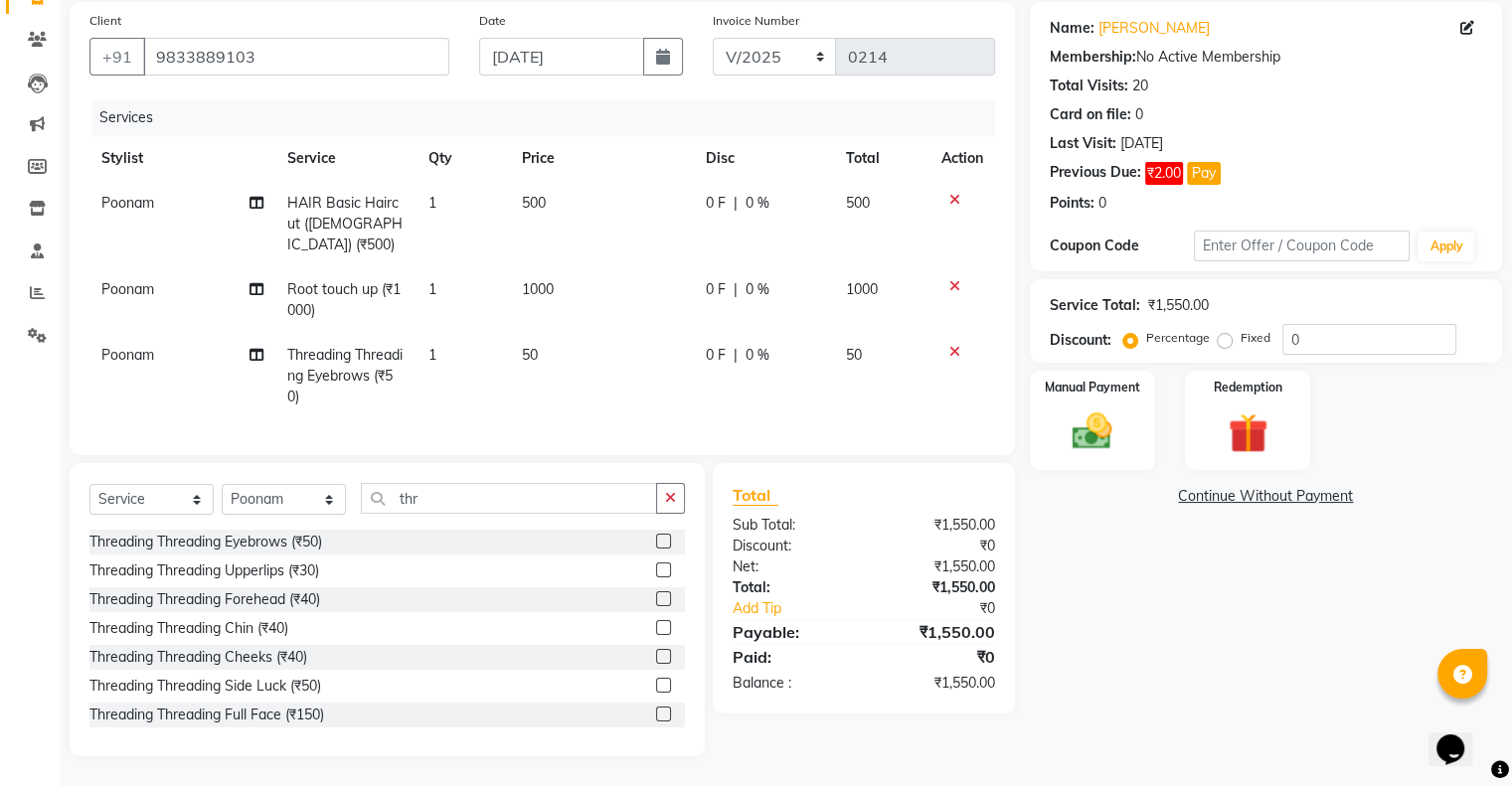 checkbox on "false" 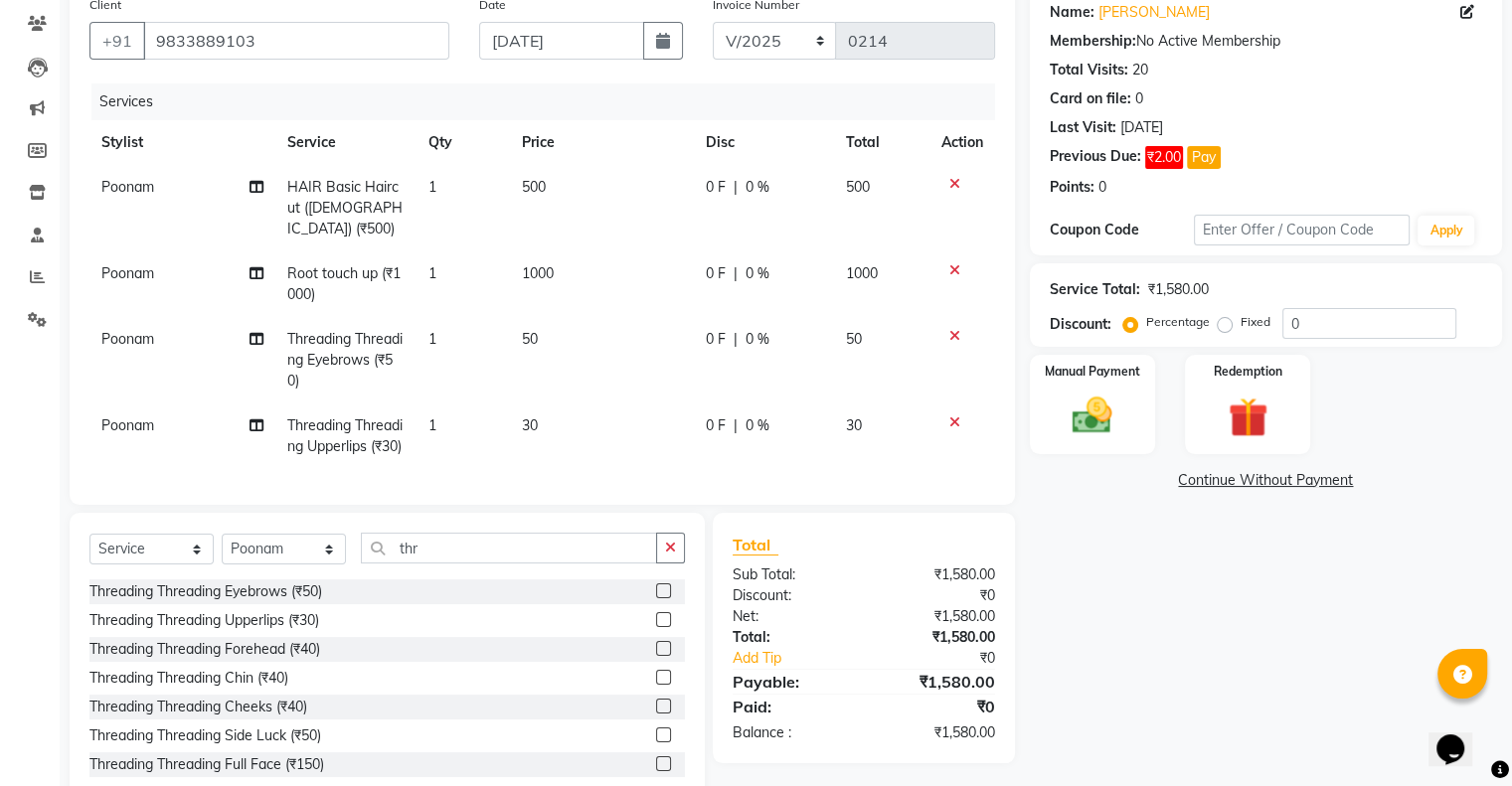 click 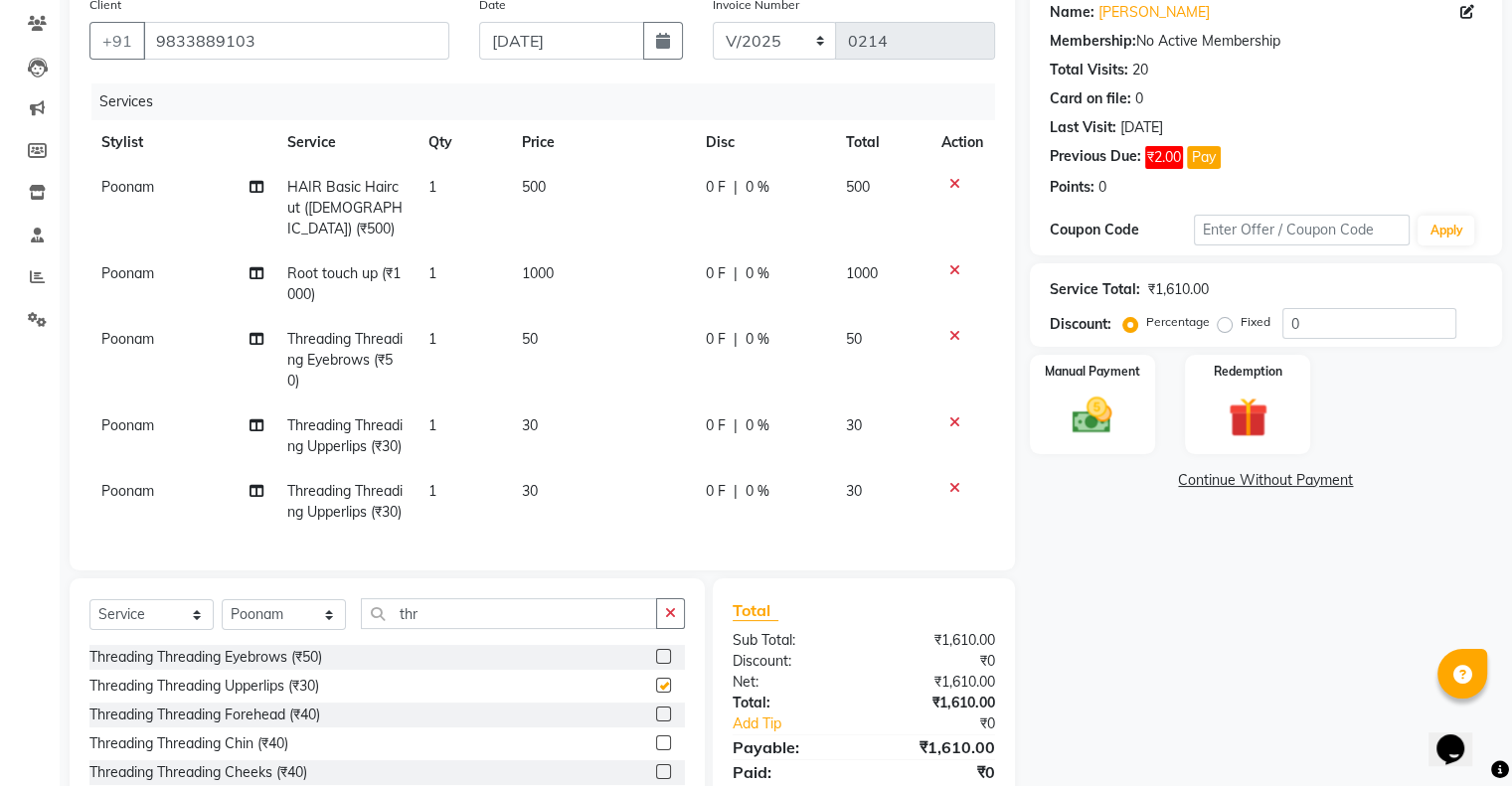 scroll, scrollTop: 308, scrollLeft: 0, axis: vertical 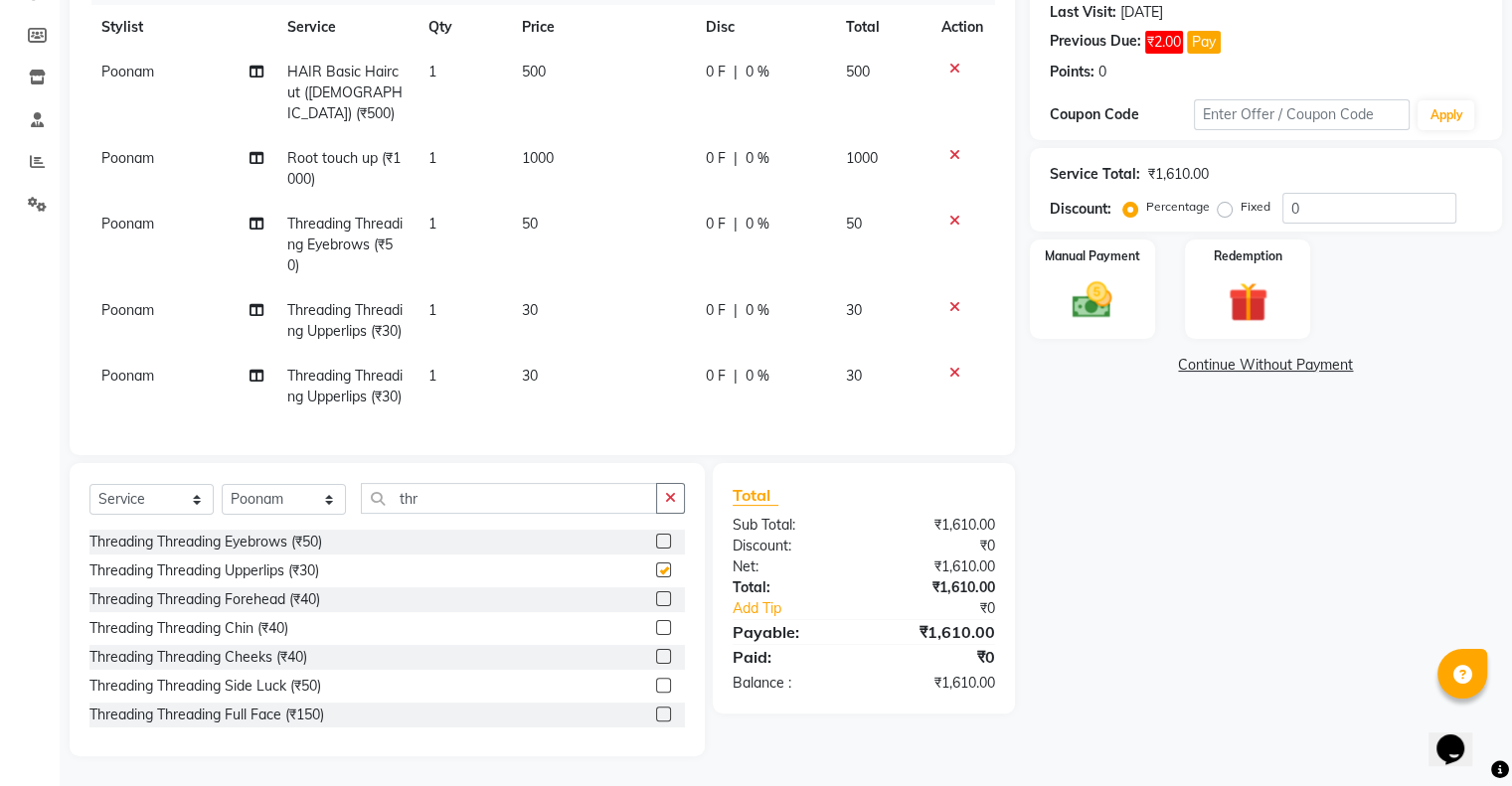 checkbox on "false" 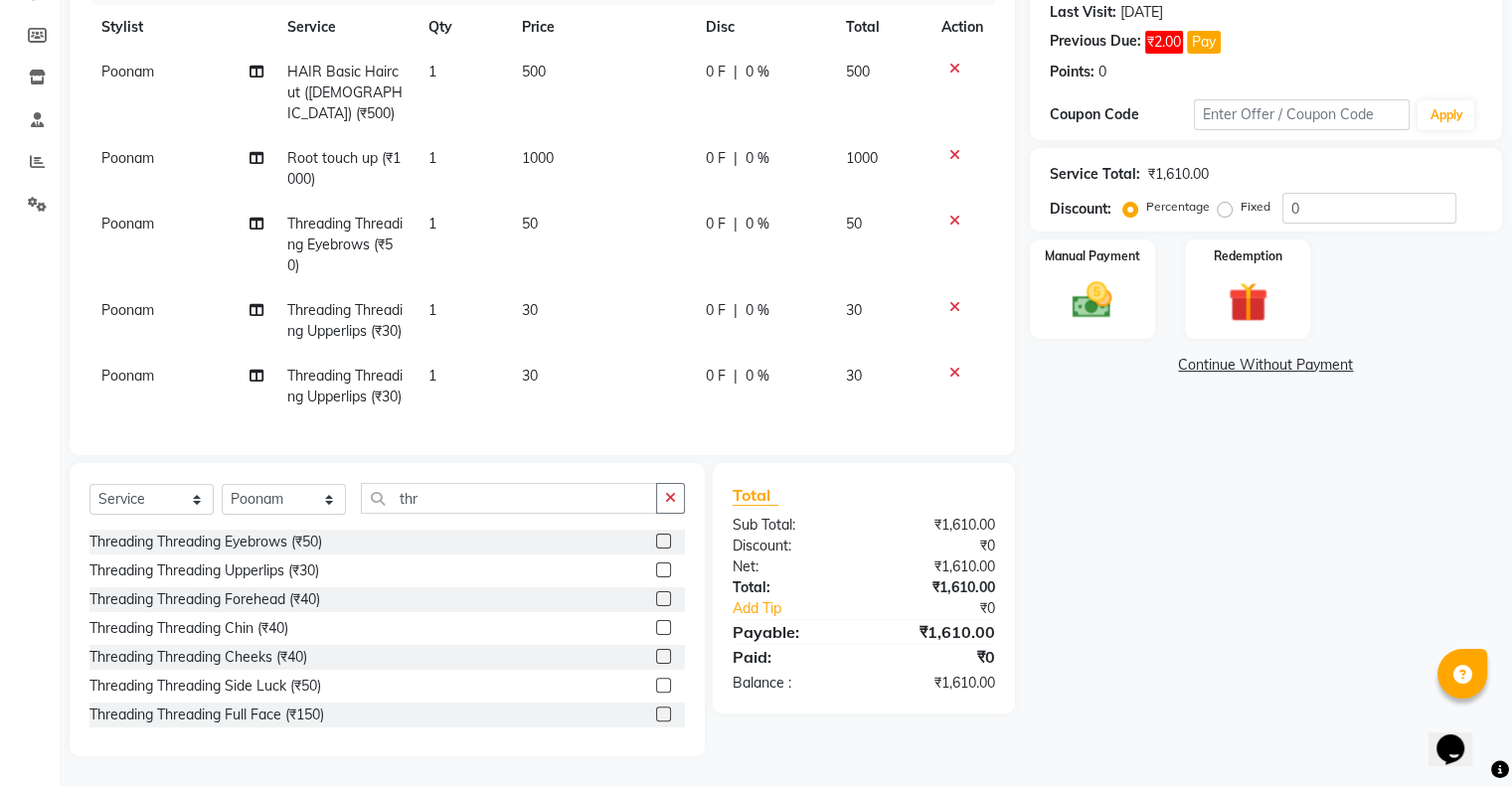 click 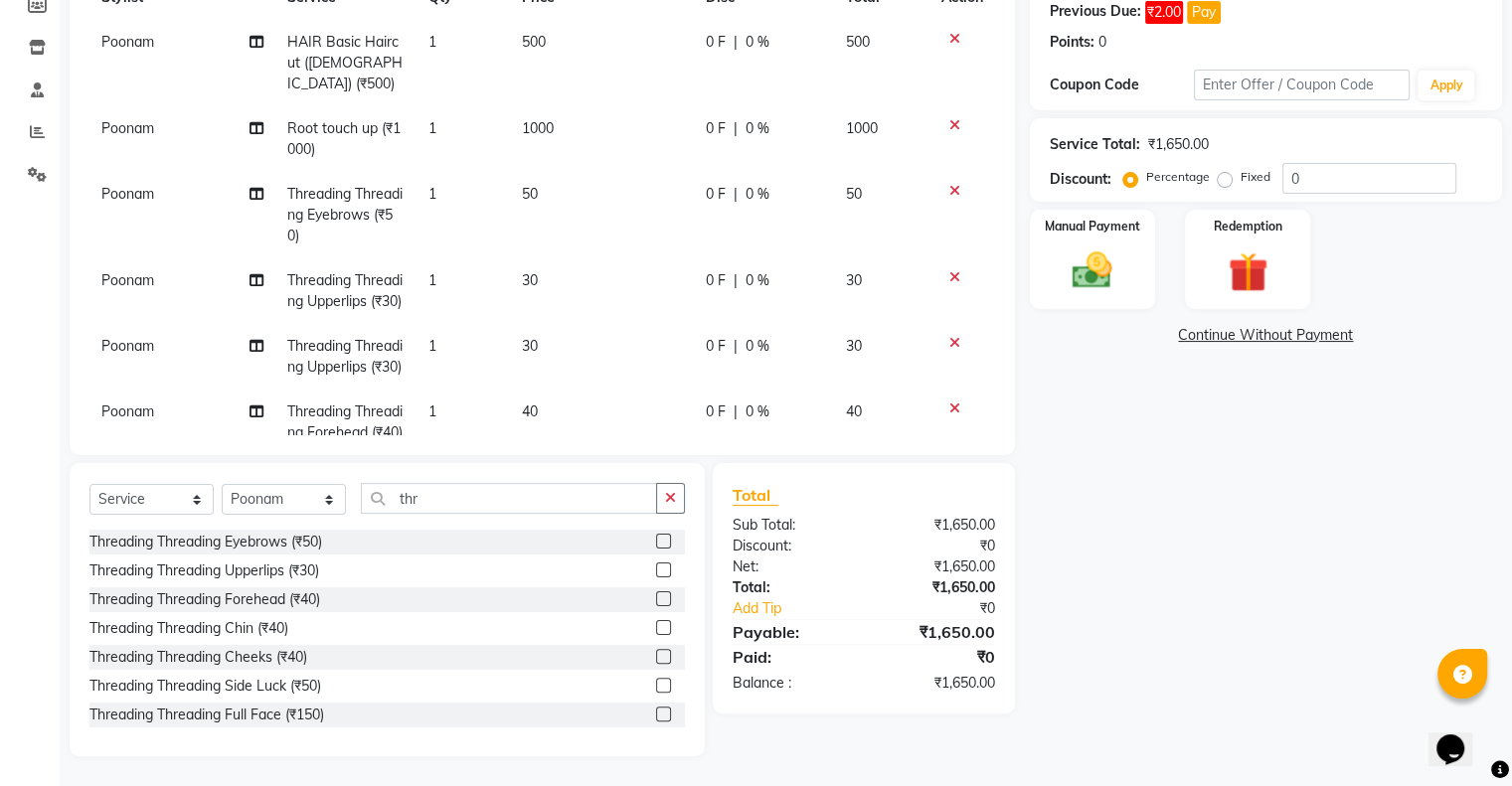 click 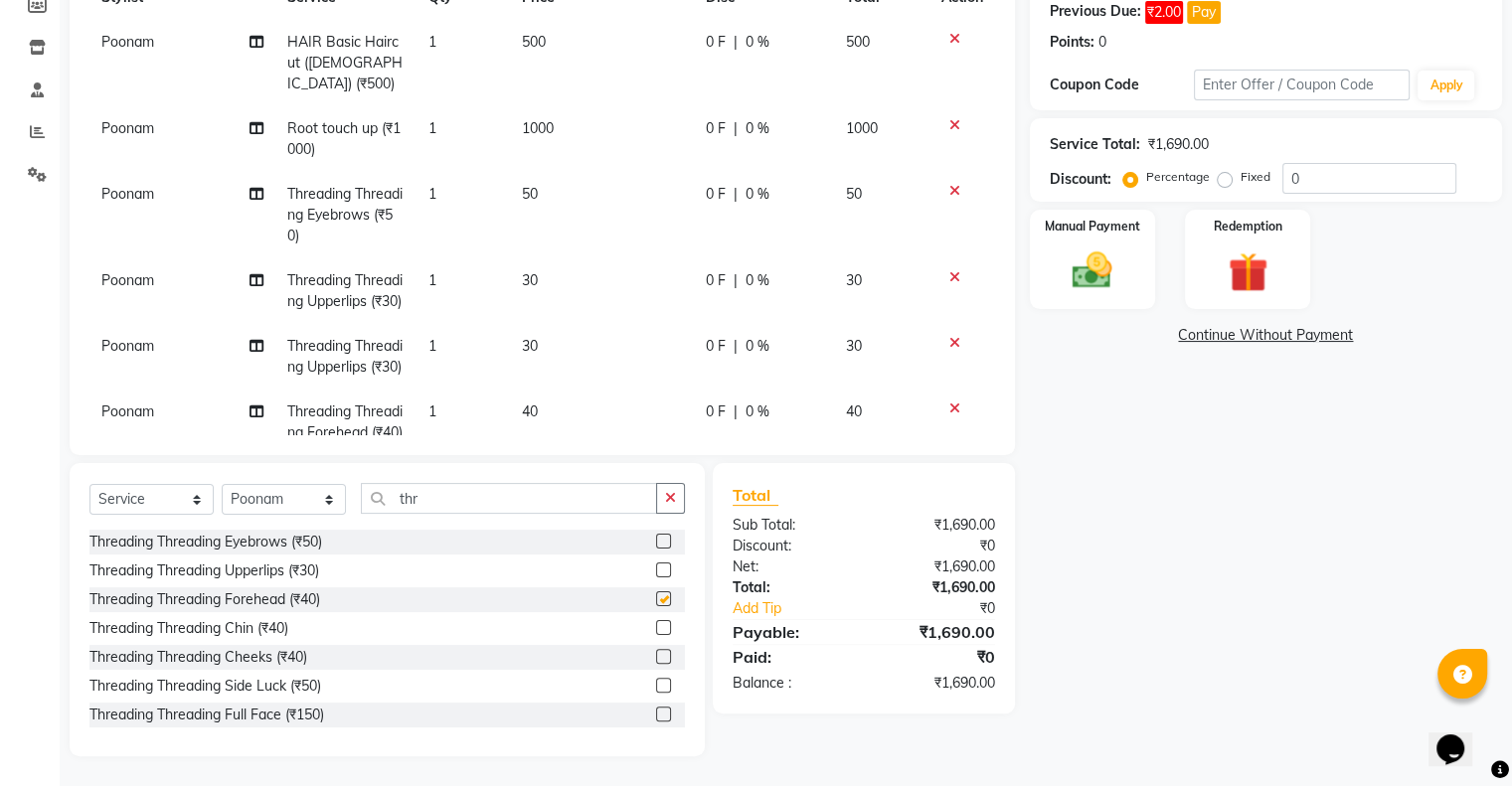 checkbox on "false" 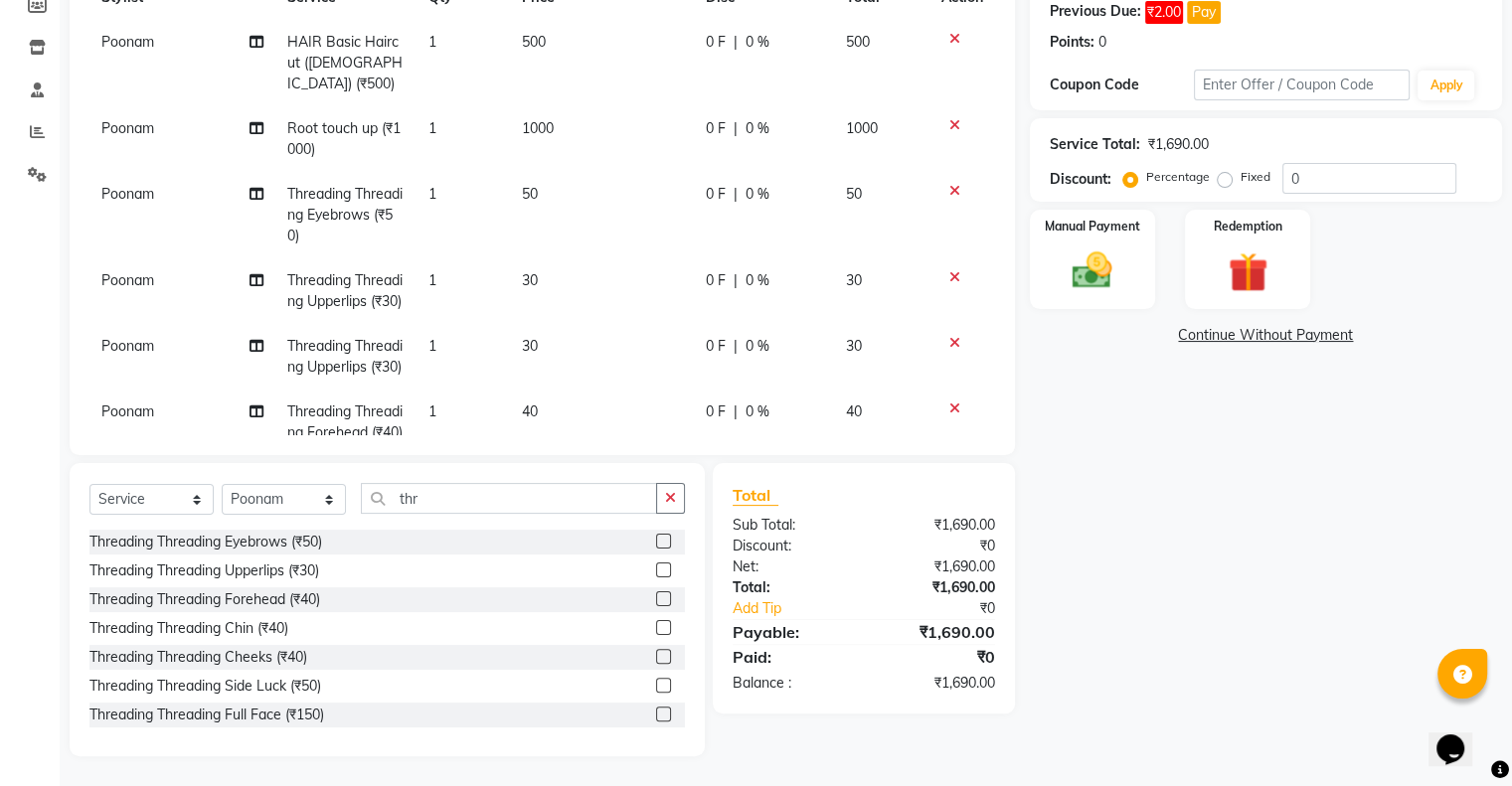 scroll, scrollTop: 200, scrollLeft: 0, axis: vertical 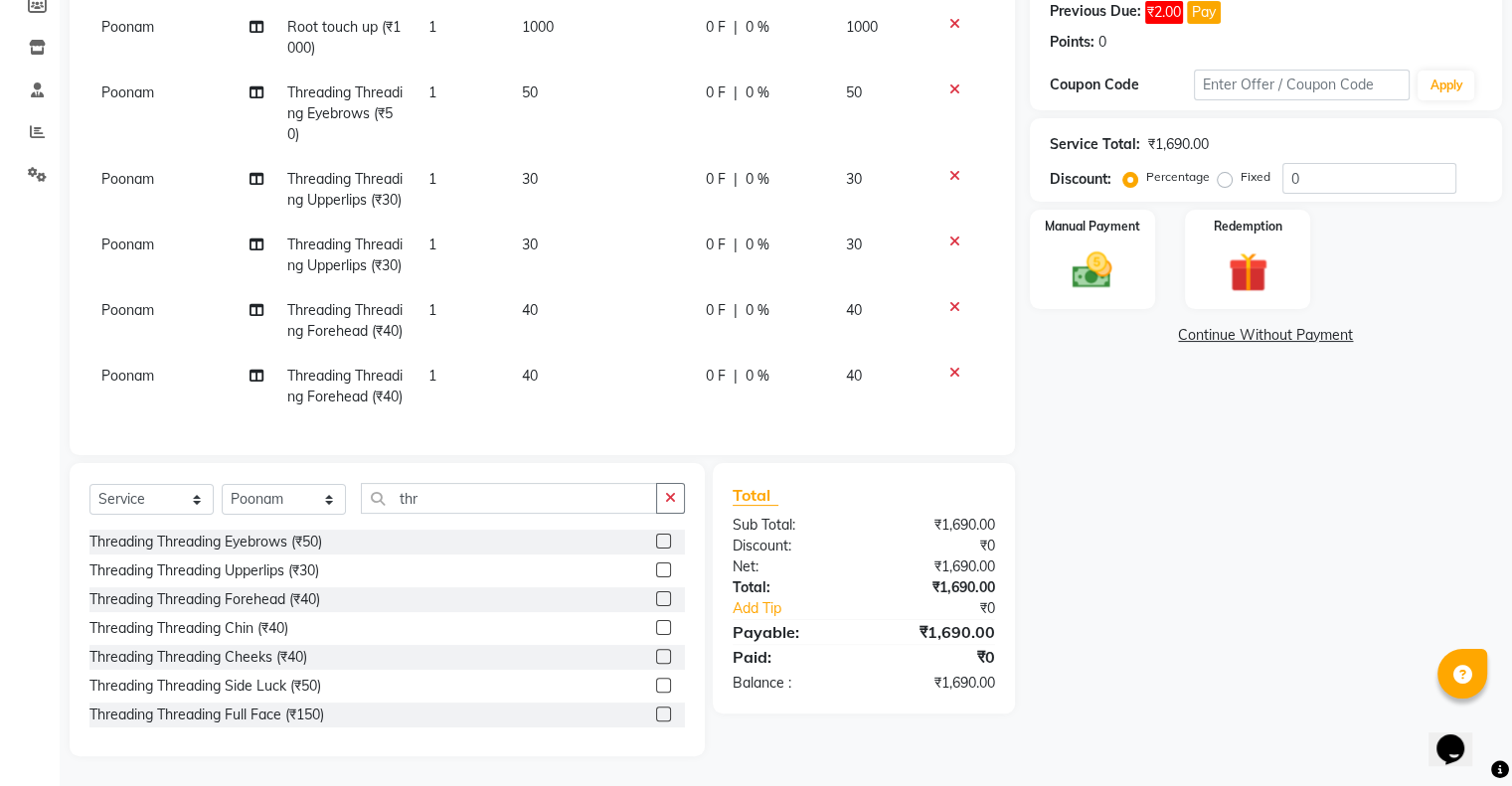 click on "40" 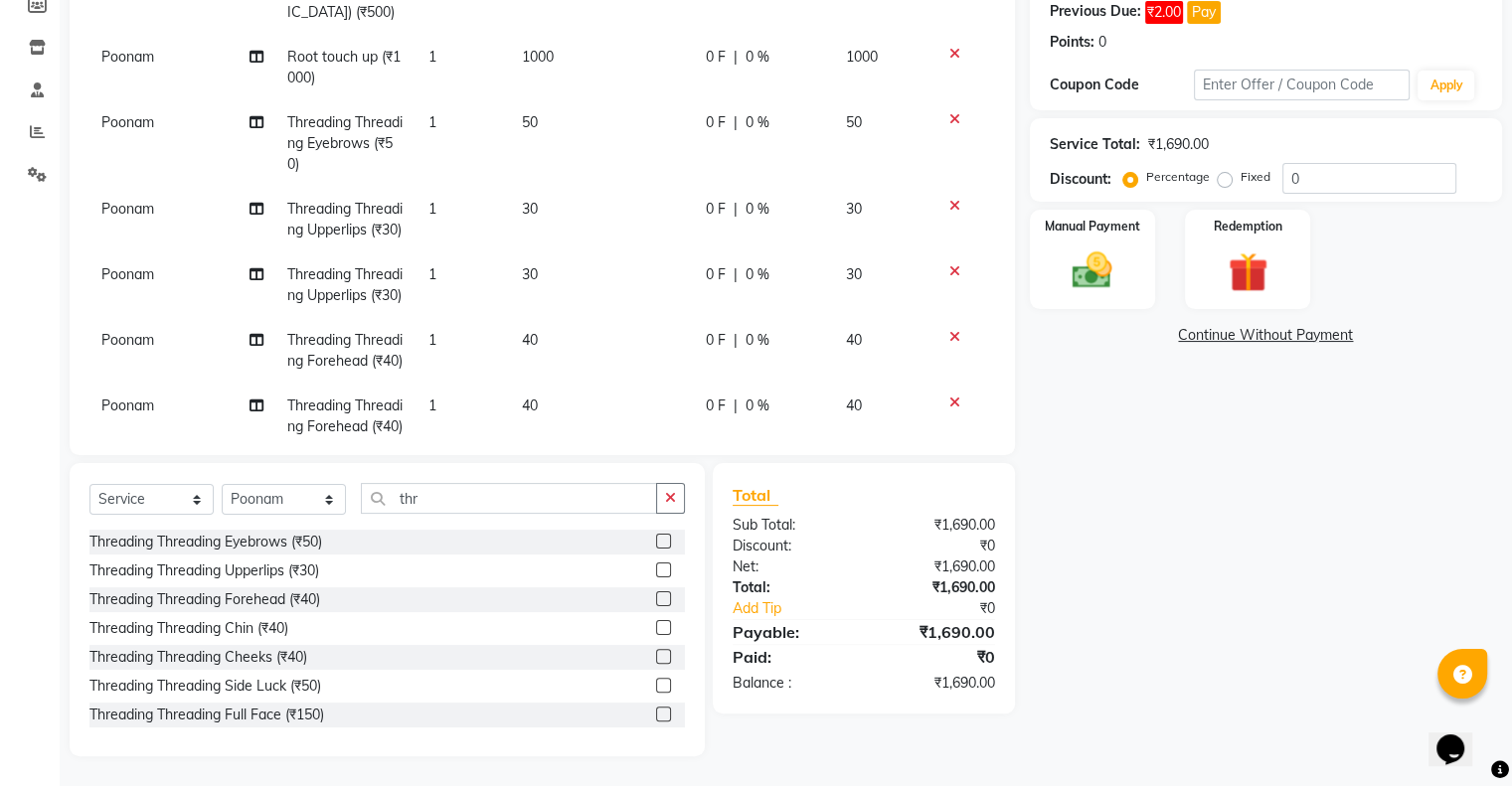 select on "52468" 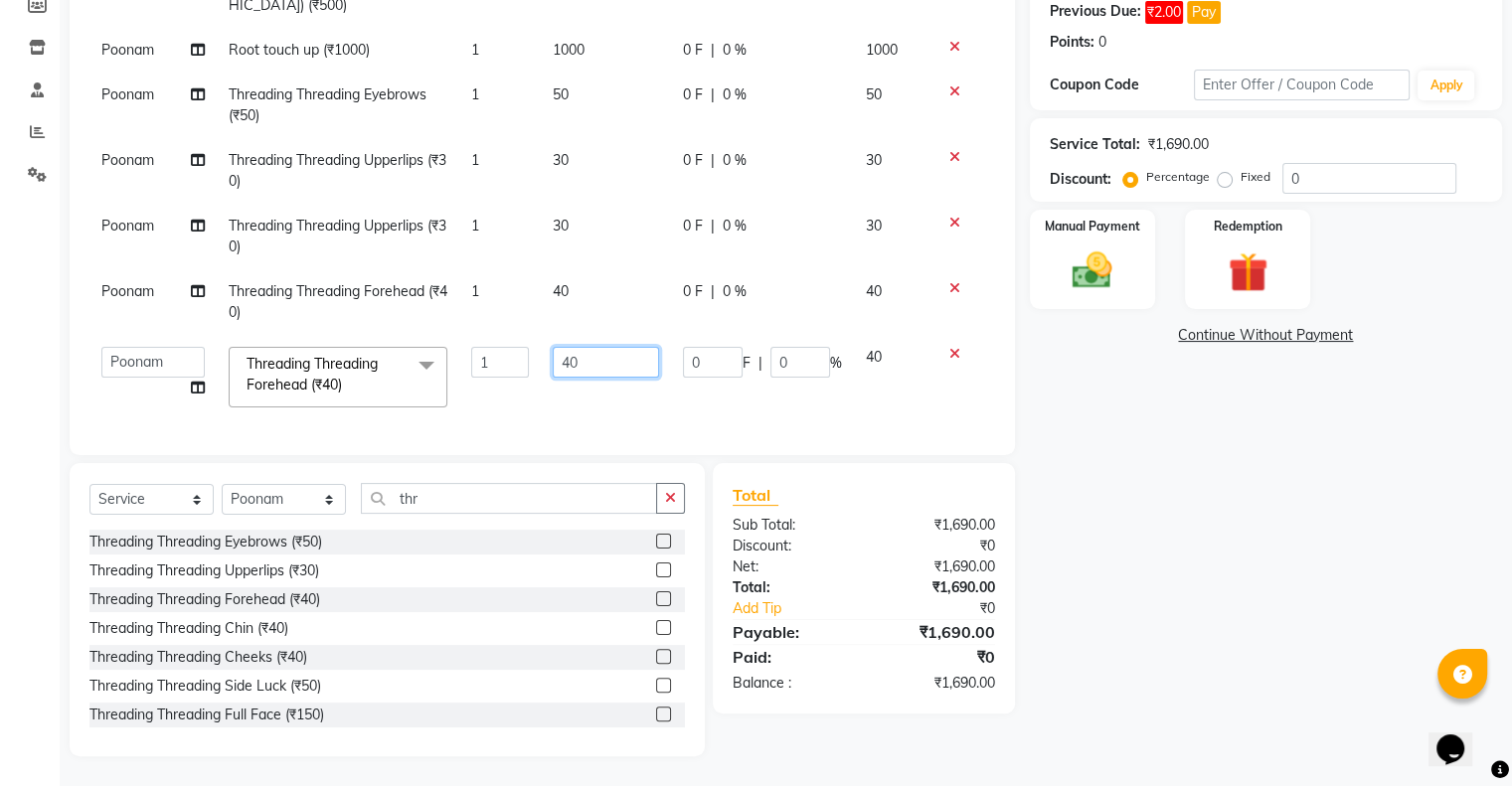 click on "40" 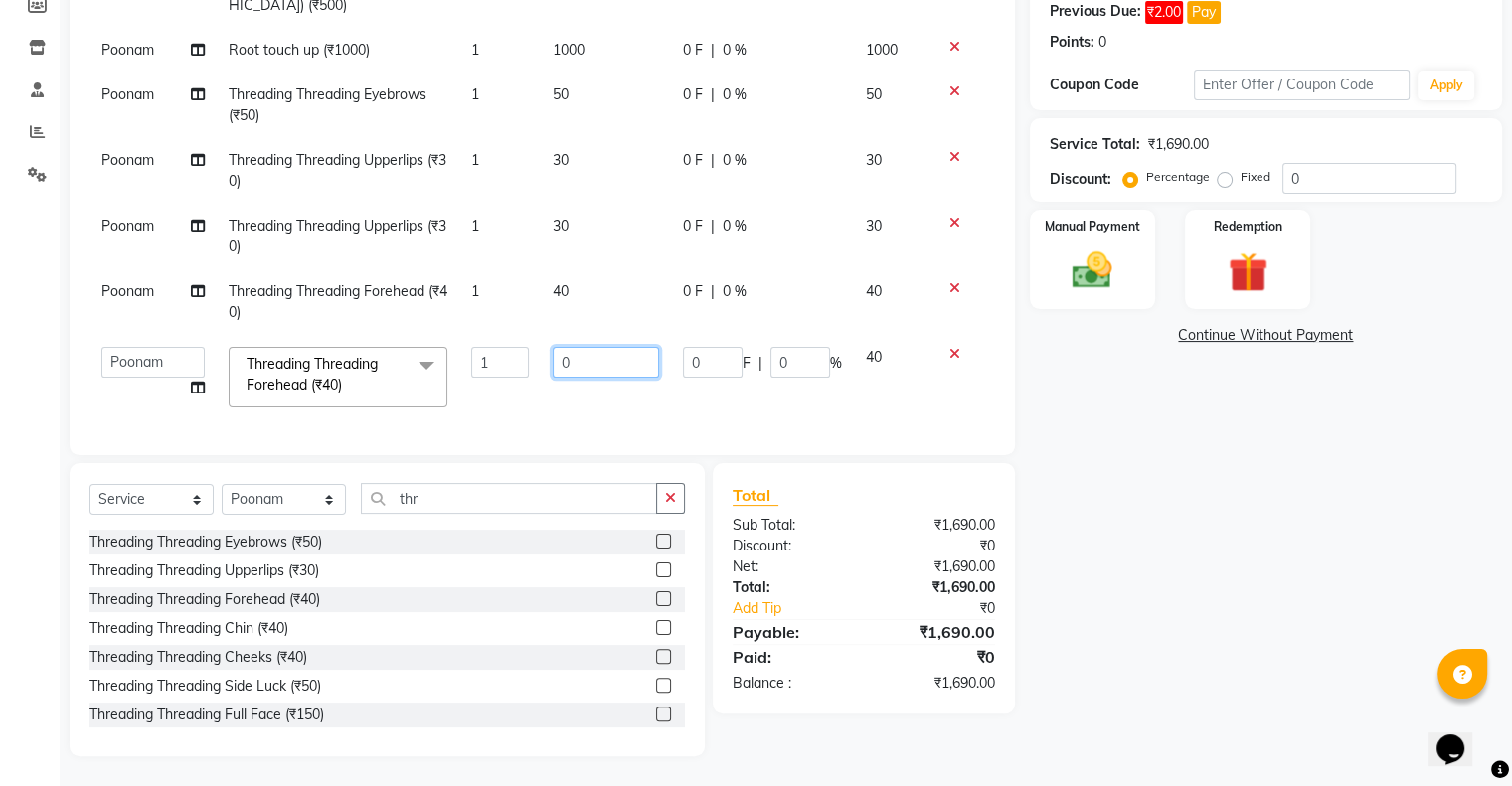 type on "30" 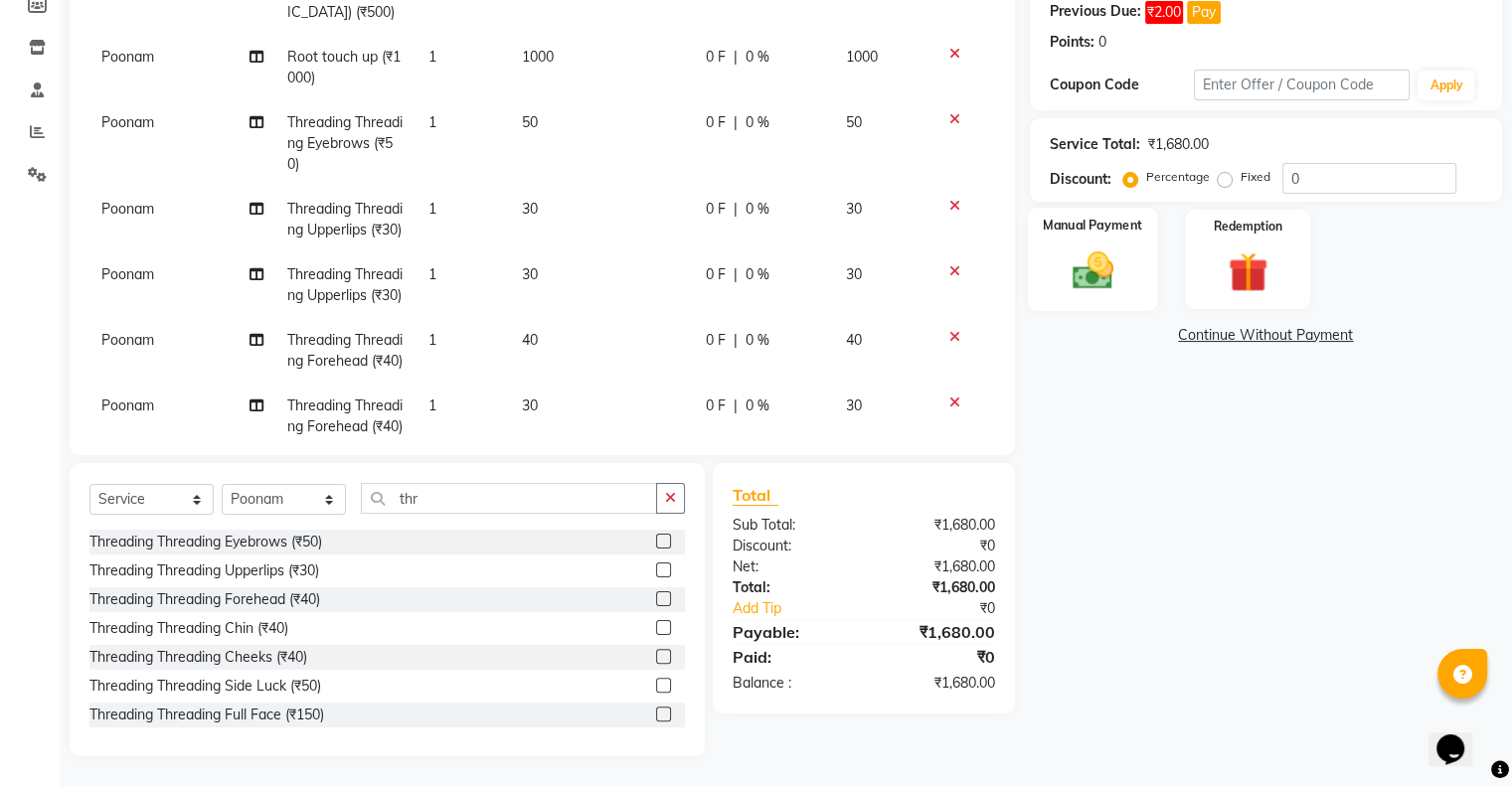 click on "Manual Payment" 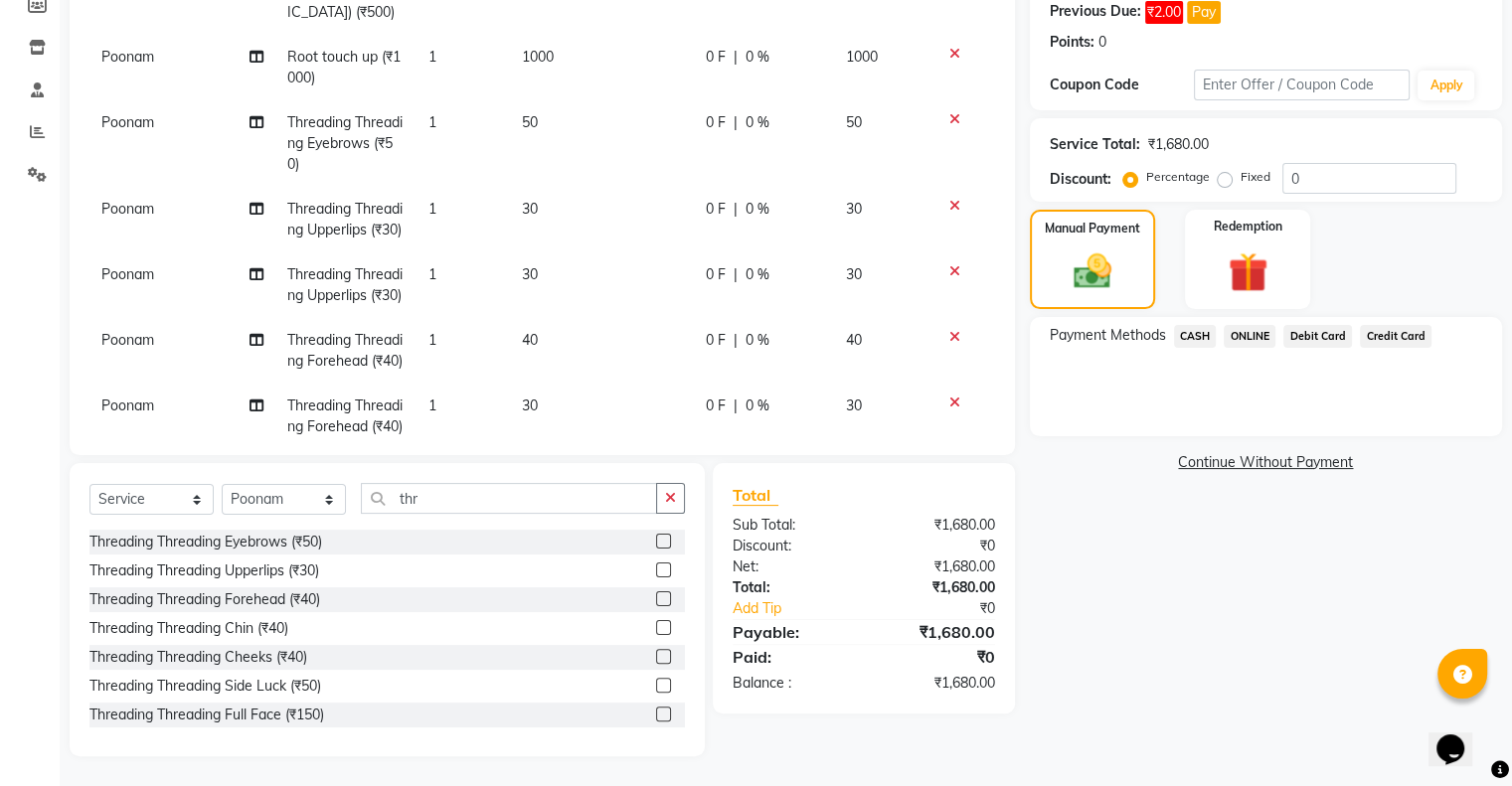 scroll, scrollTop: 0, scrollLeft: 0, axis: both 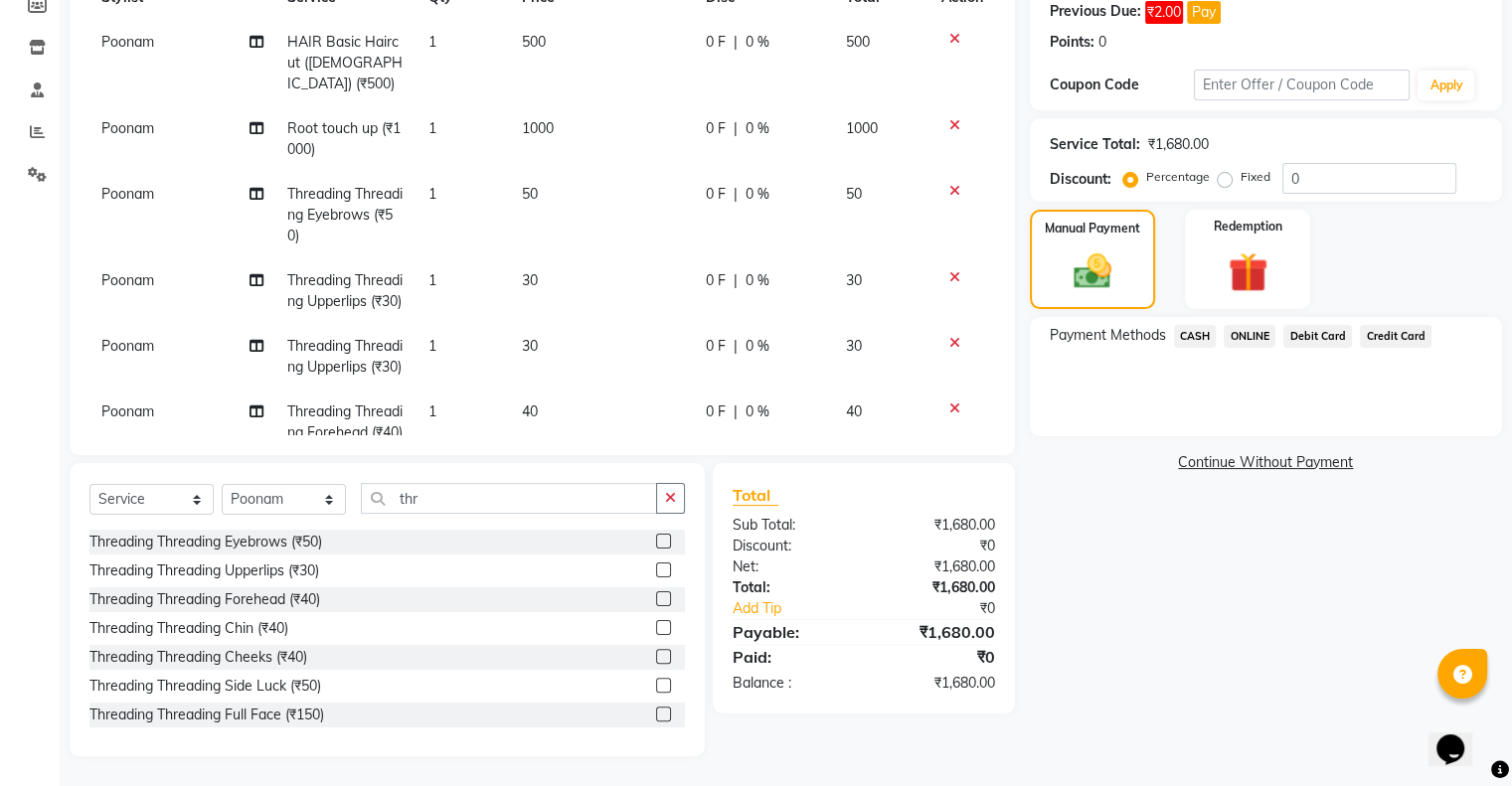 click on "500" 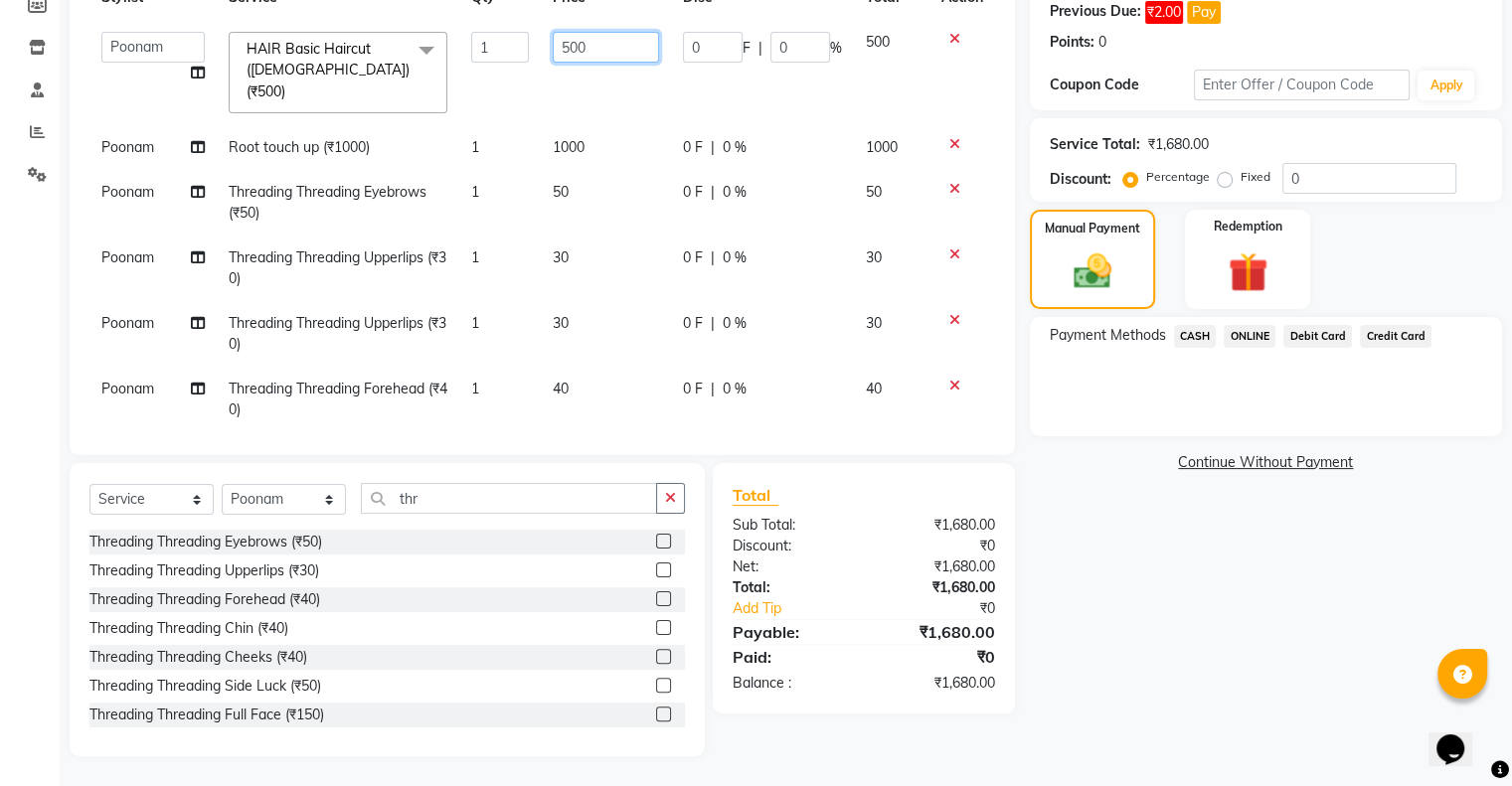 click on "500" 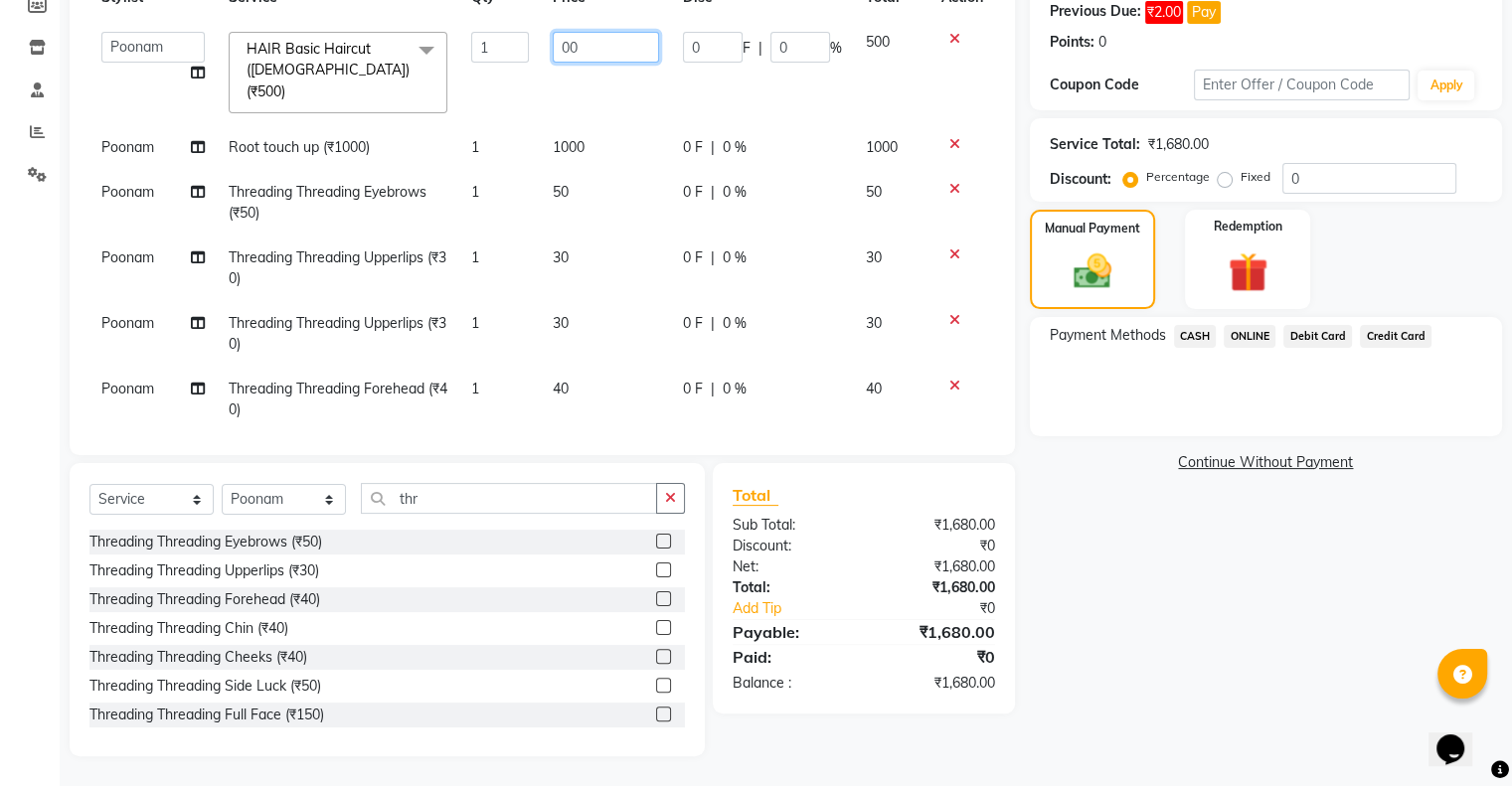 type on "300" 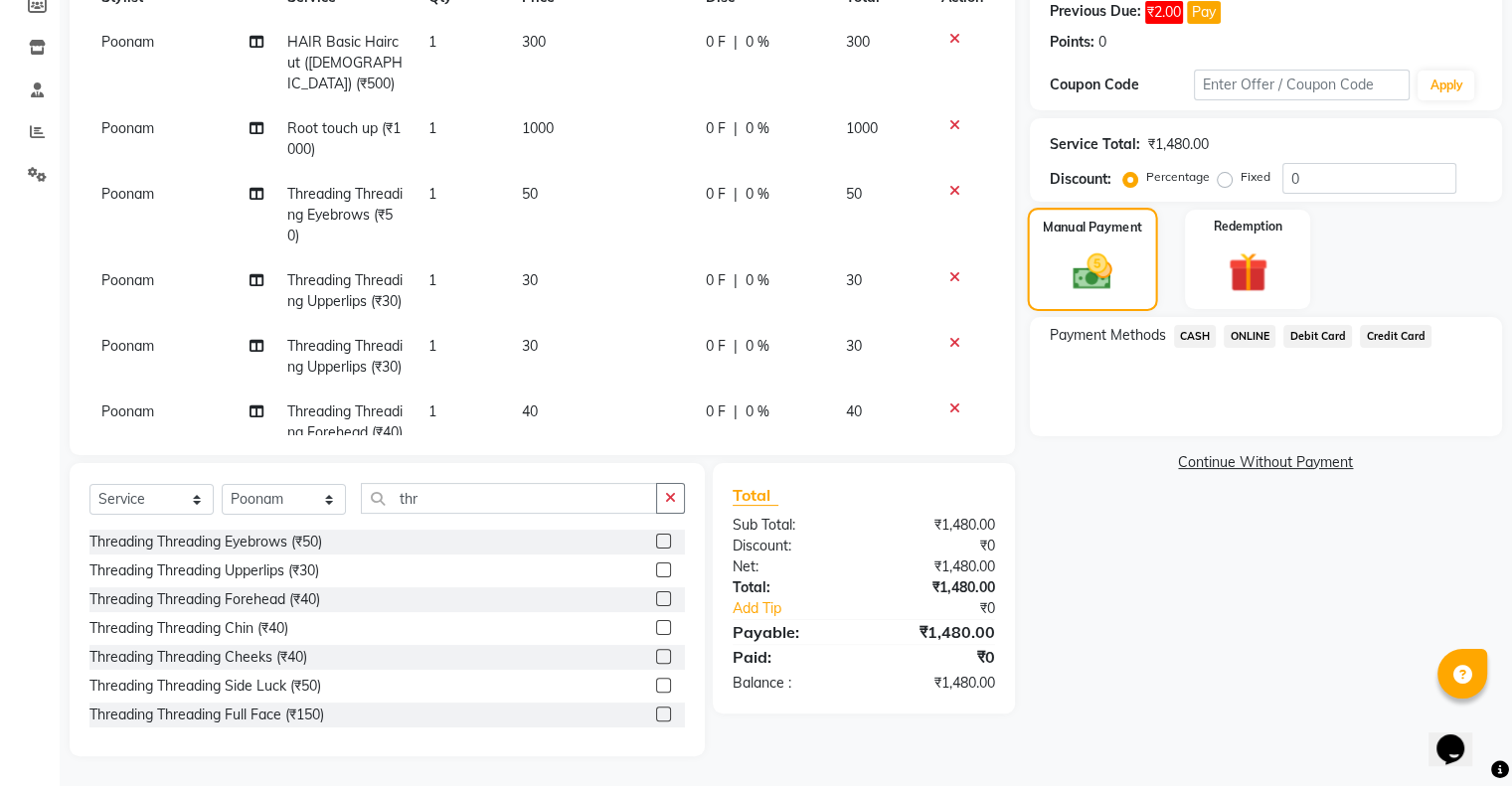 click on "Manual Payment" 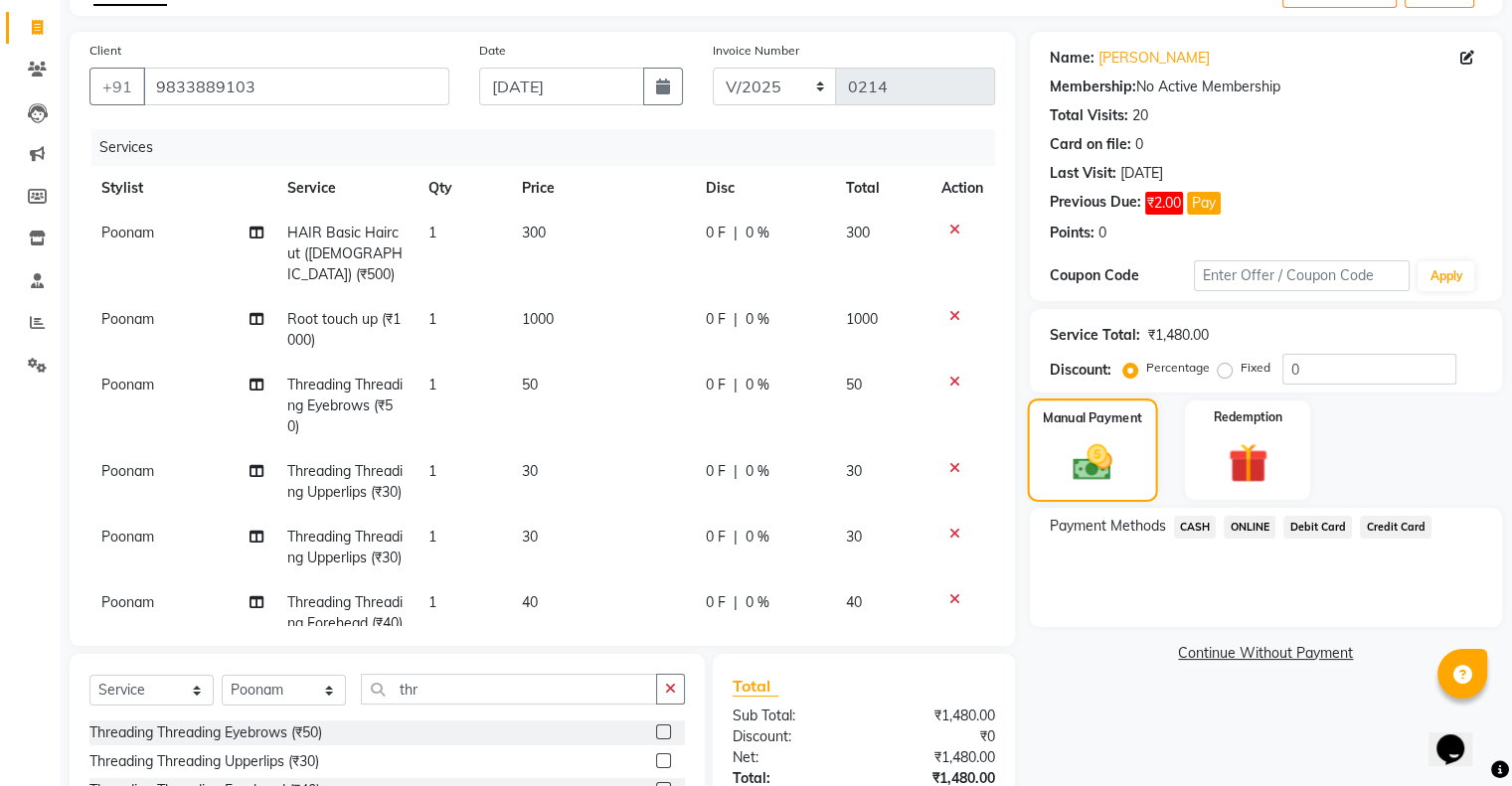 scroll, scrollTop: 116, scrollLeft: 0, axis: vertical 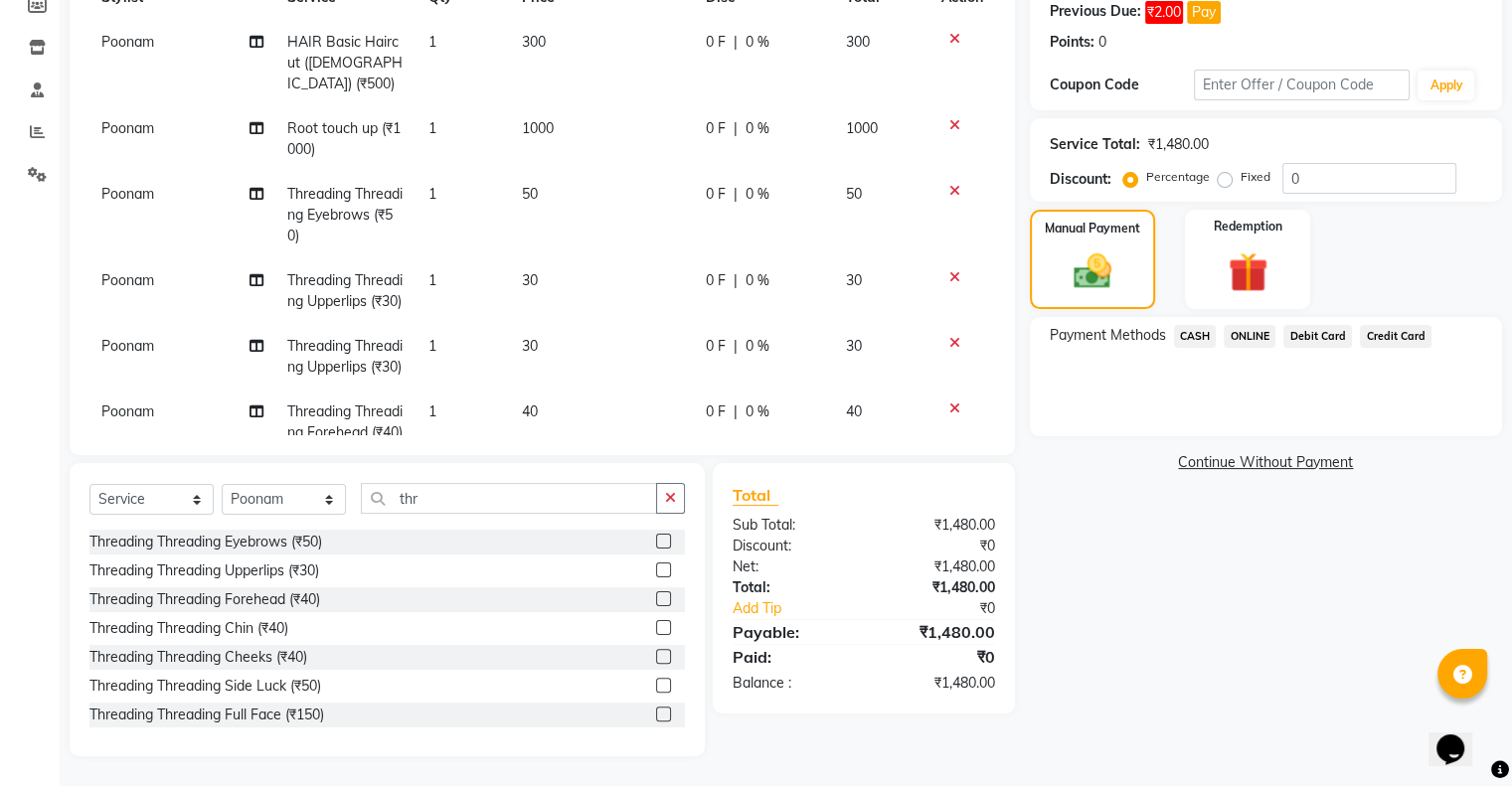 click on "1000" 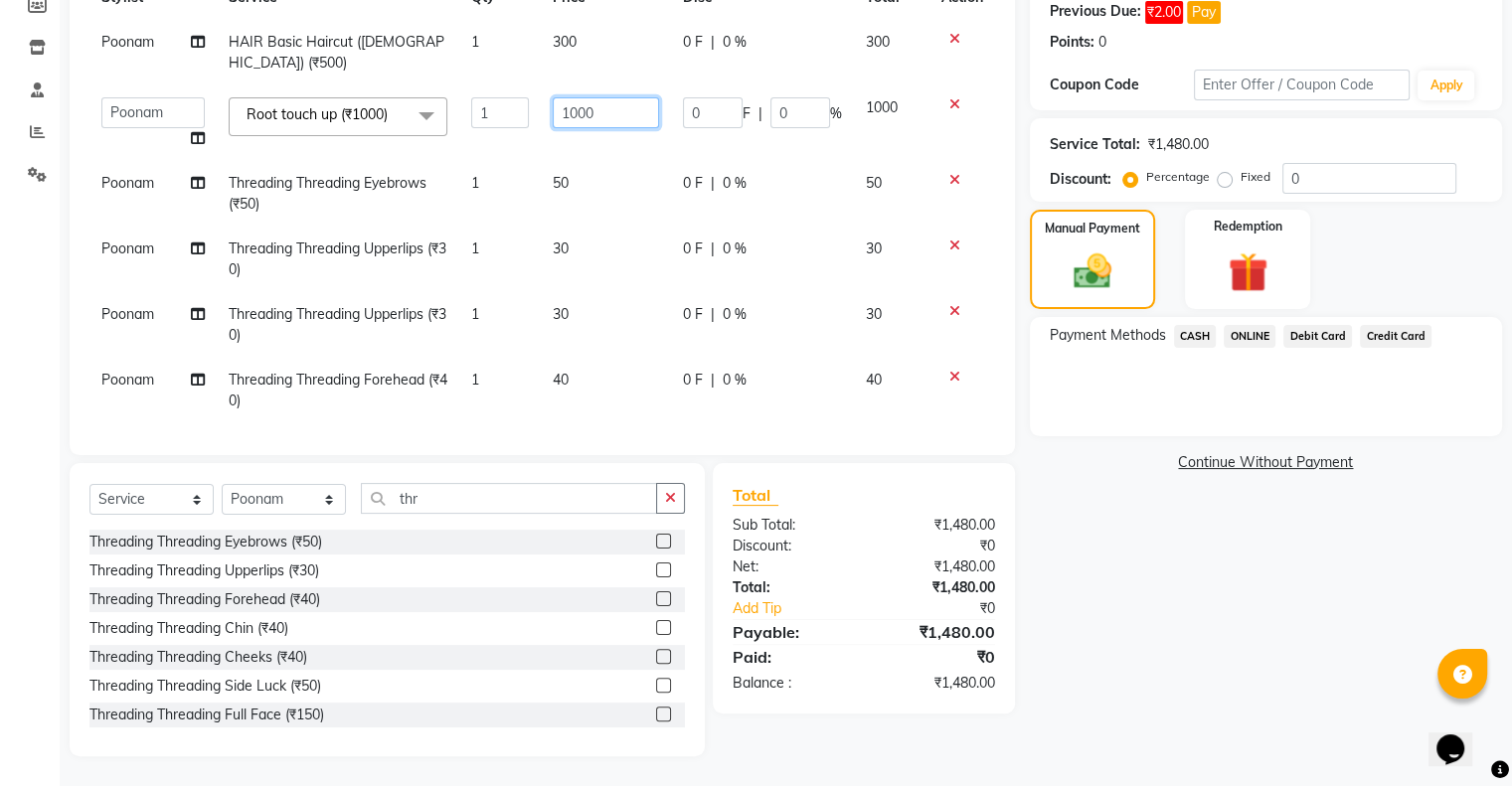 click on "1000" 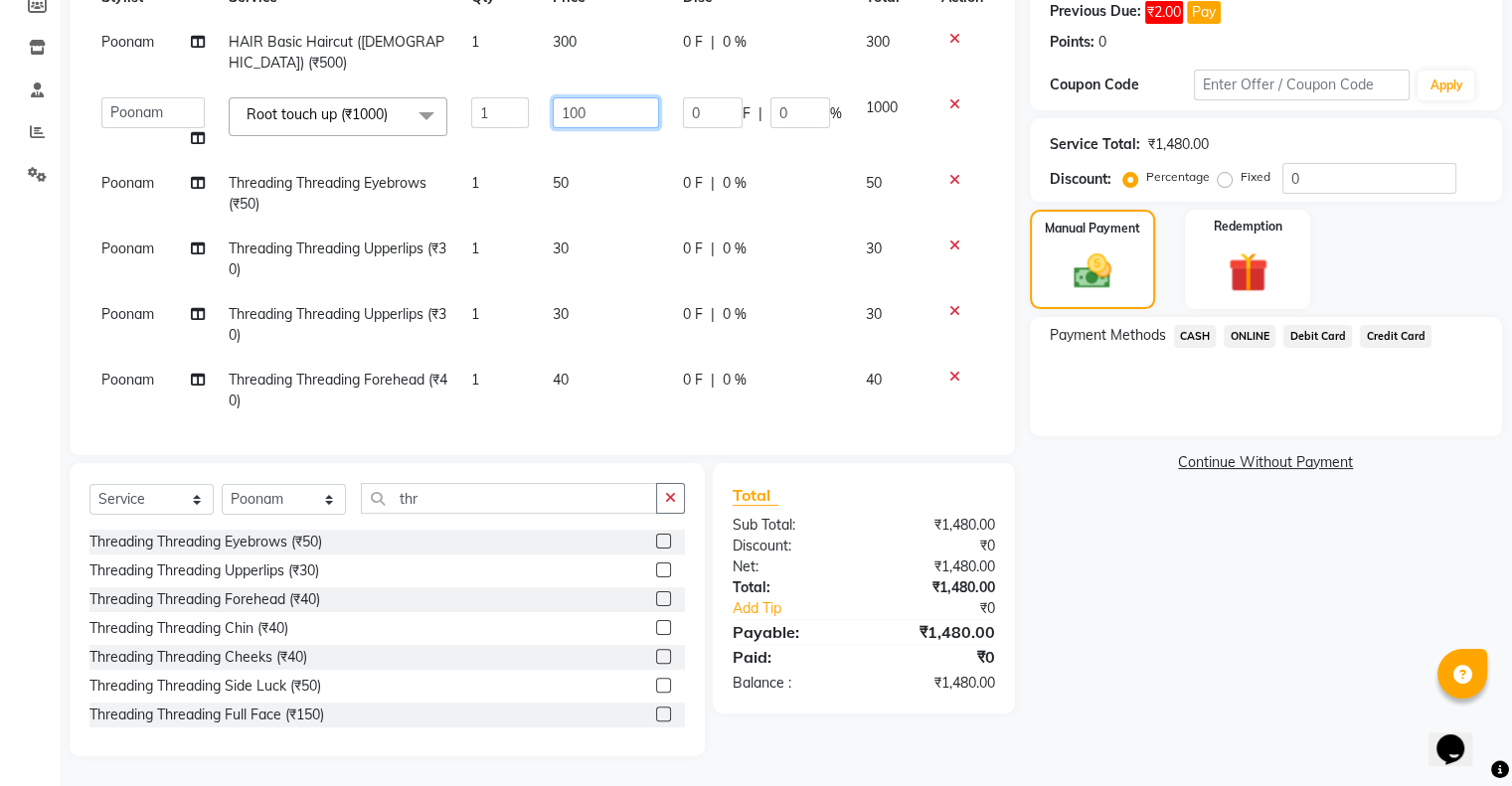 type on "1200" 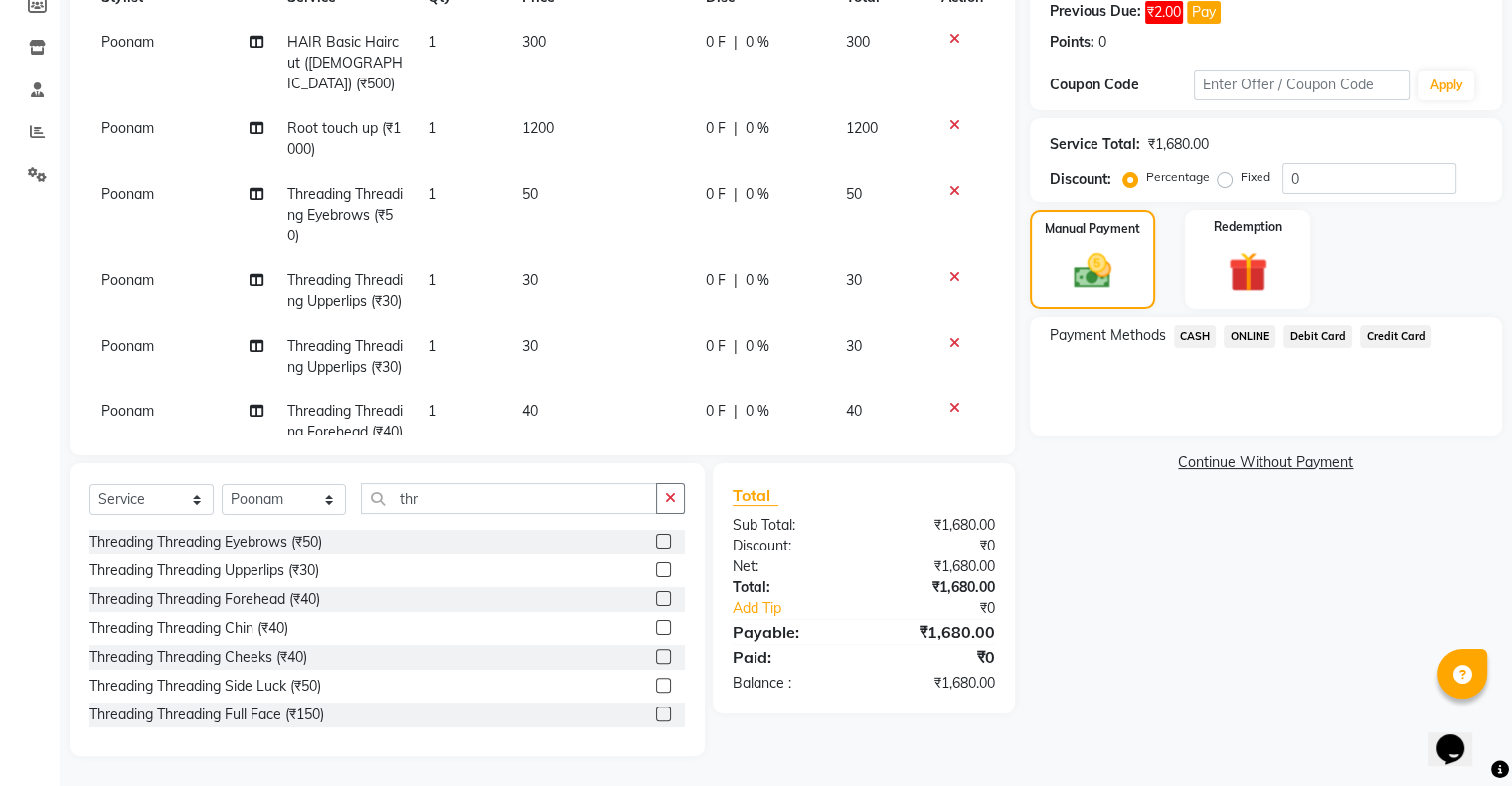 click on "50" 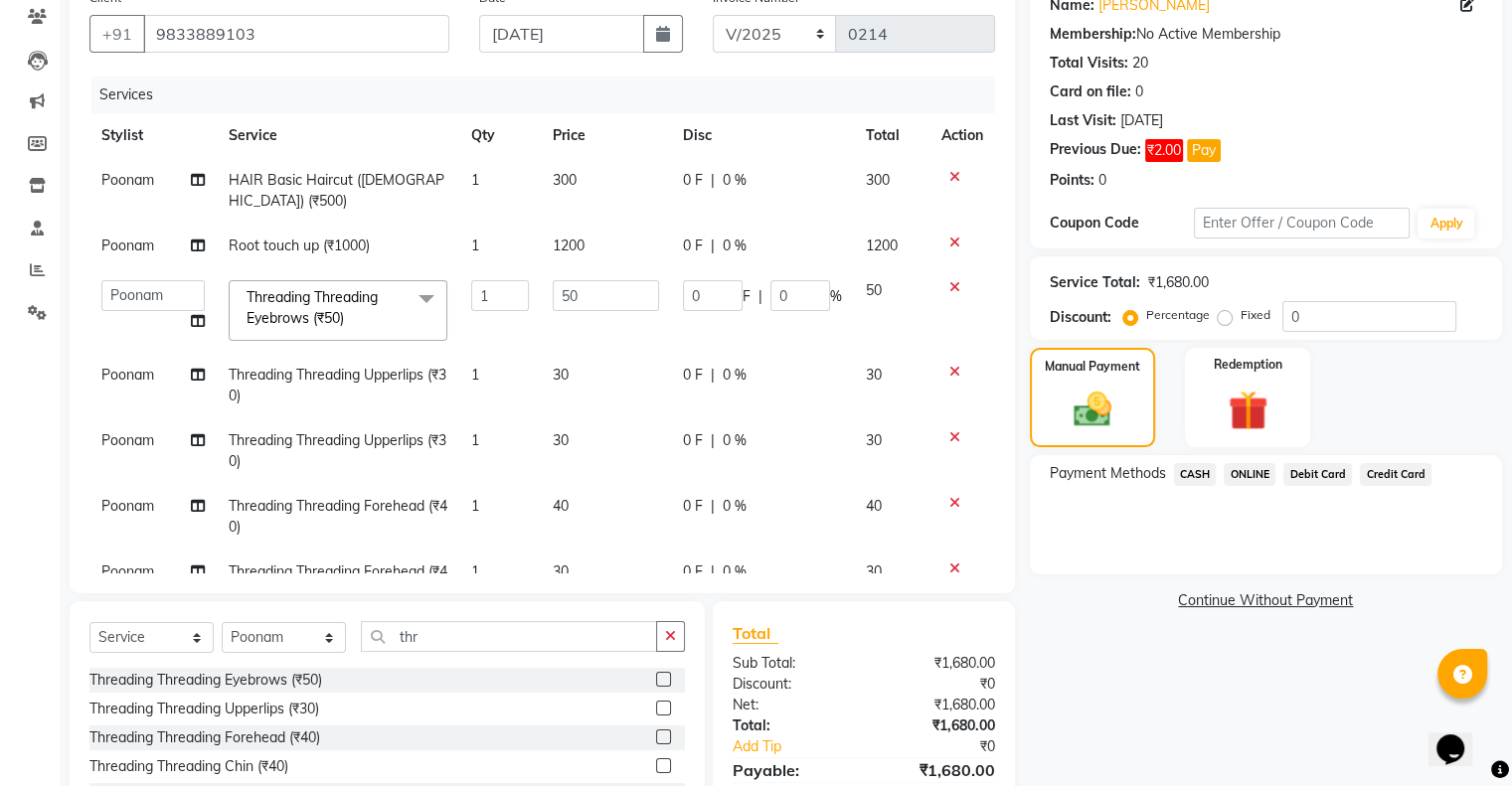 scroll, scrollTop: 133, scrollLeft: 0, axis: vertical 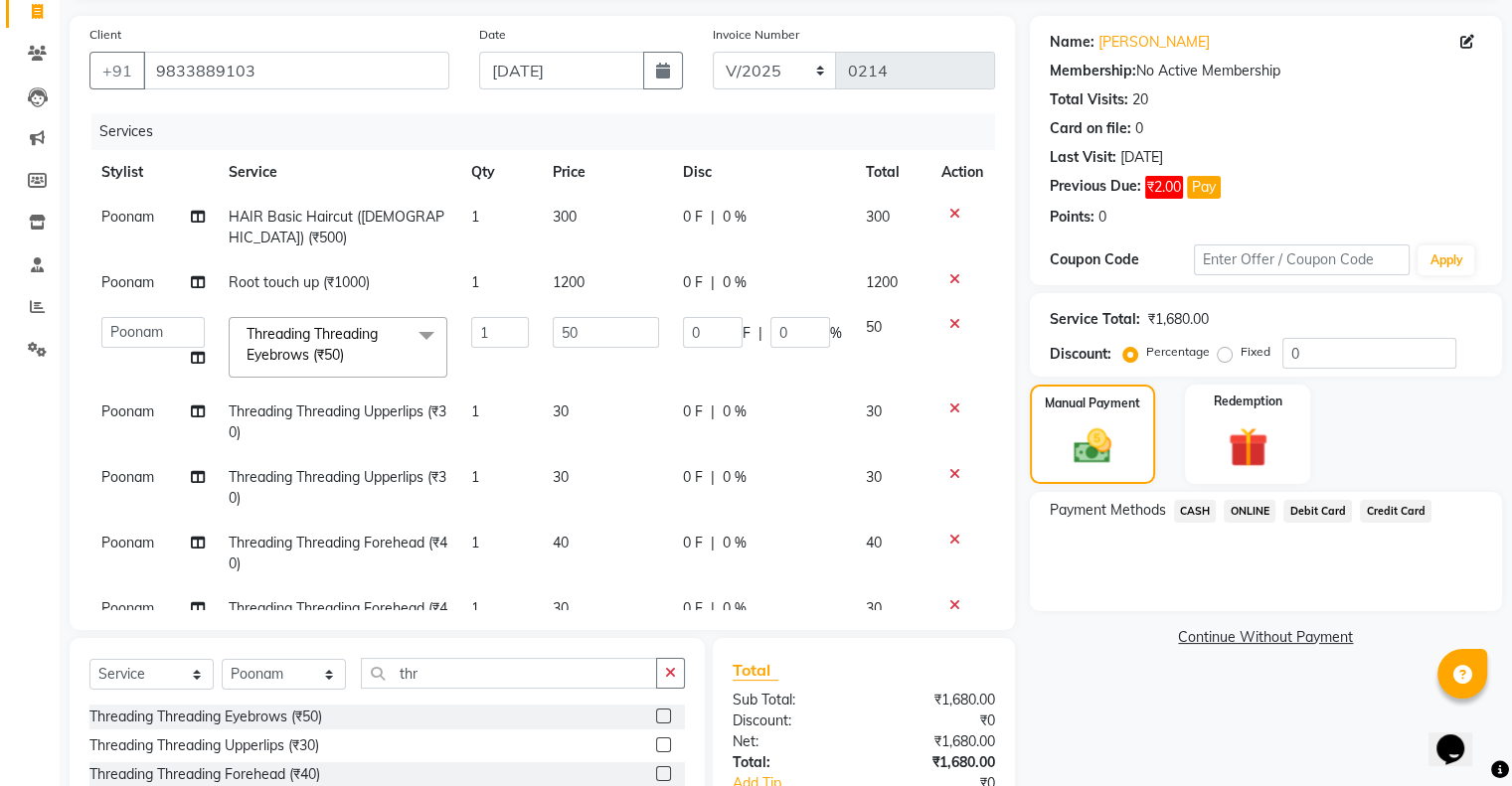 click on "300" 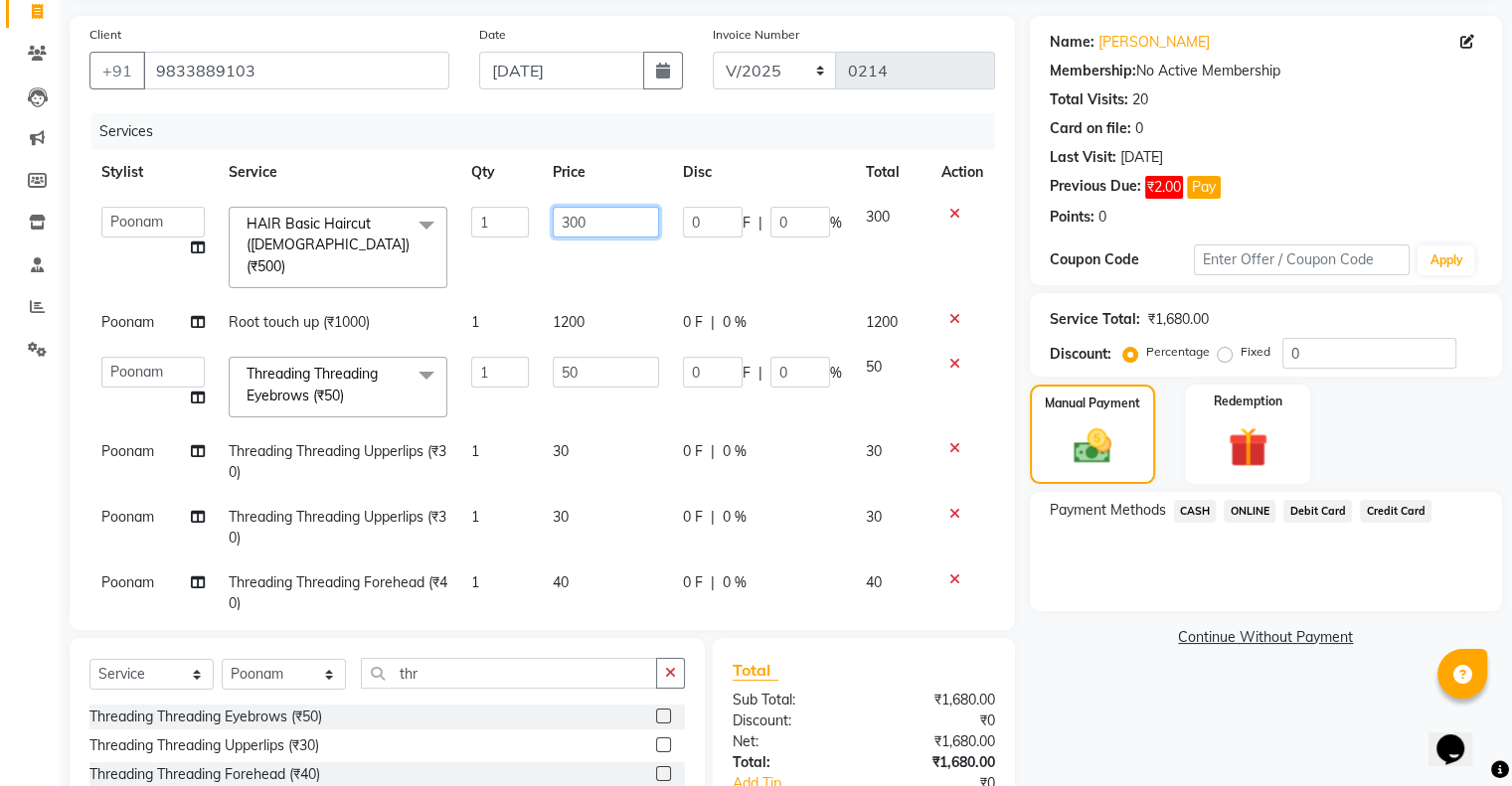 click on "300" 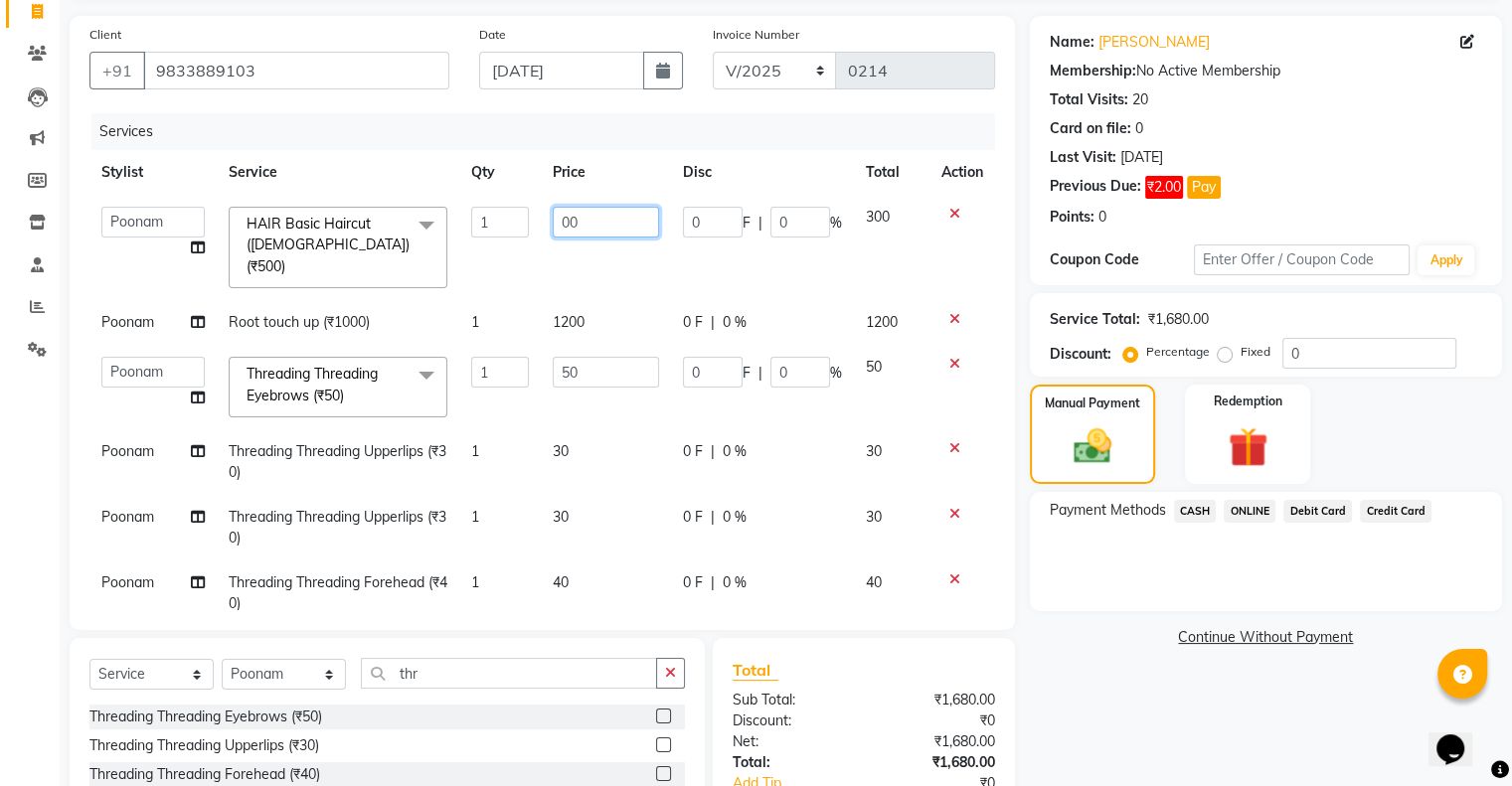 type on "400" 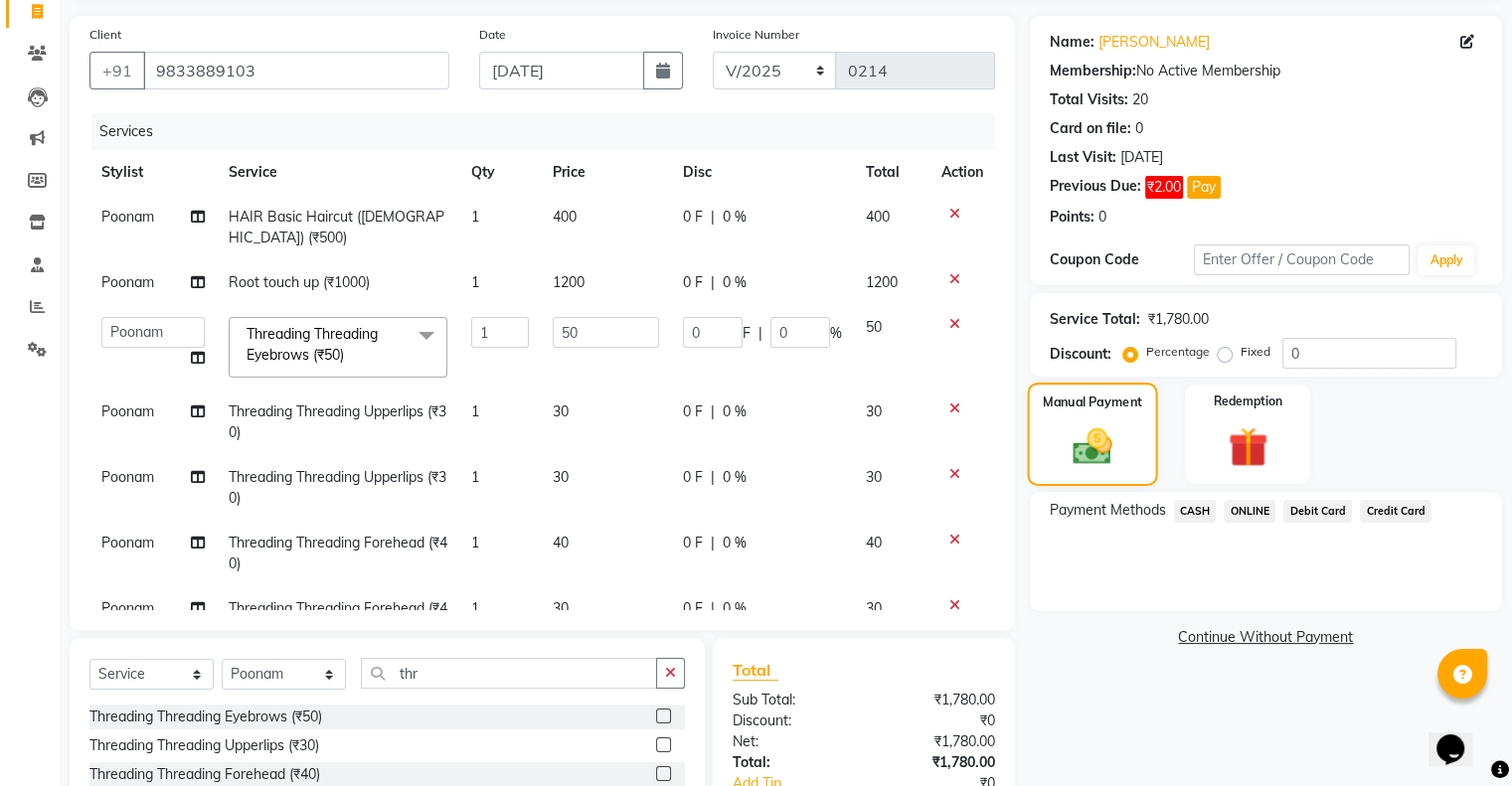 click on "Manual Payment" 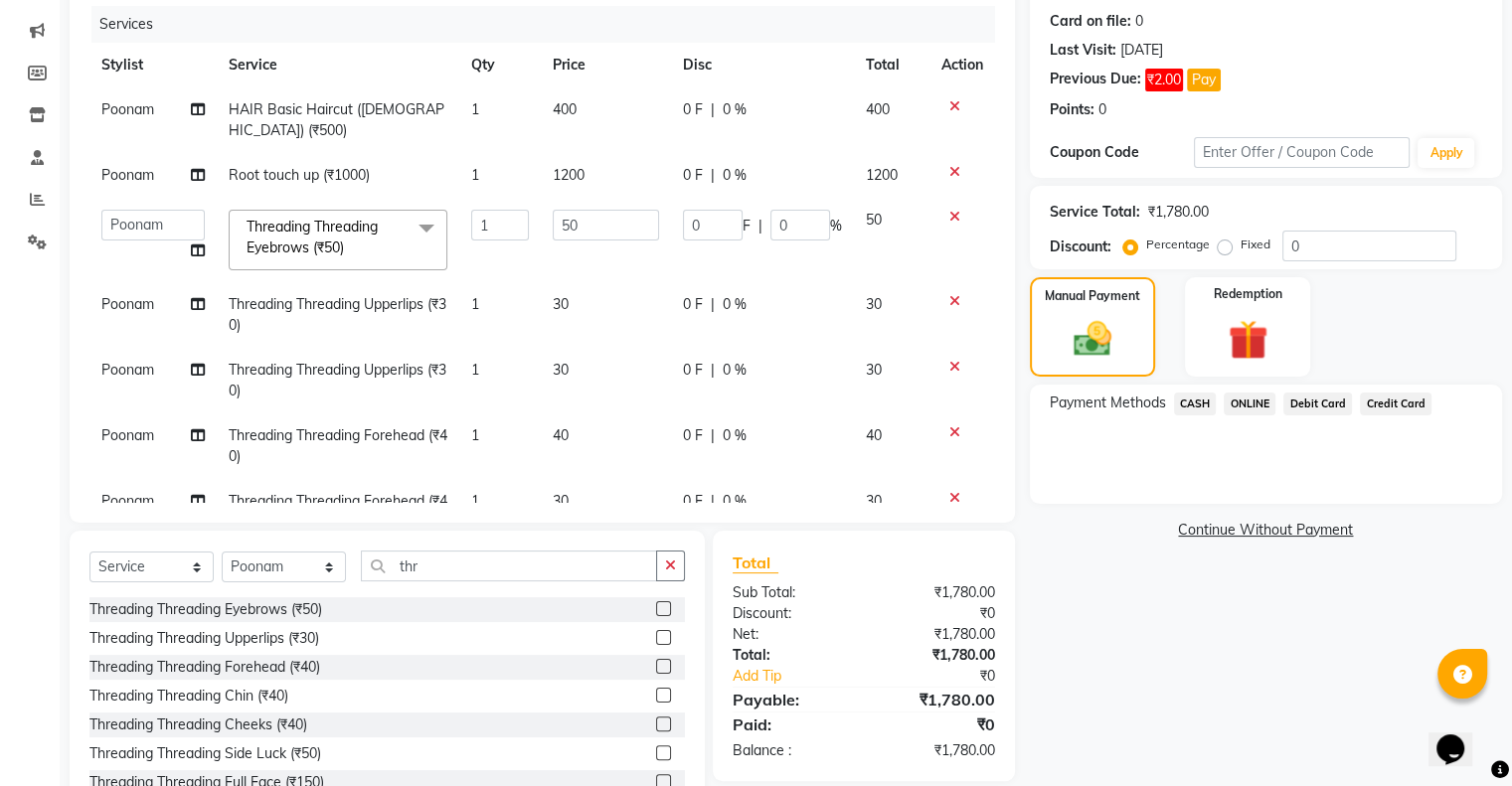 scroll, scrollTop: 241, scrollLeft: 0, axis: vertical 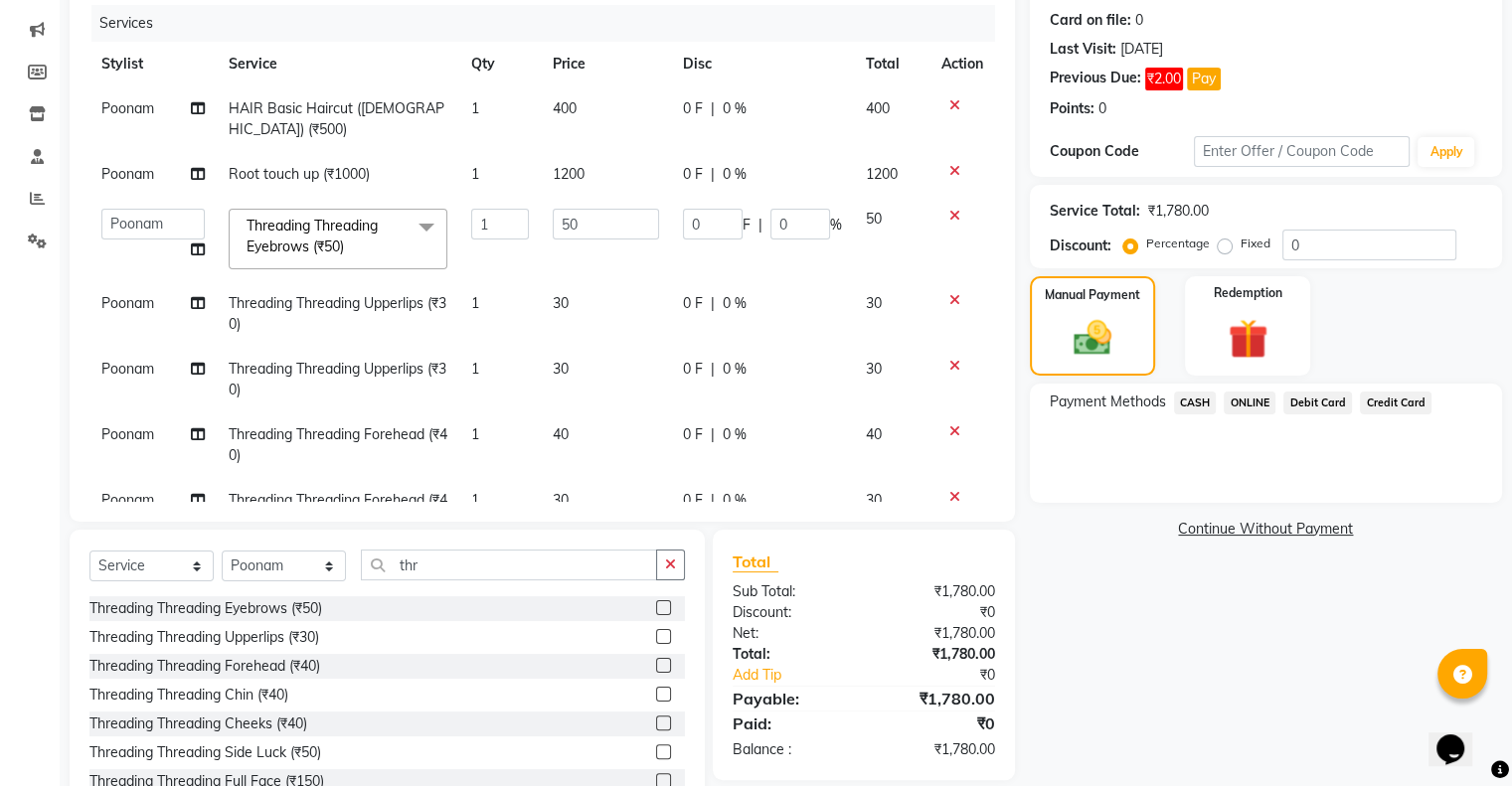 click on "400" 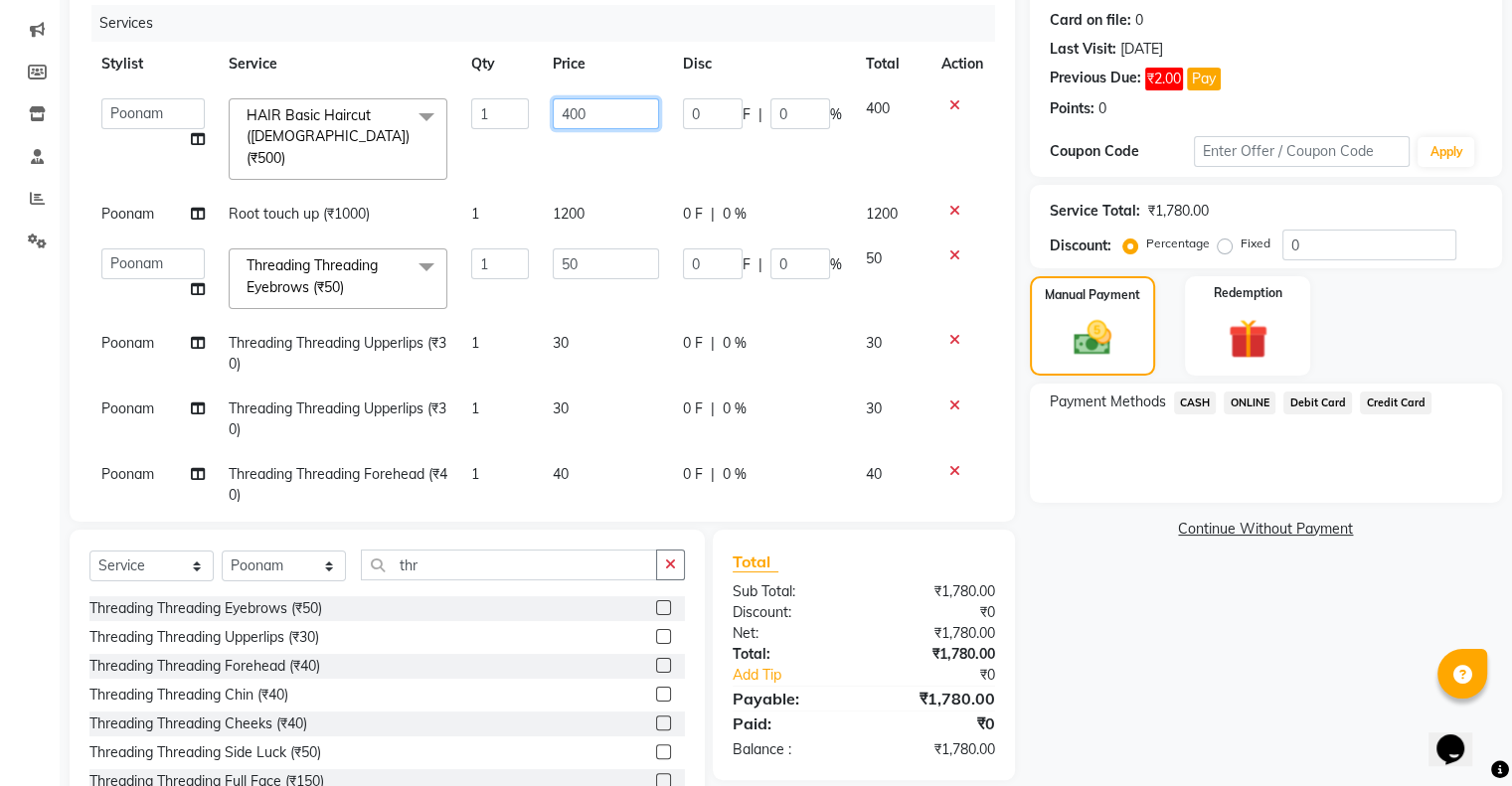 click on "400" 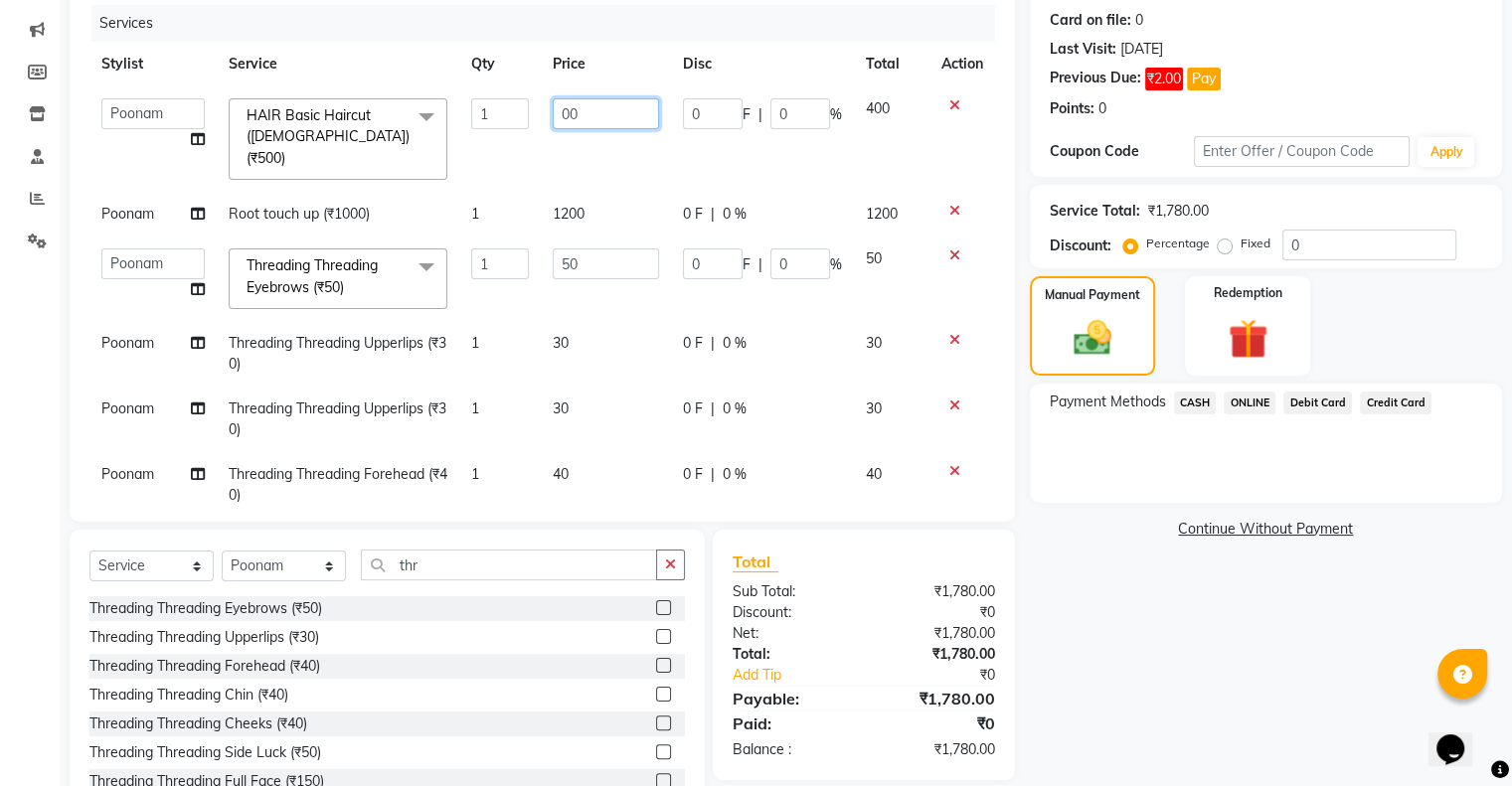 type on "300" 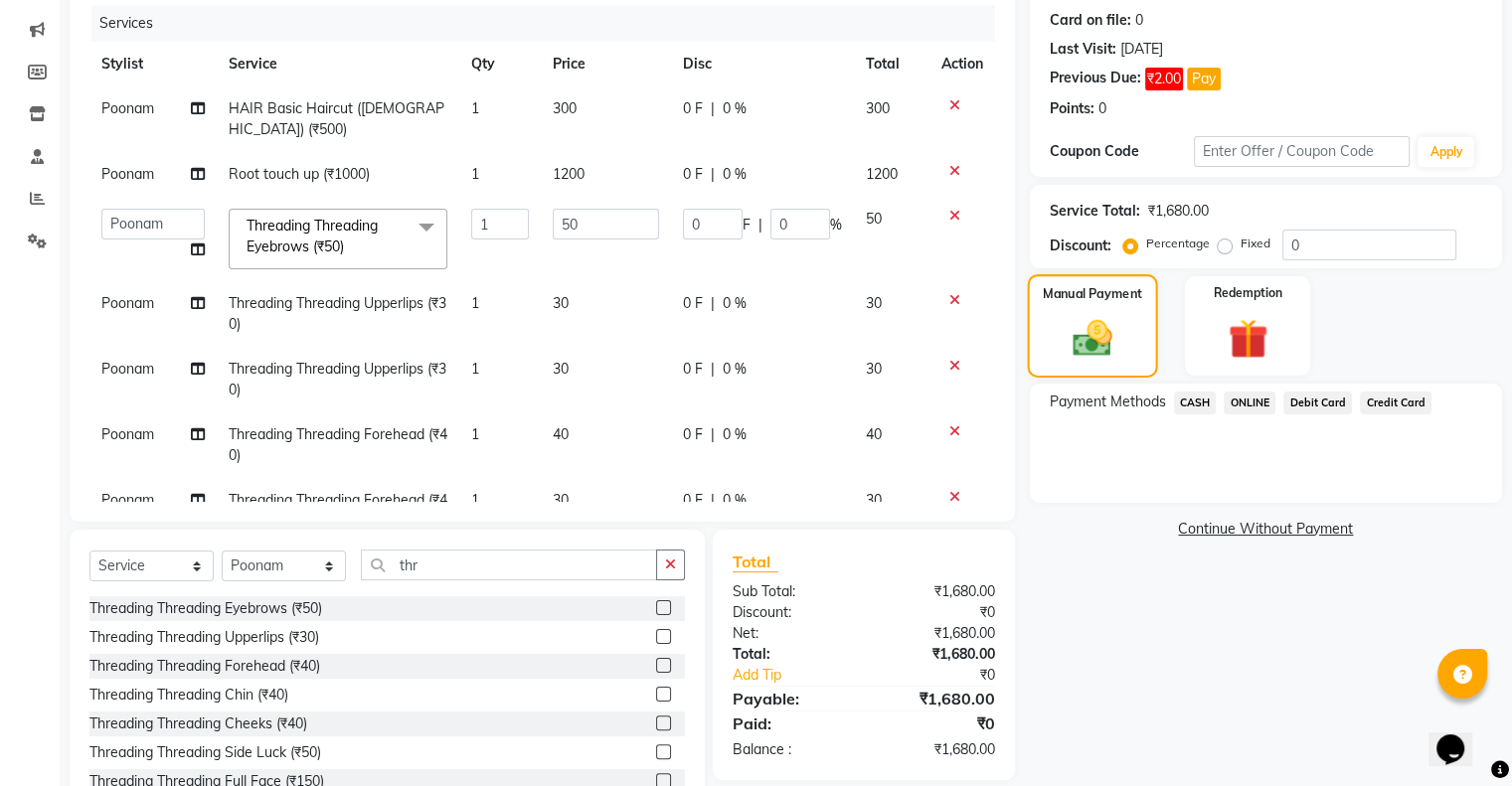click on "Manual Payment" 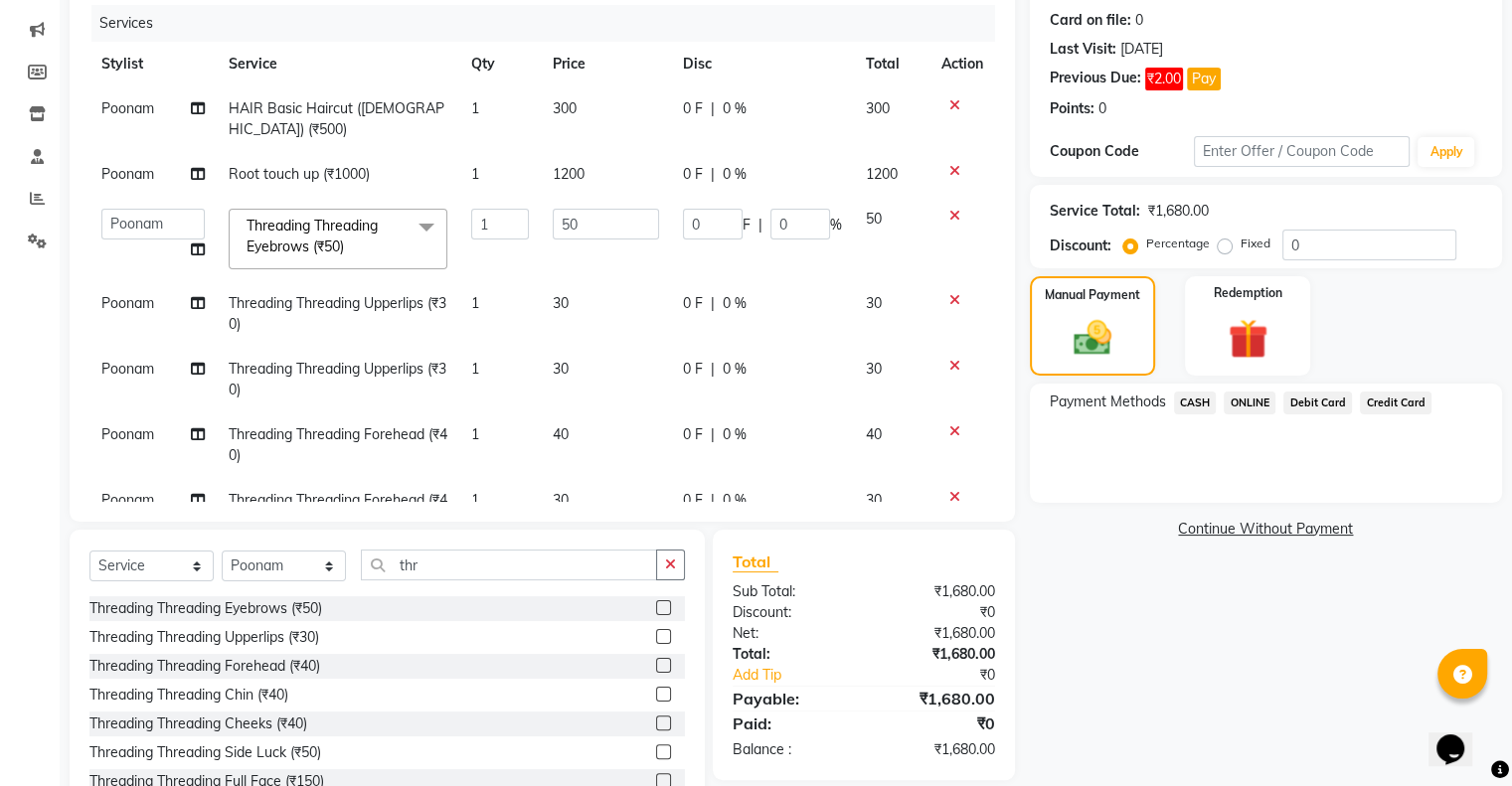 click on "1200" 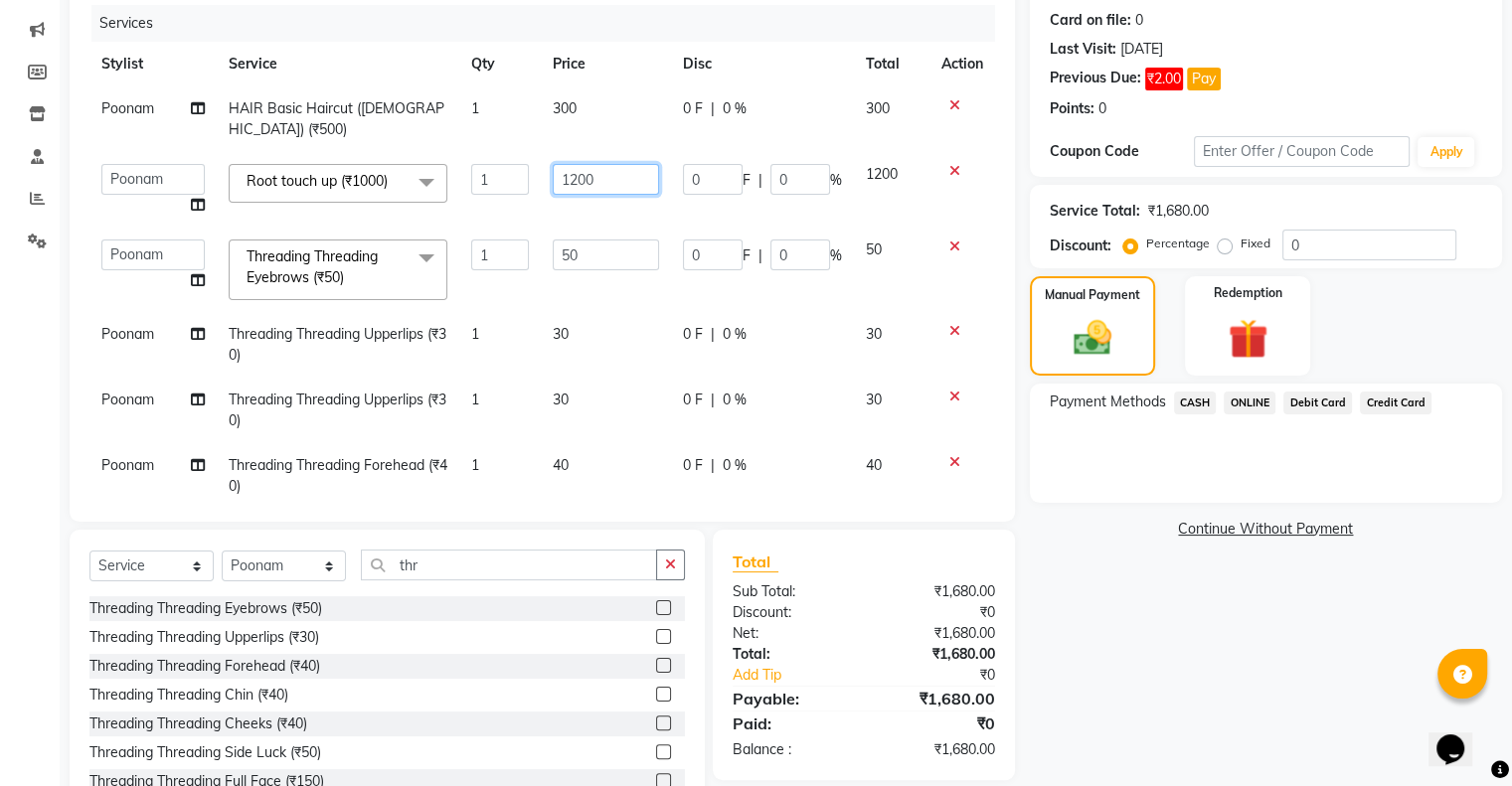 click on "1200" 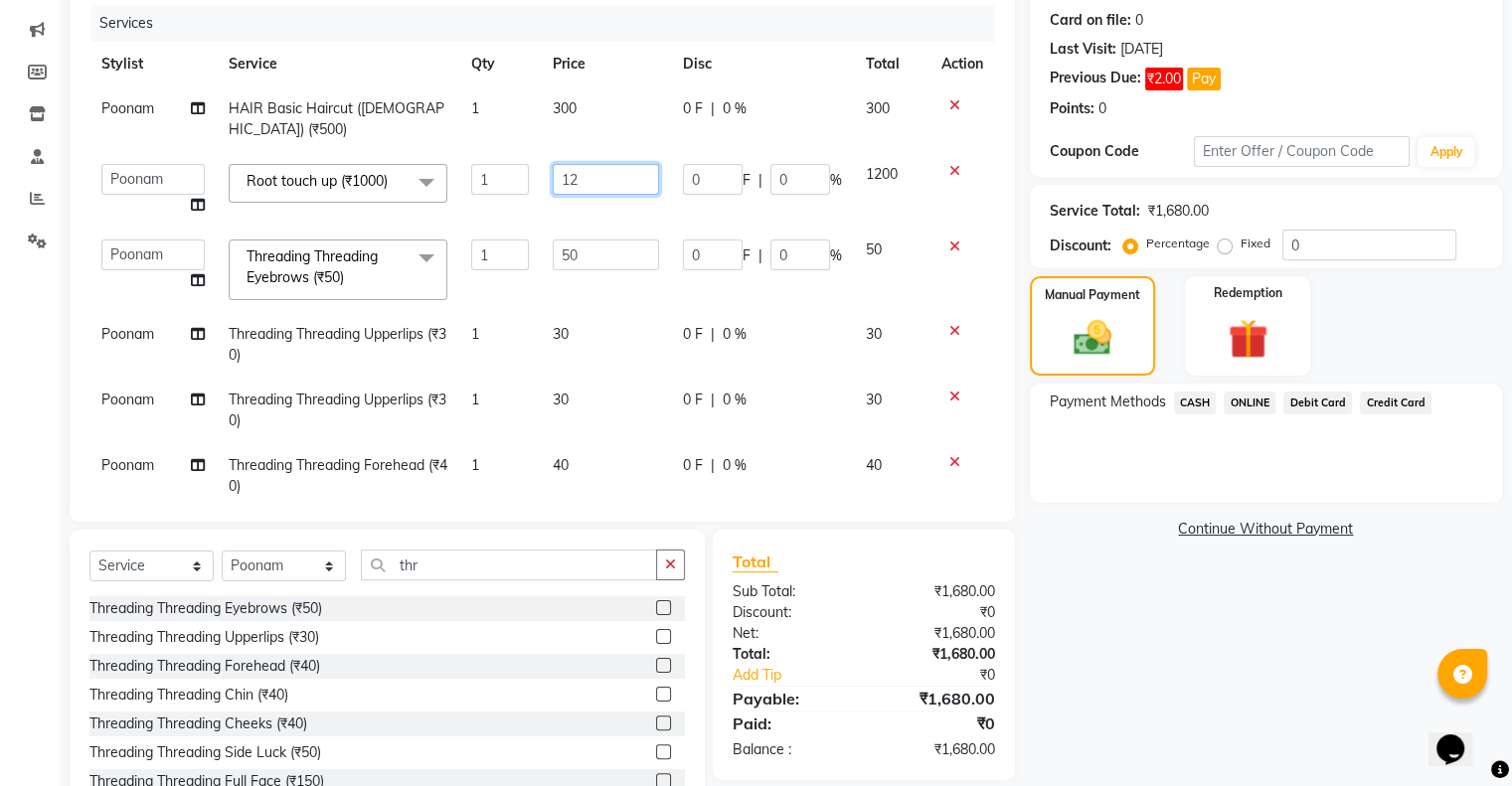 type on "1" 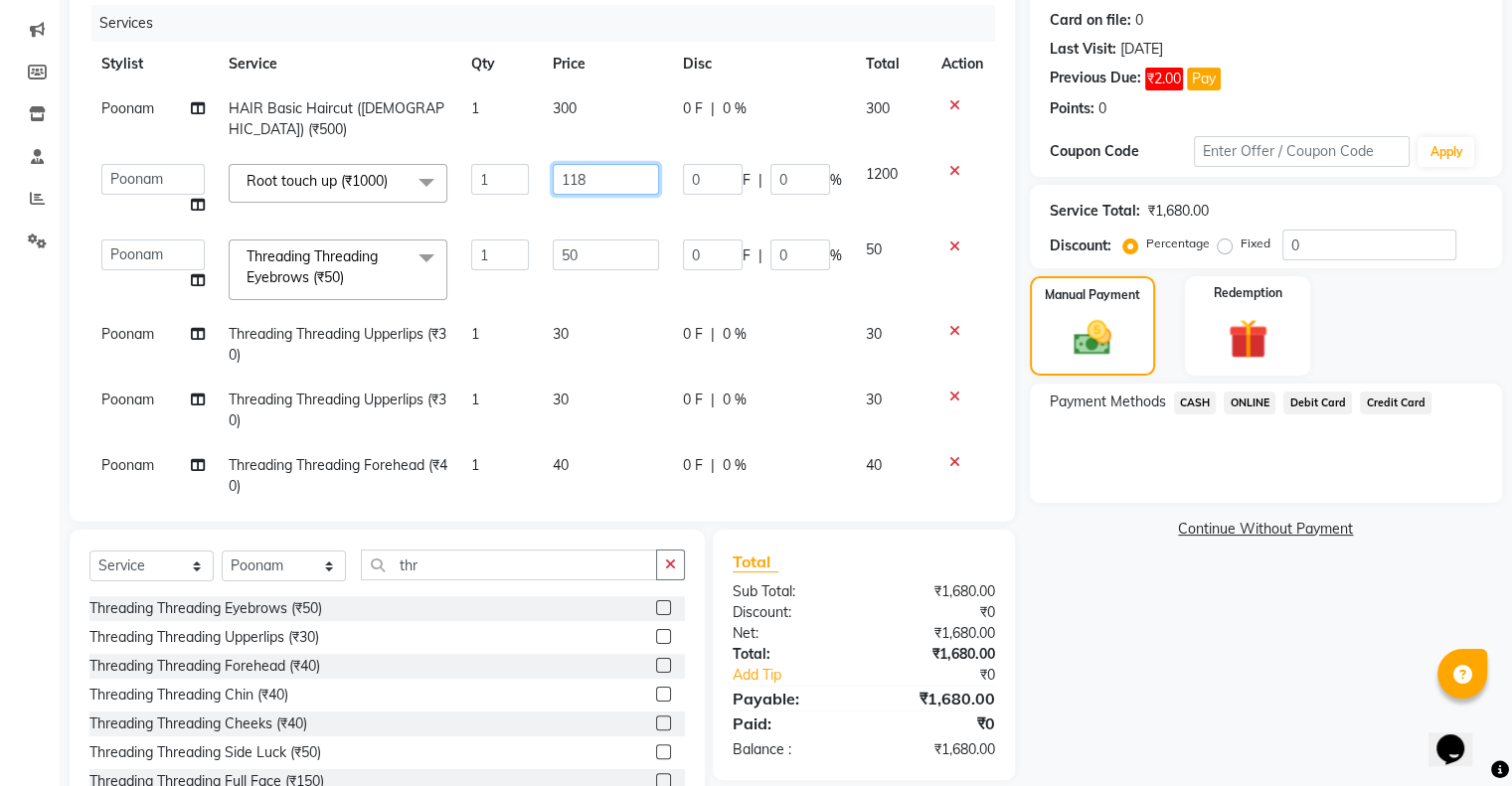 type on "1183" 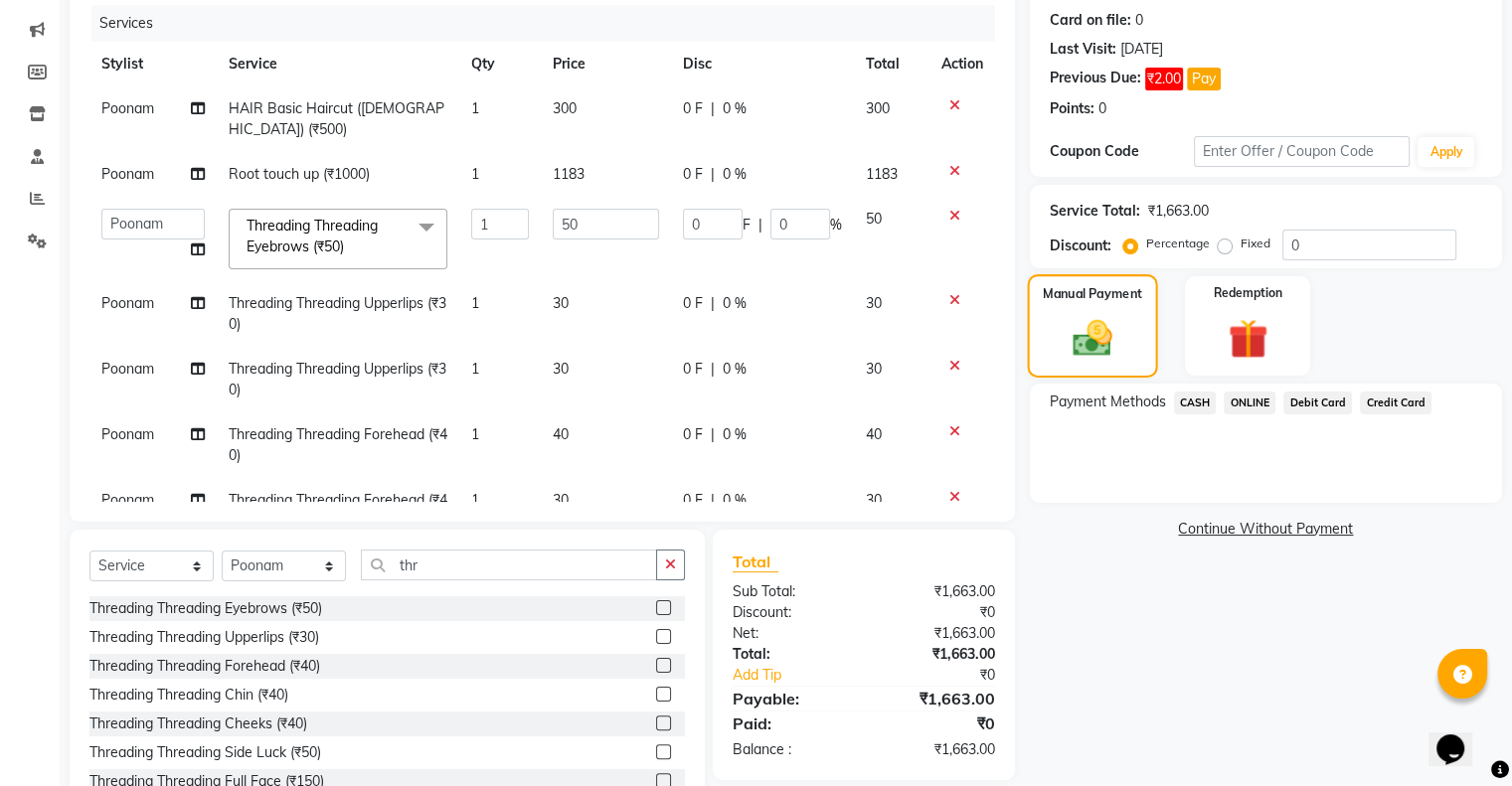 click 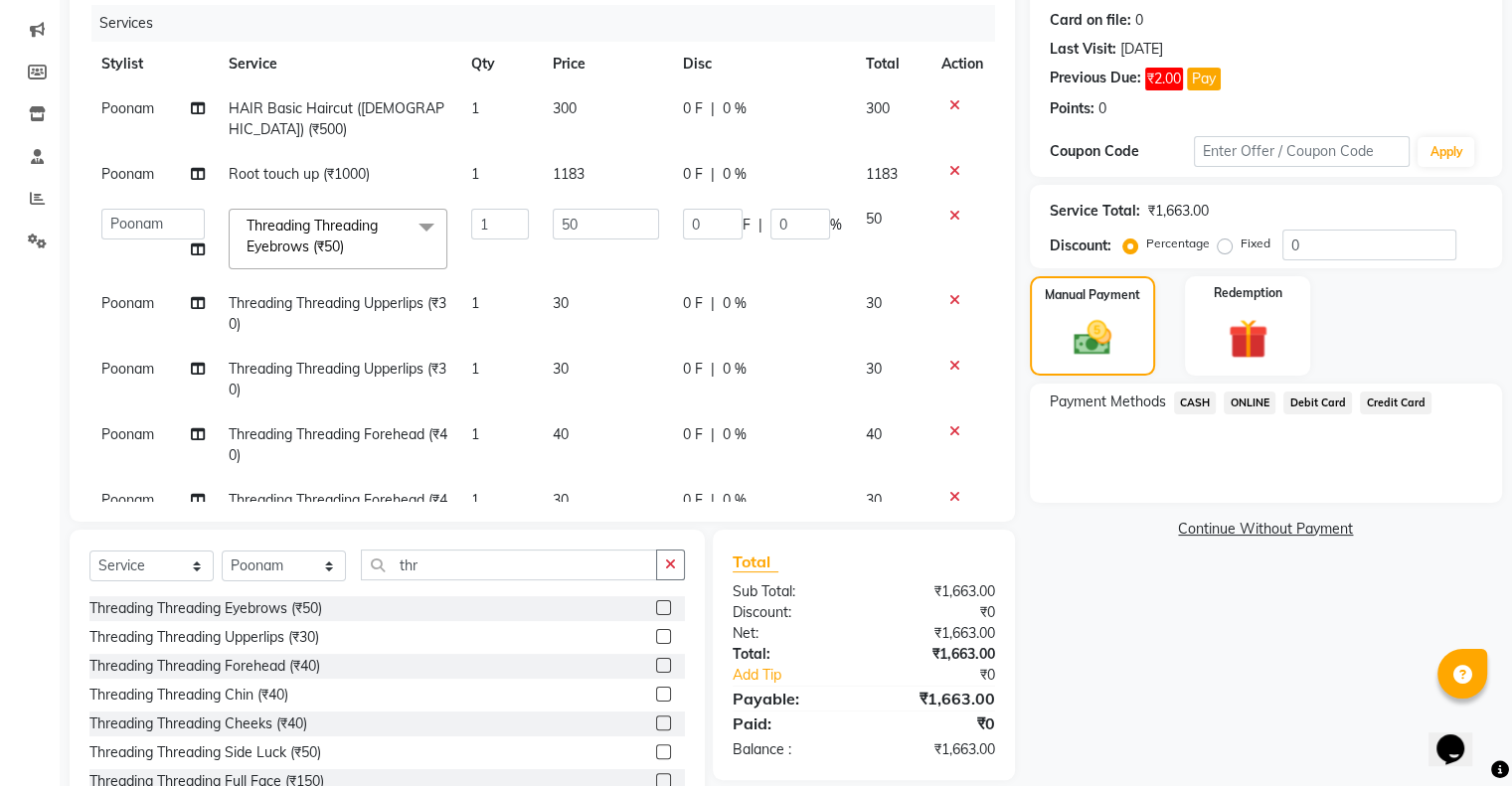 click on "ONLINE" 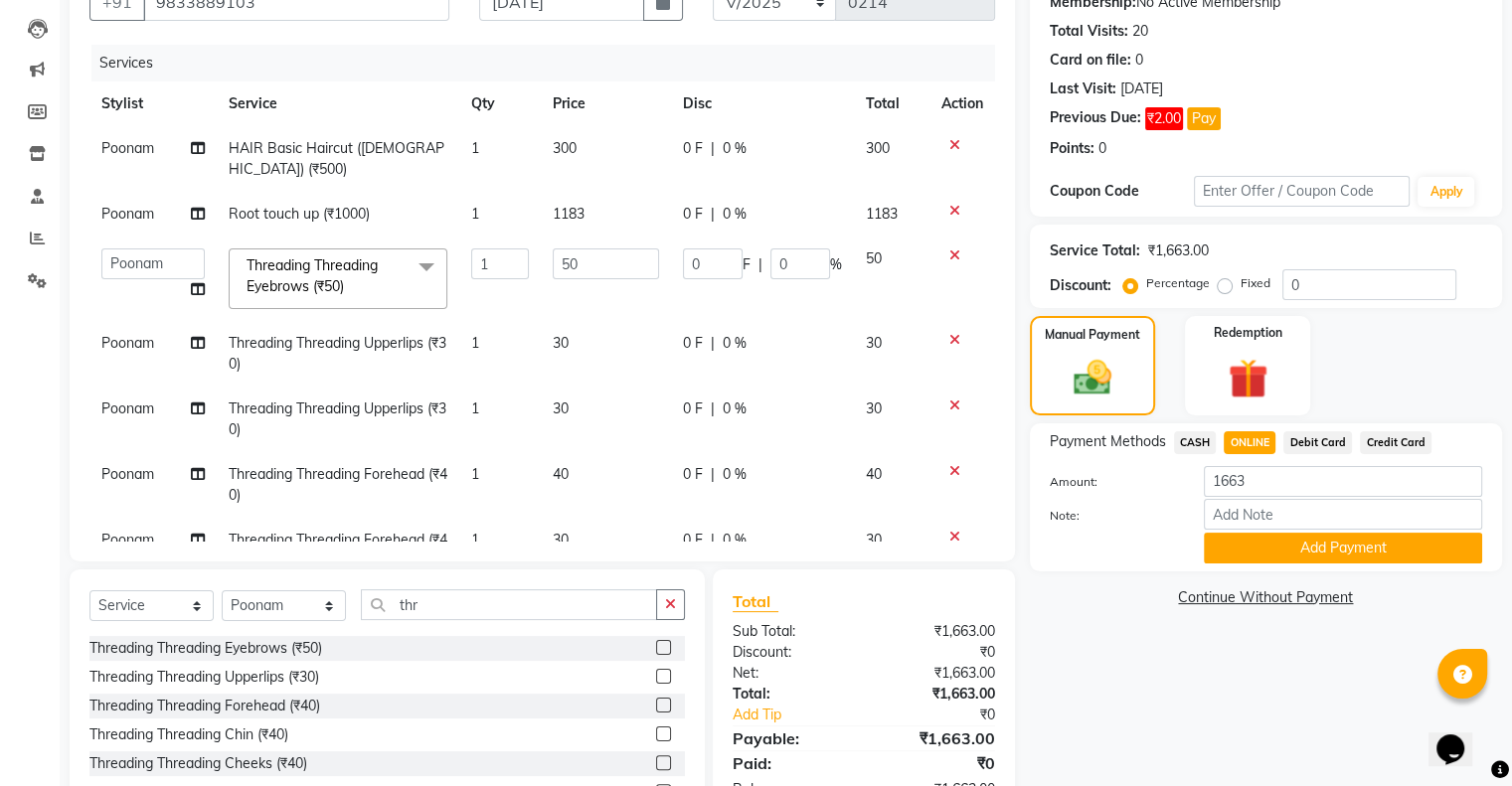 scroll, scrollTop: 197, scrollLeft: 0, axis: vertical 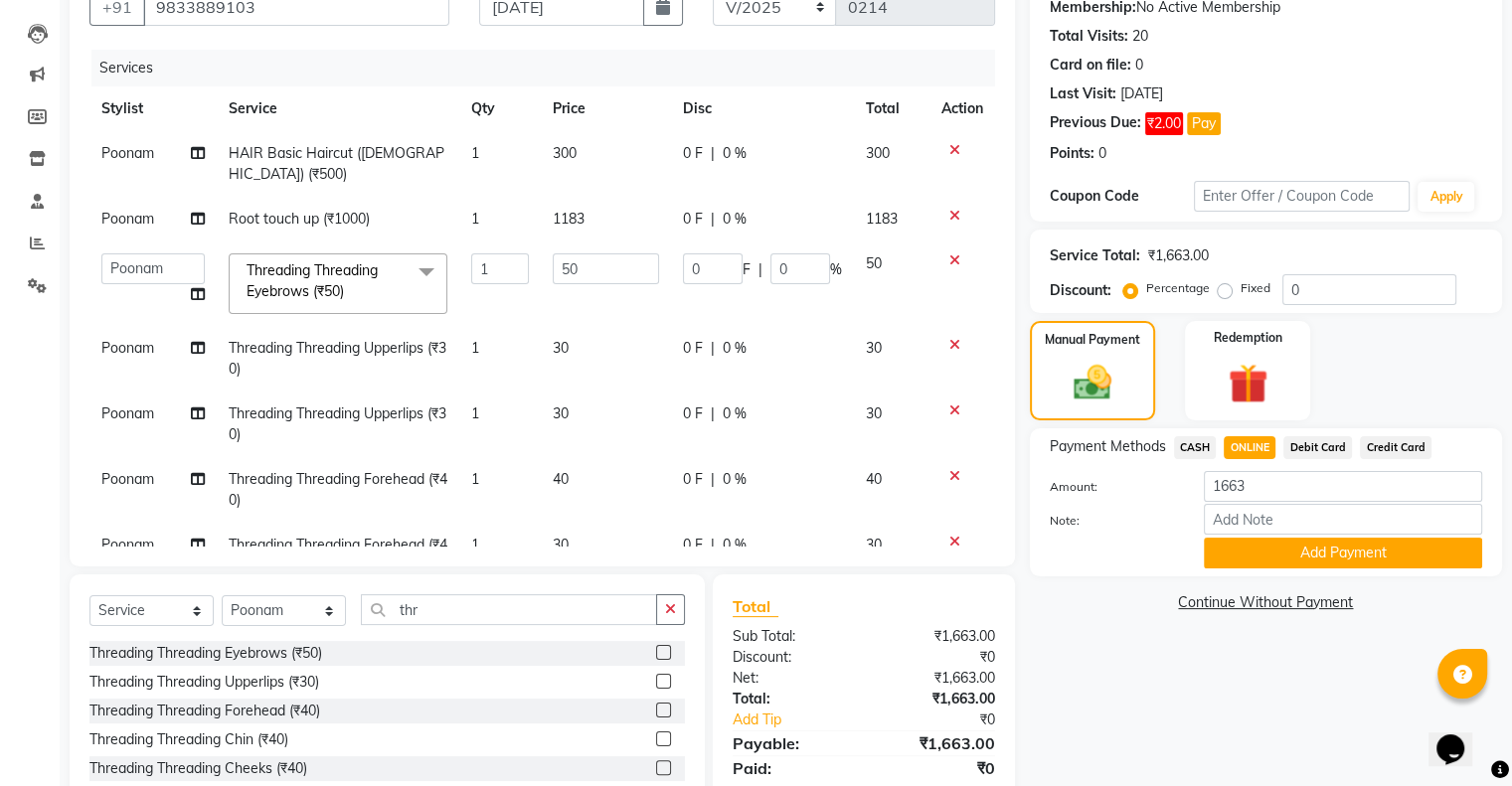 click on "1183" 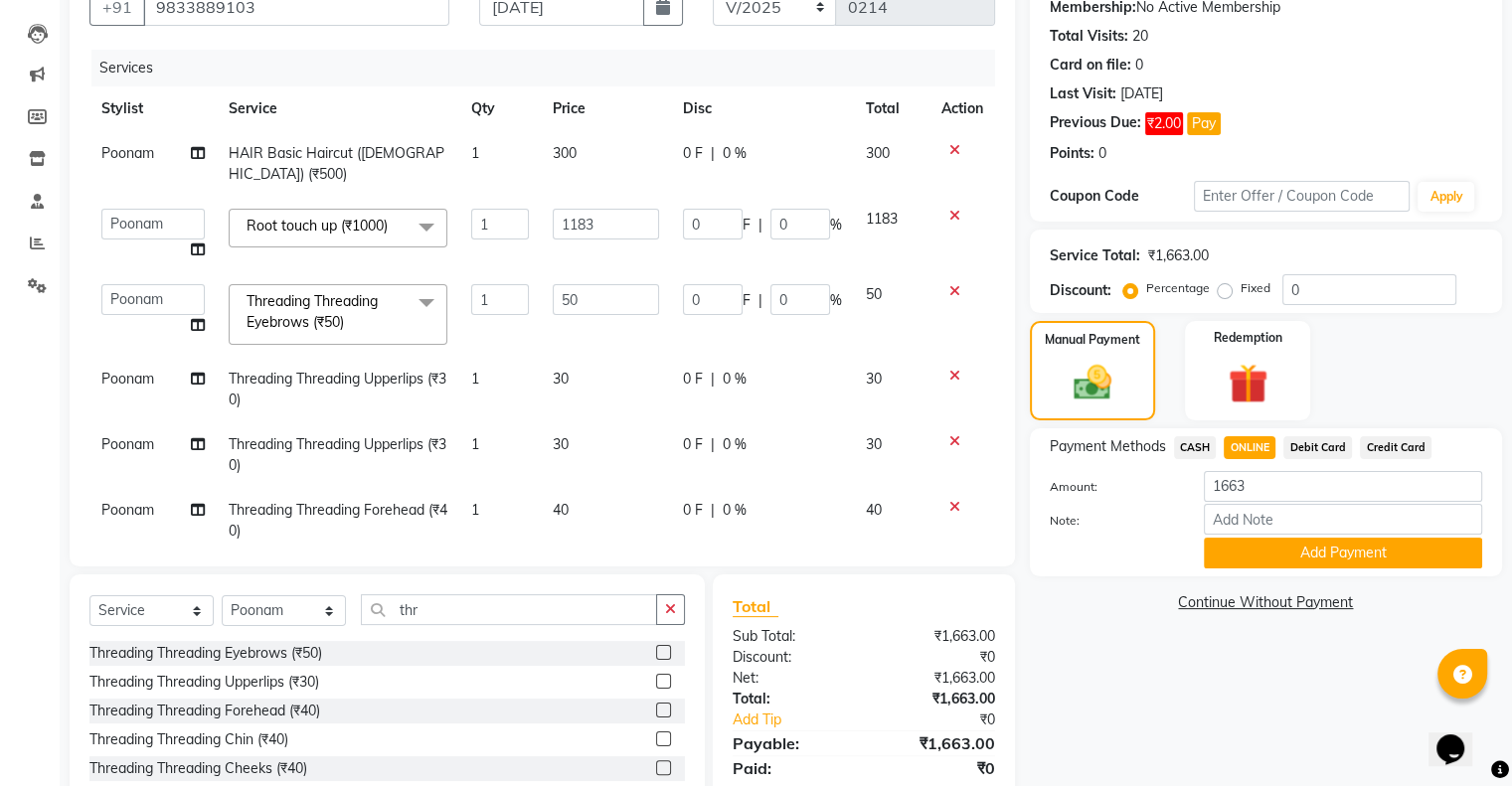 click 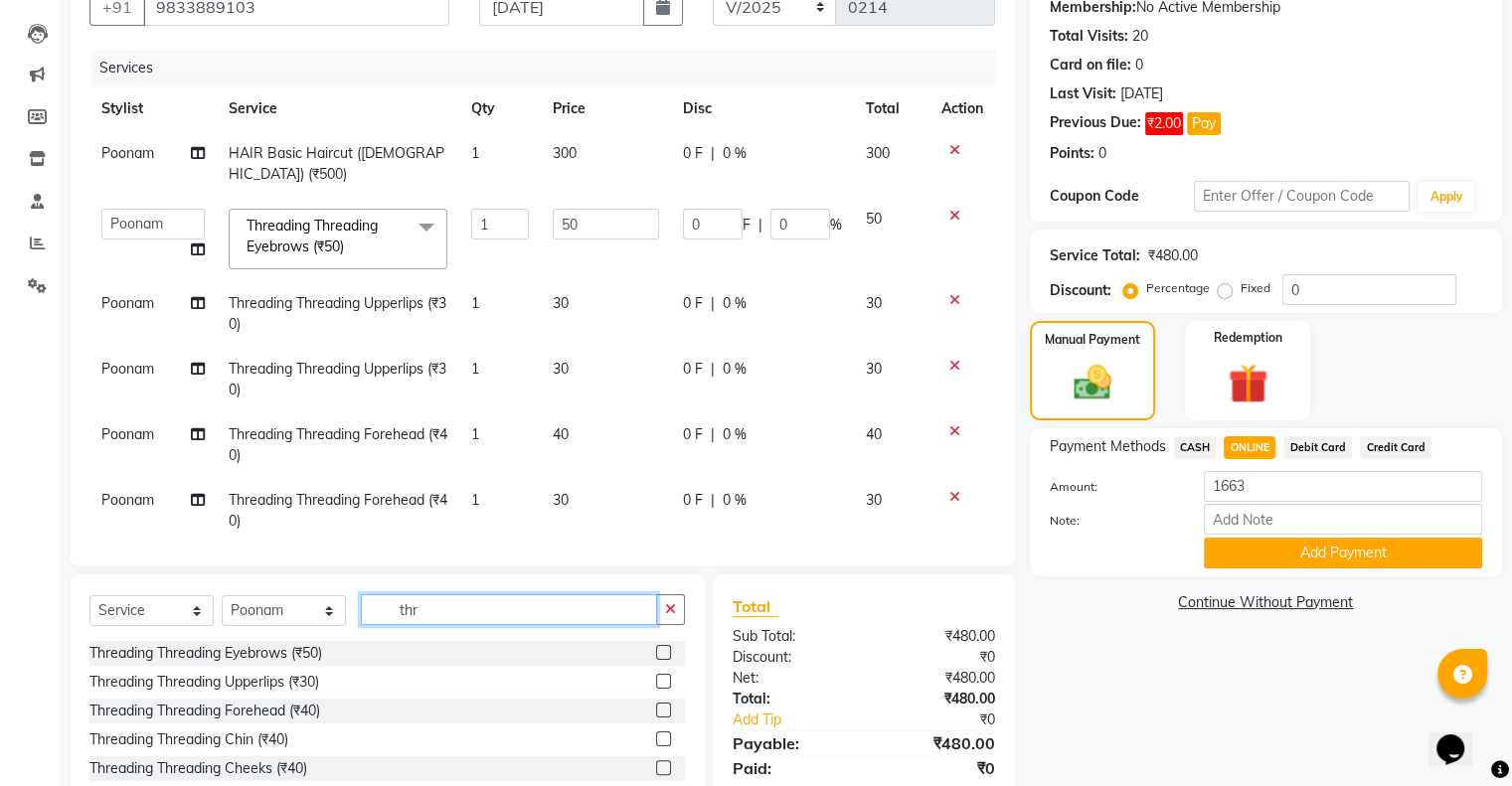 click on "thr" 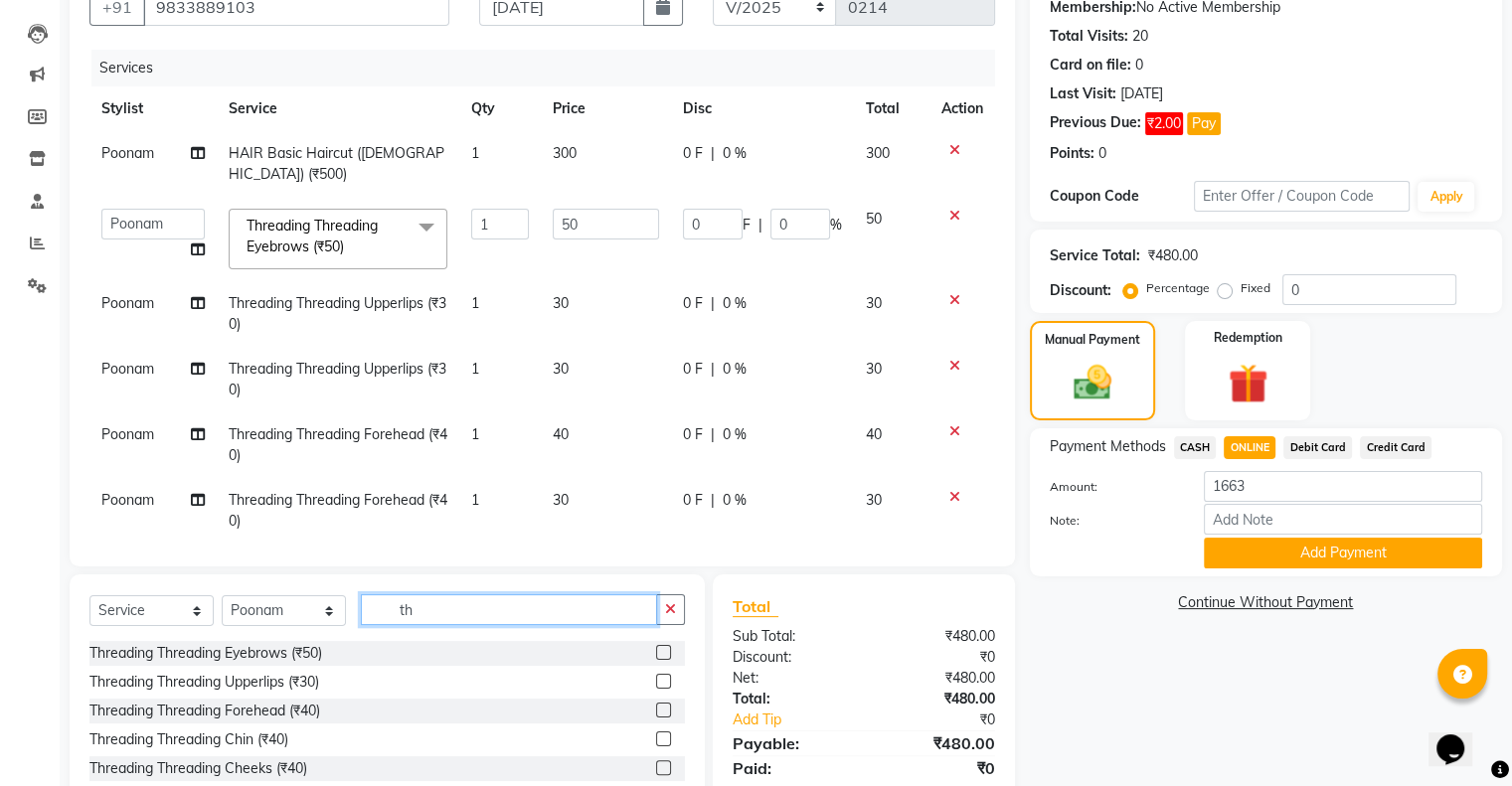 type on "t" 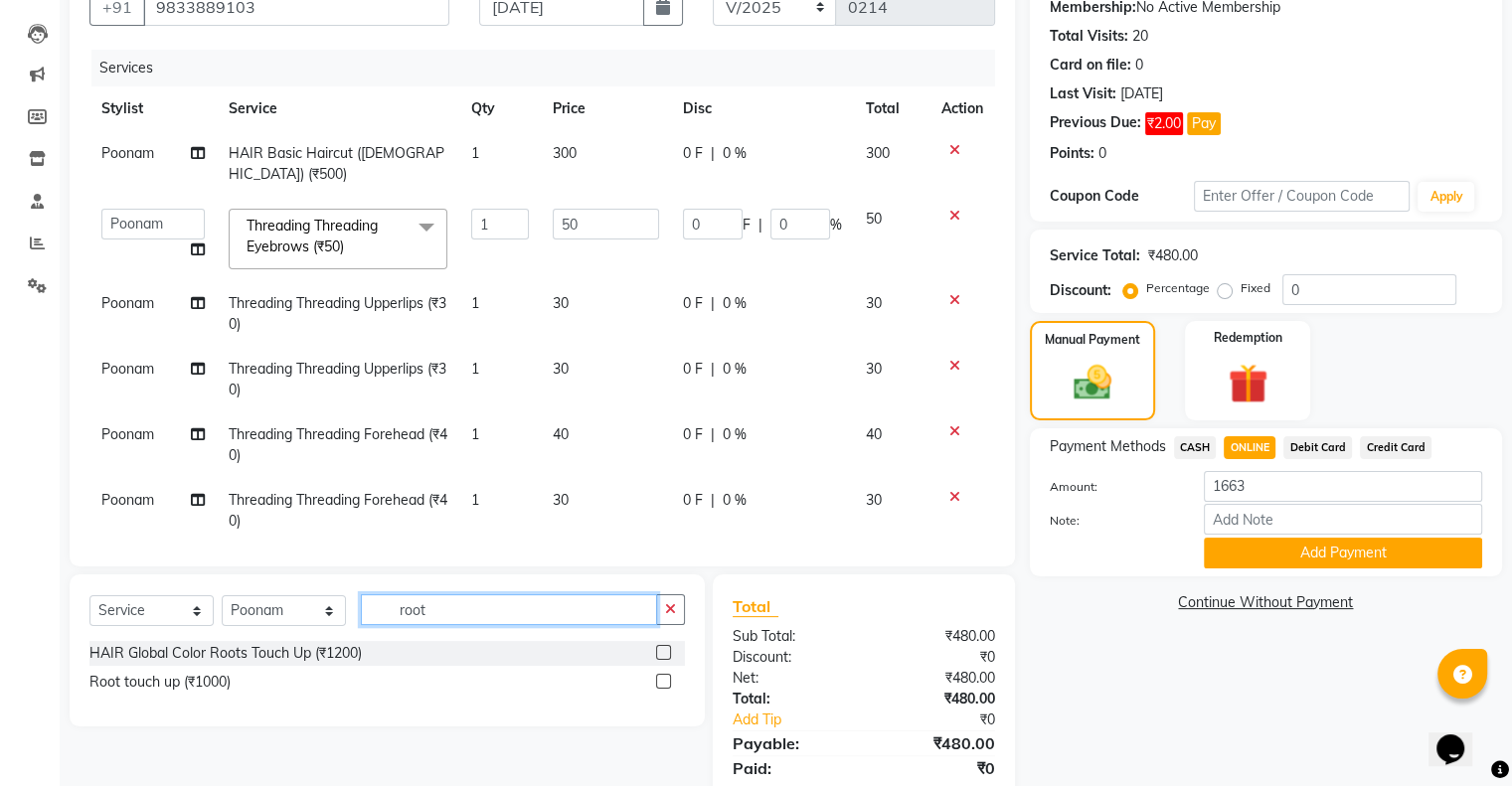 type on "root" 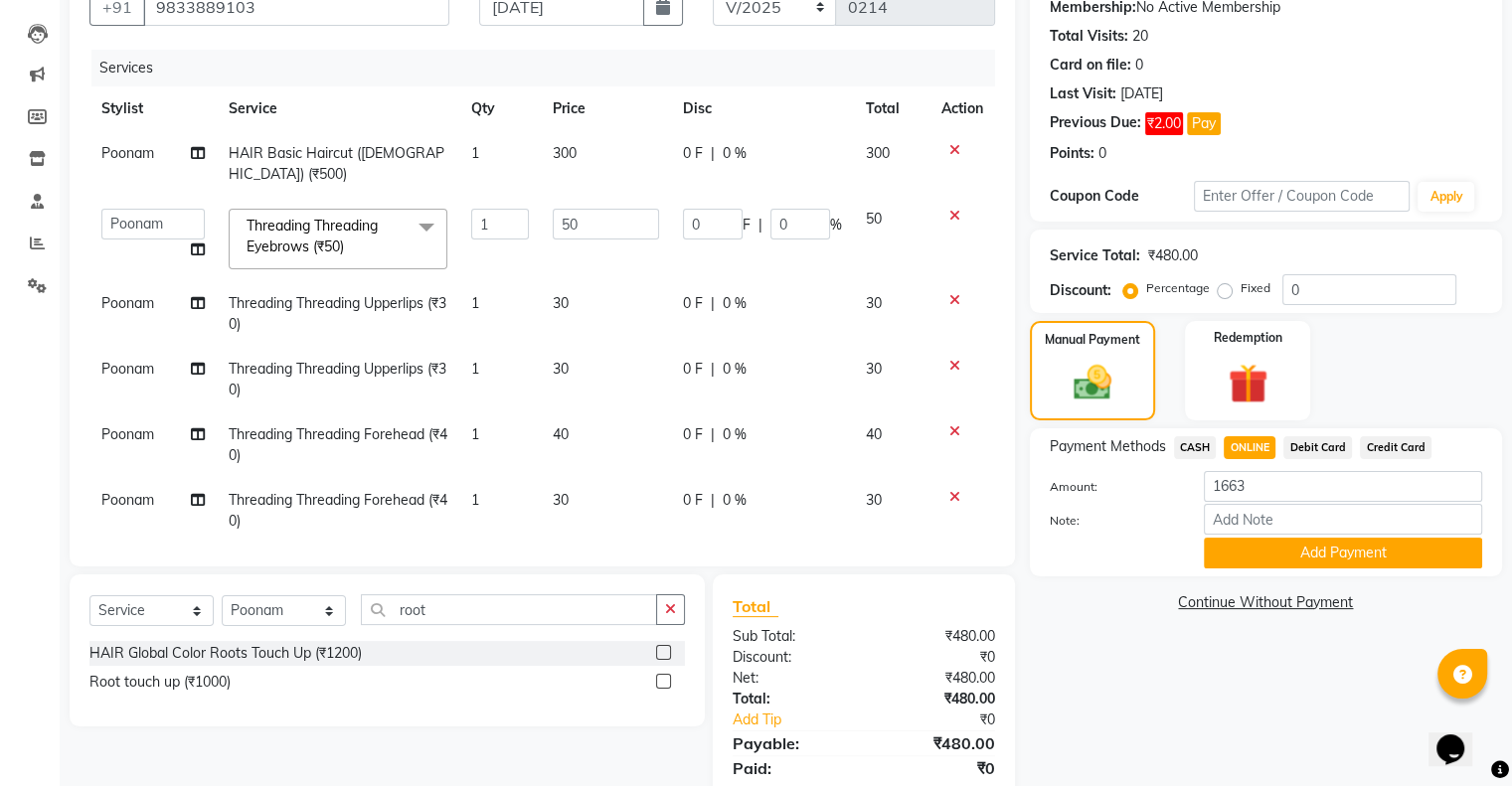click 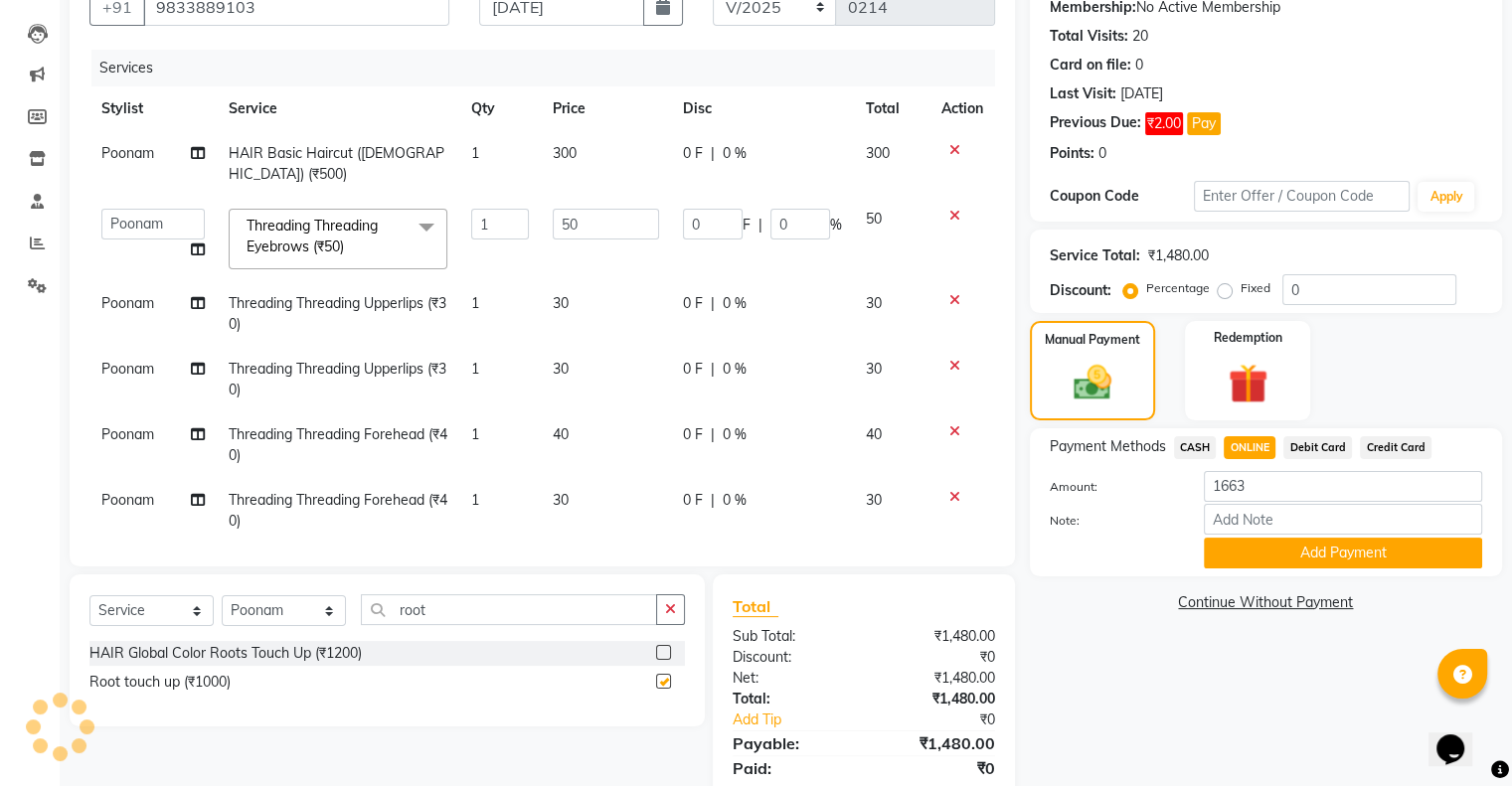 checkbox on "false" 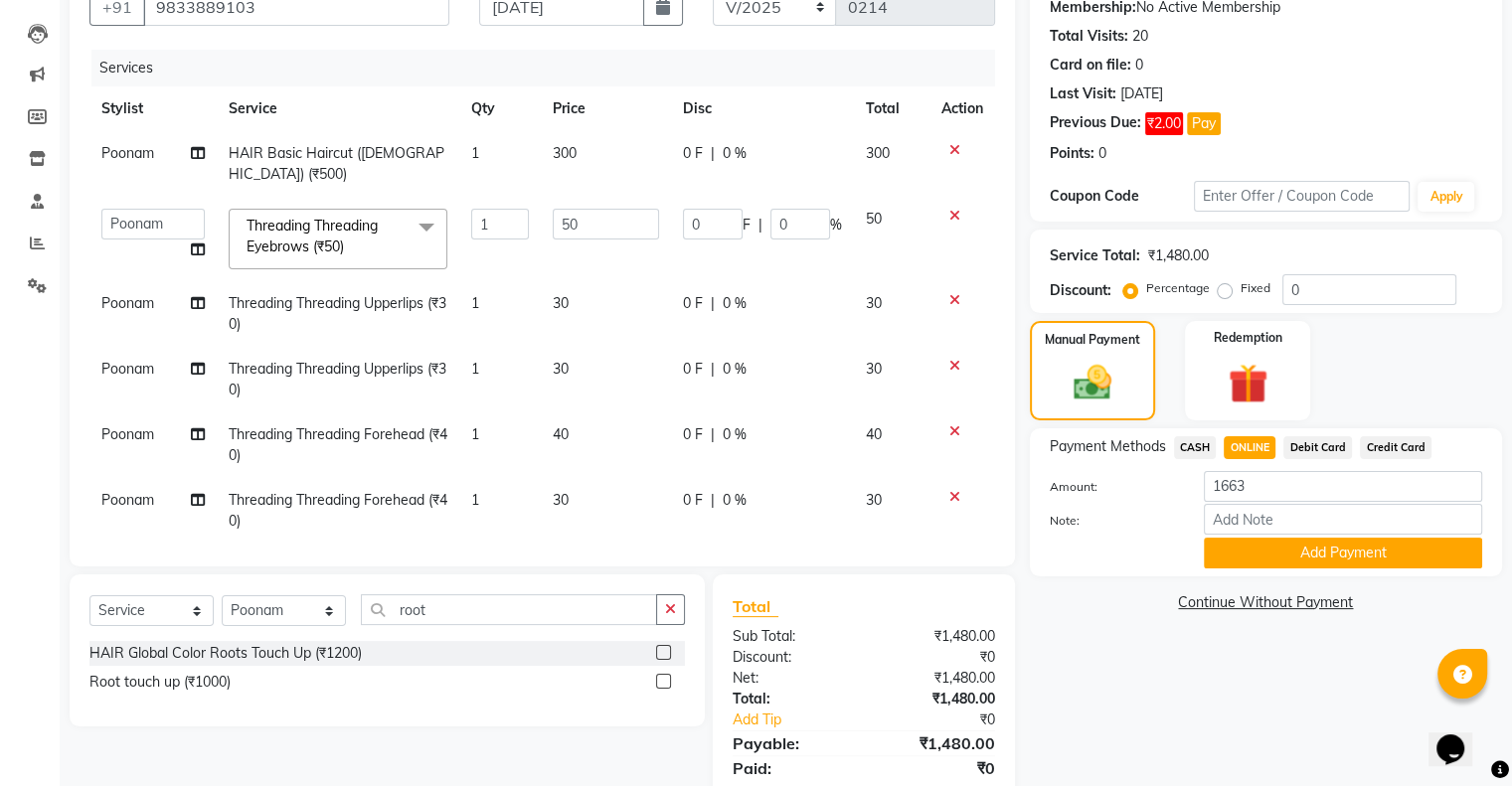 scroll, scrollTop: 72, scrollLeft: 0, axis: vertical 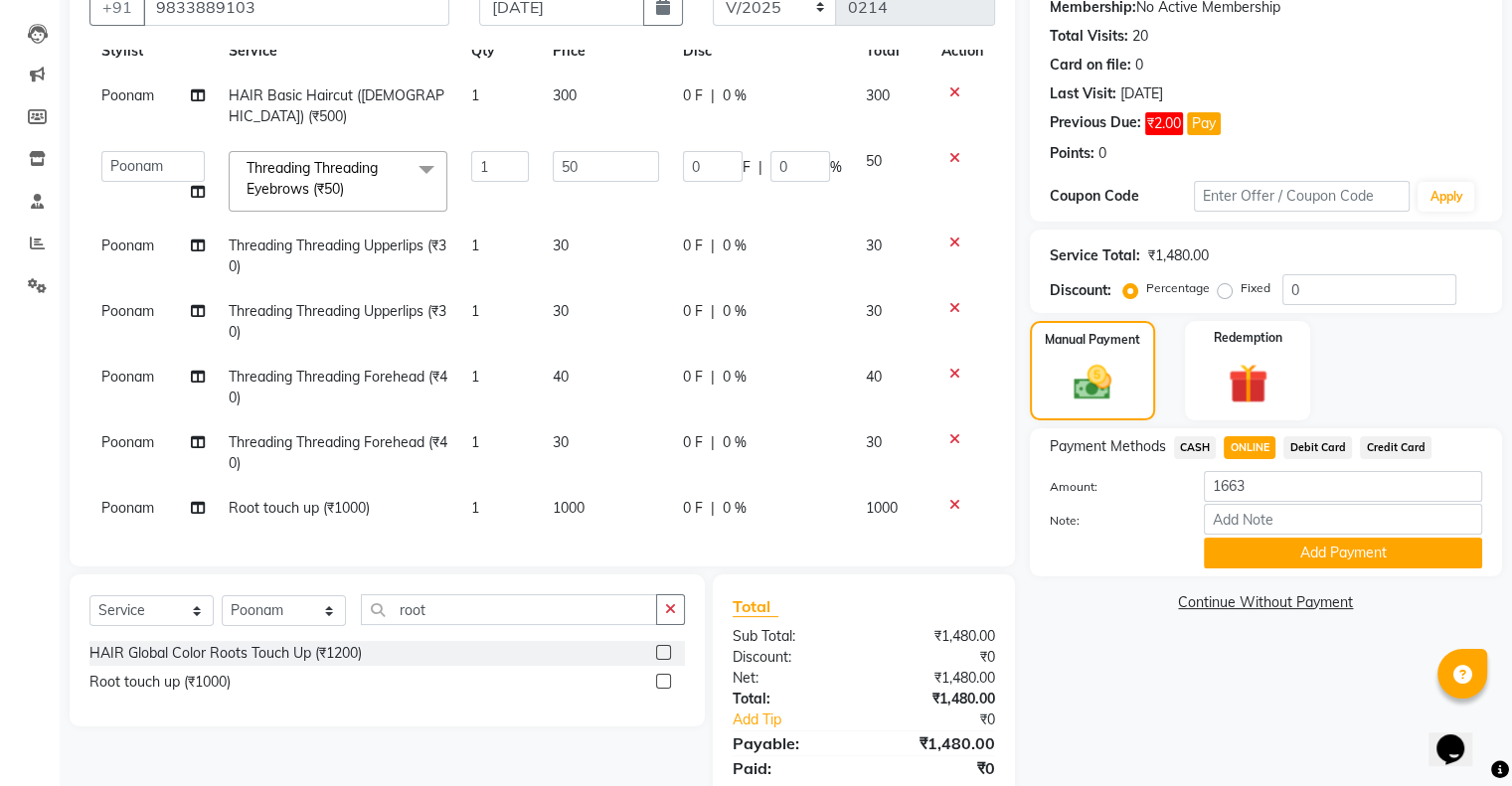 click on "1000" 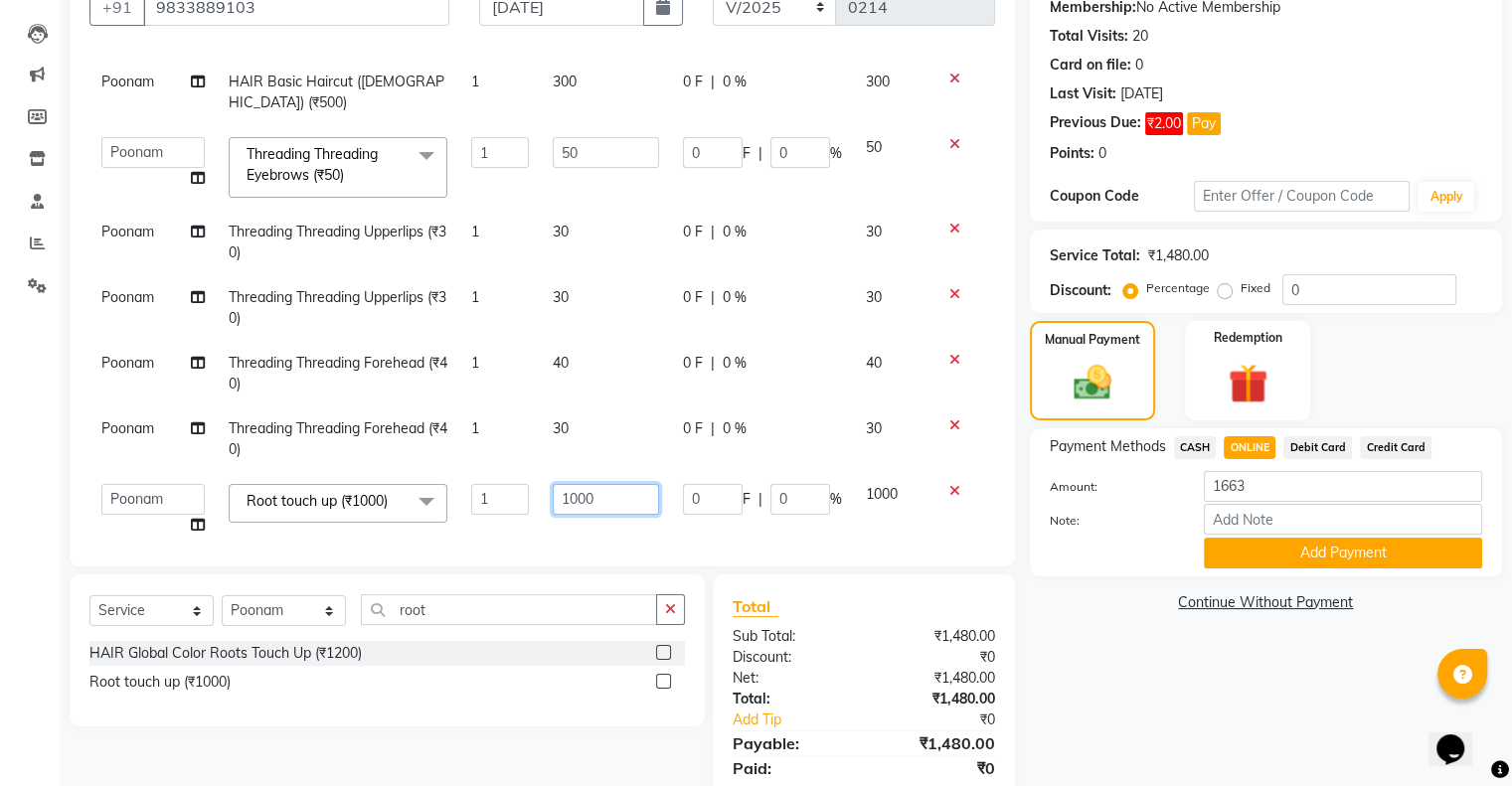 click on "1000" 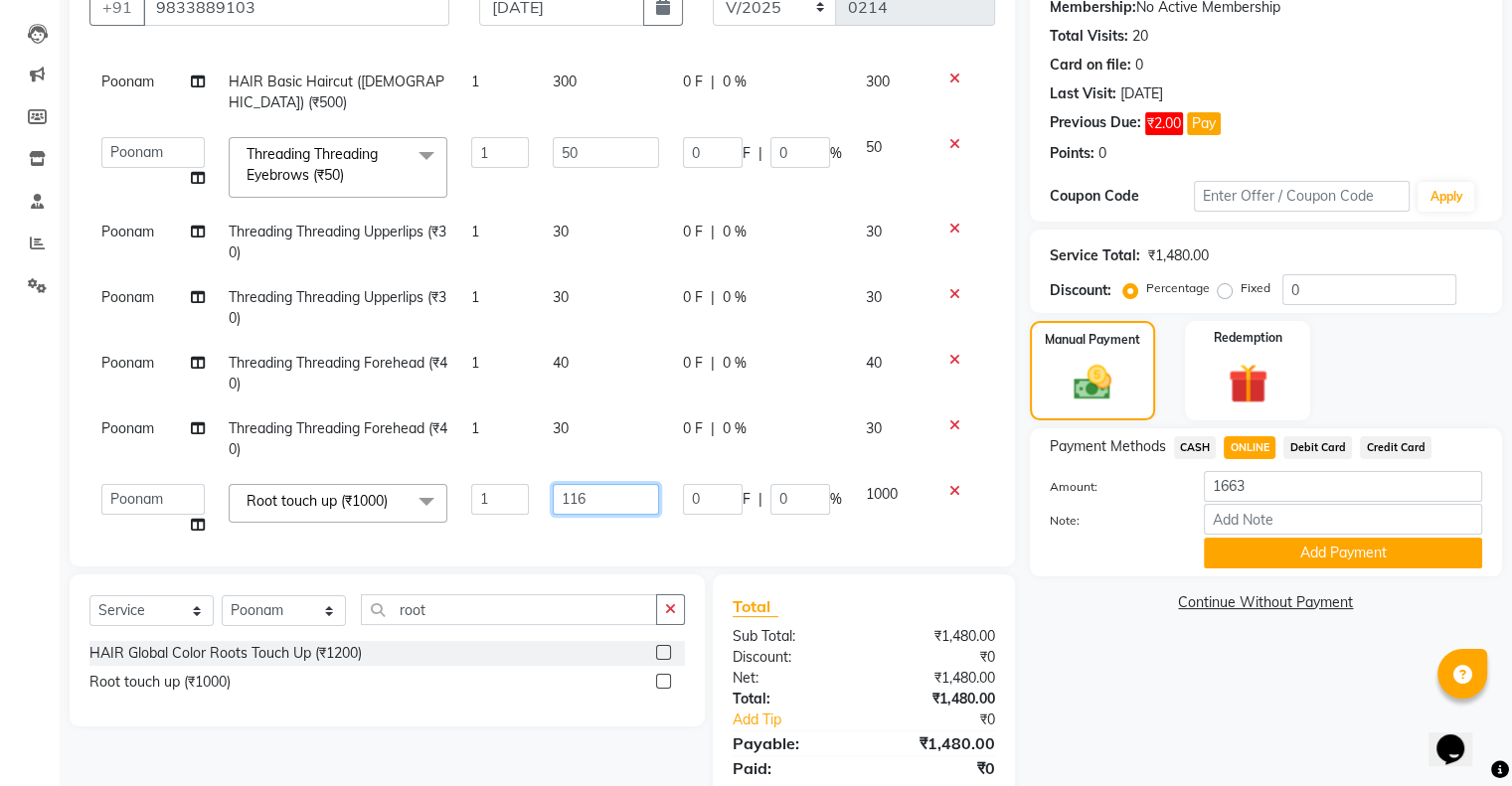 type on "1163" 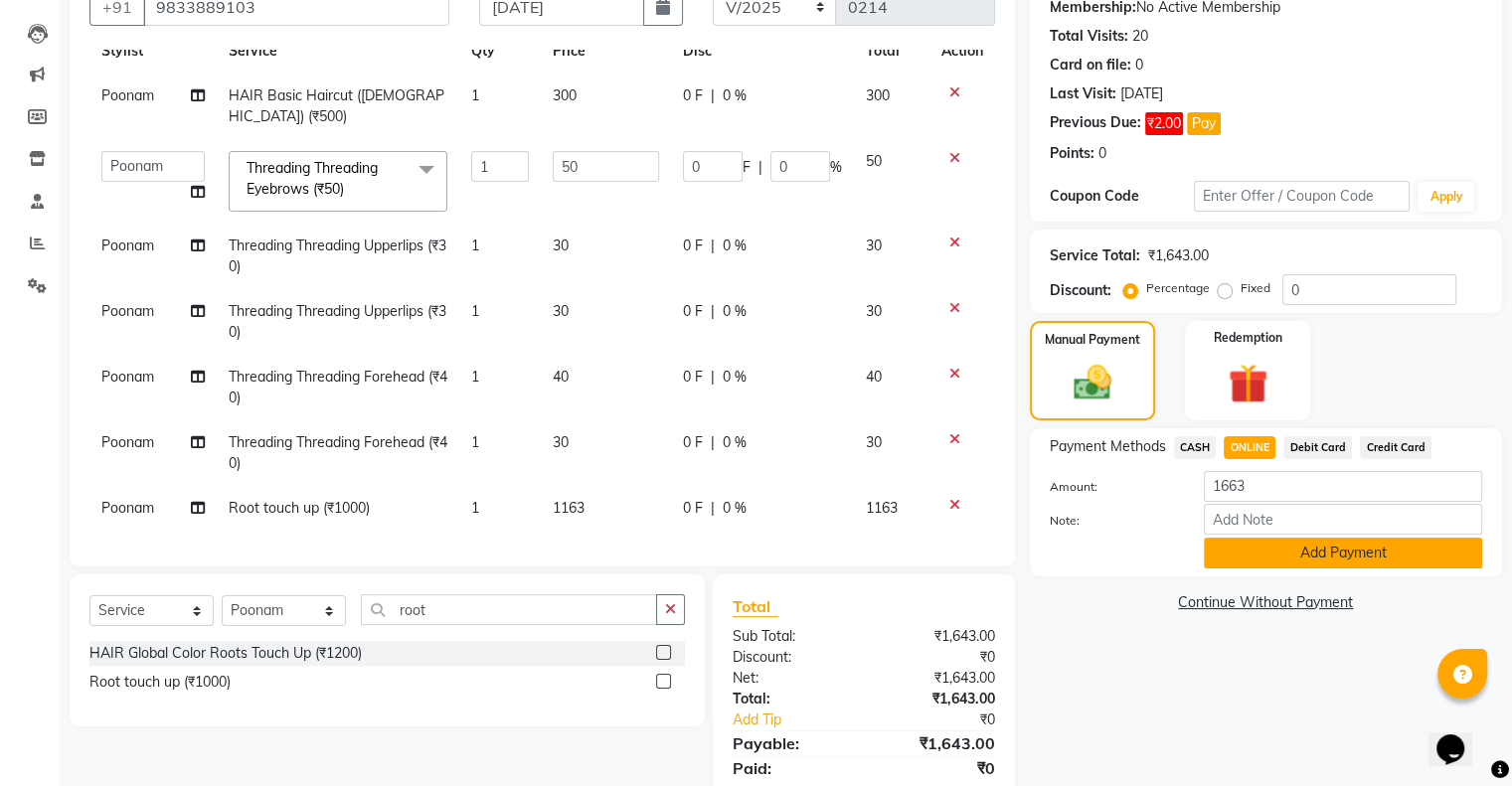 click on "Add Payment" 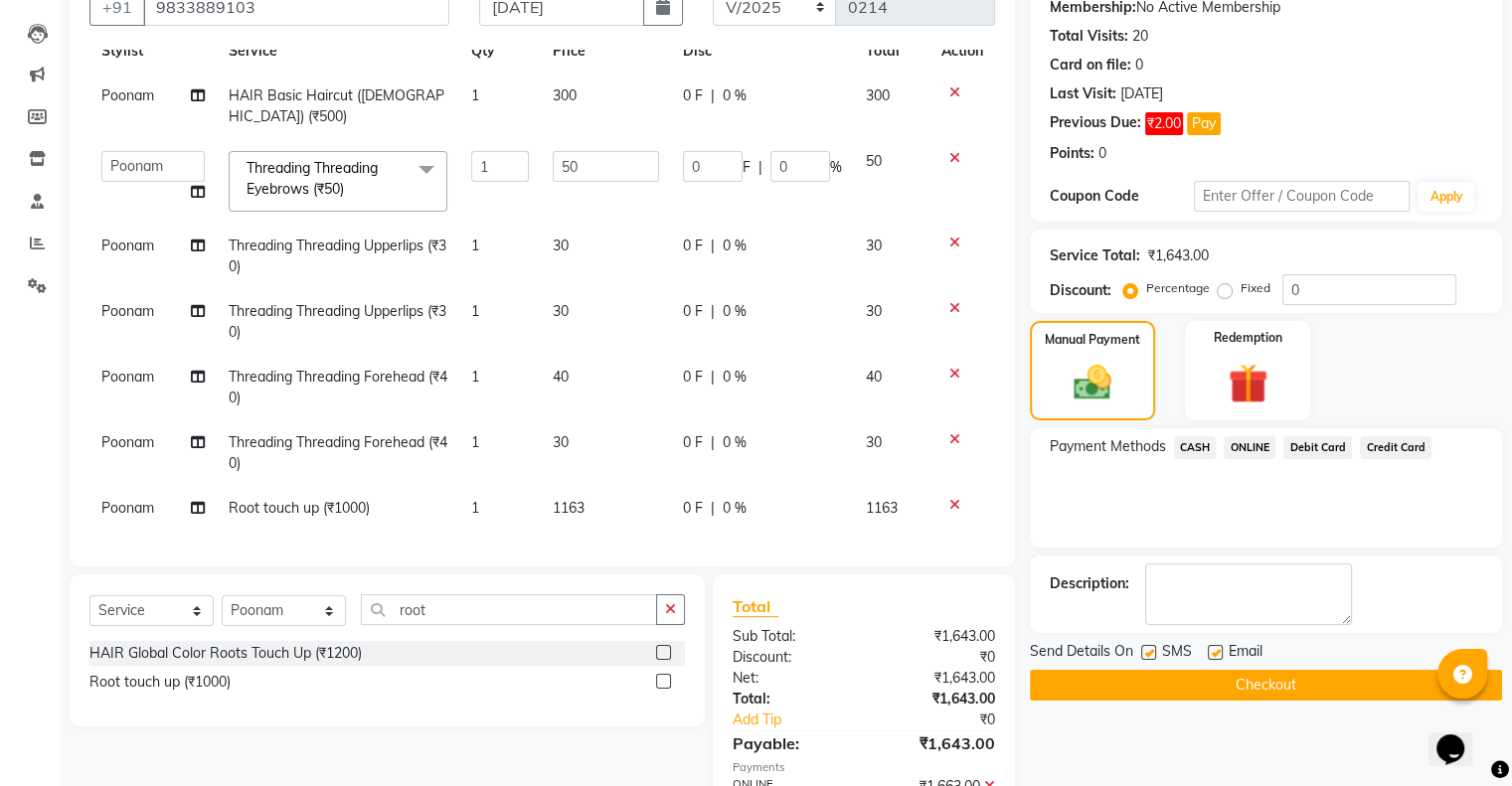scroll, scrollTop: 323, scrollLeft: 0, axis: vertical 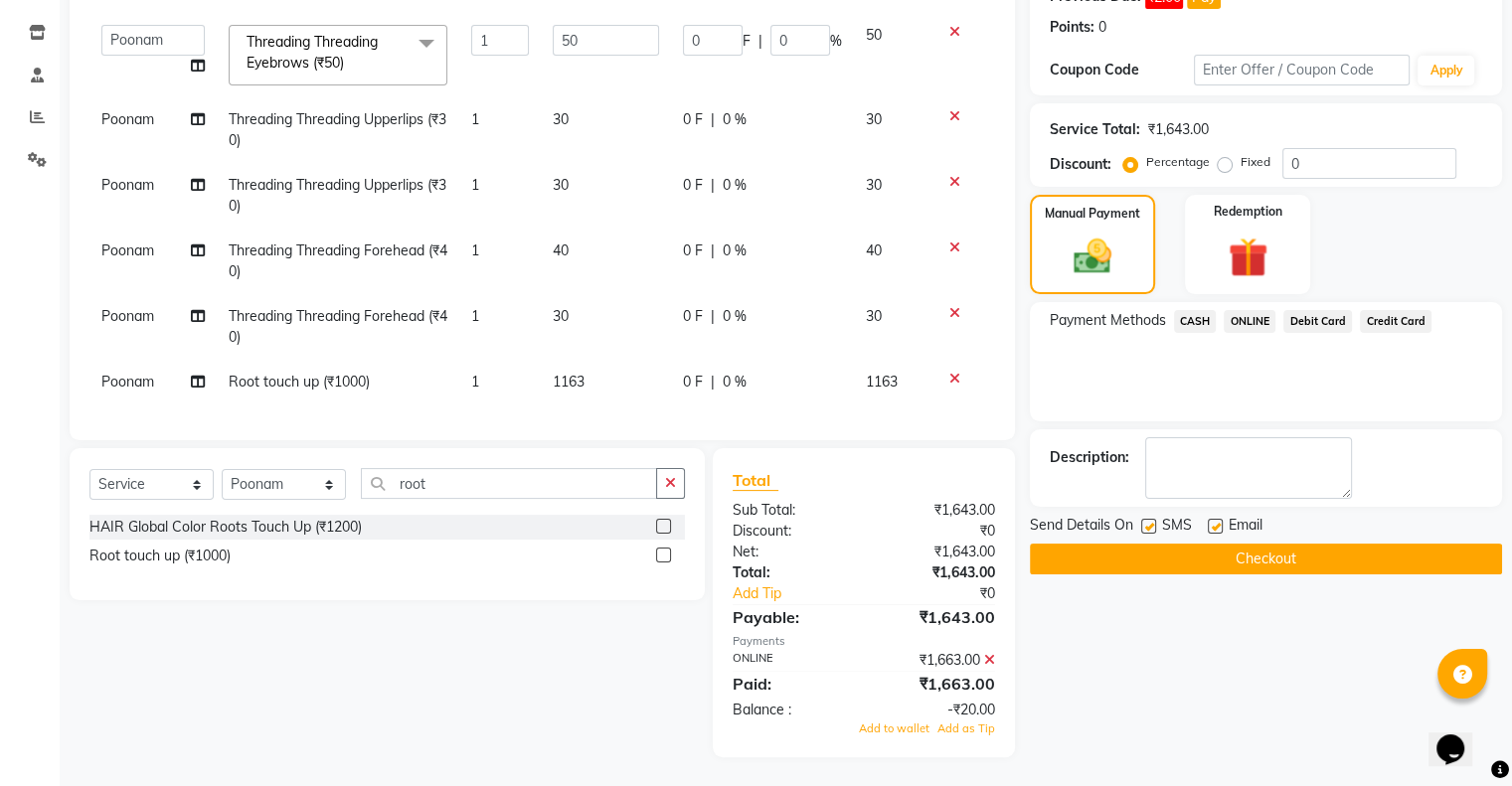 click 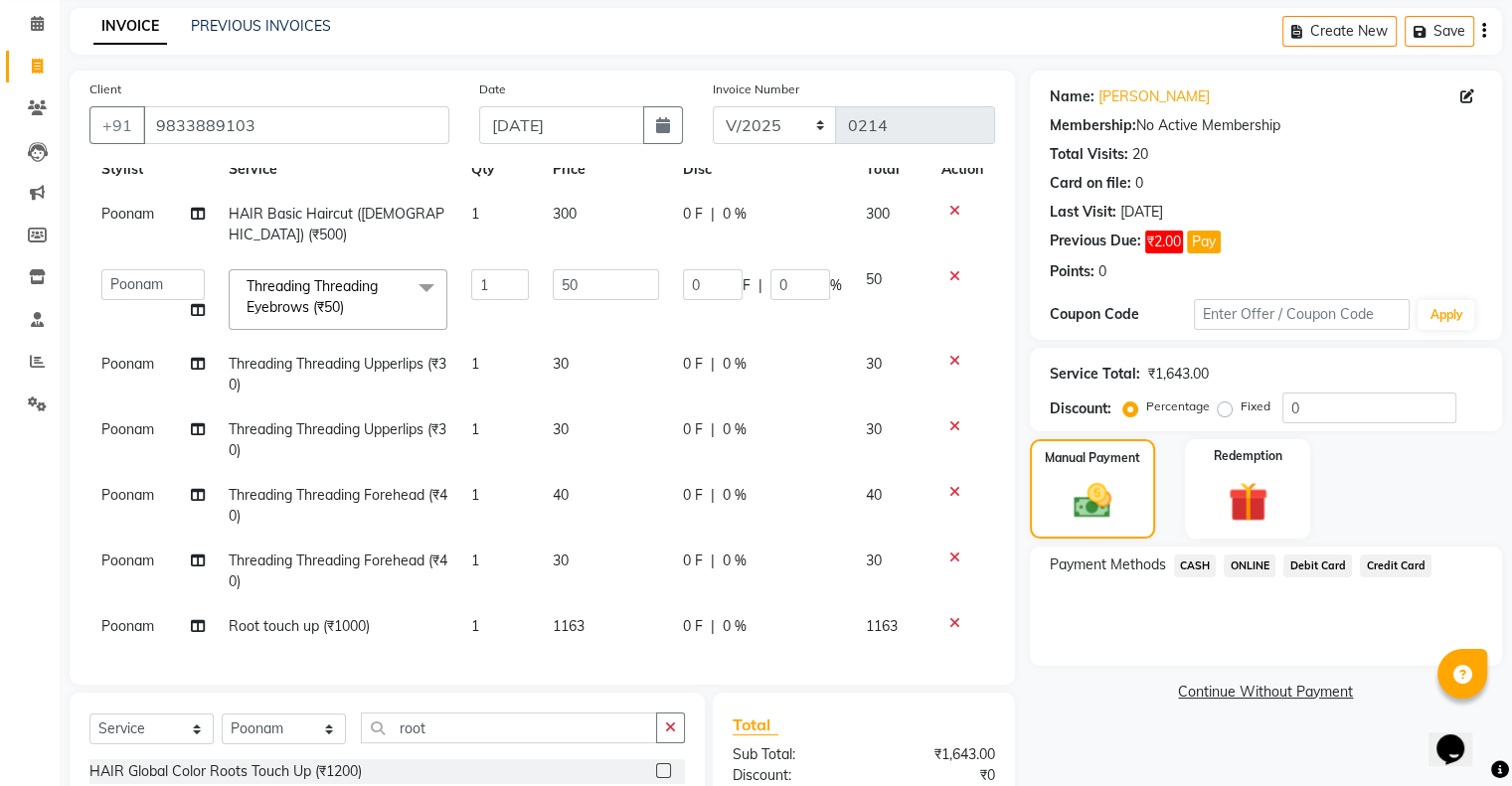 scroll, scrollTop: 91, scrollLeft: 0, axis: vertical 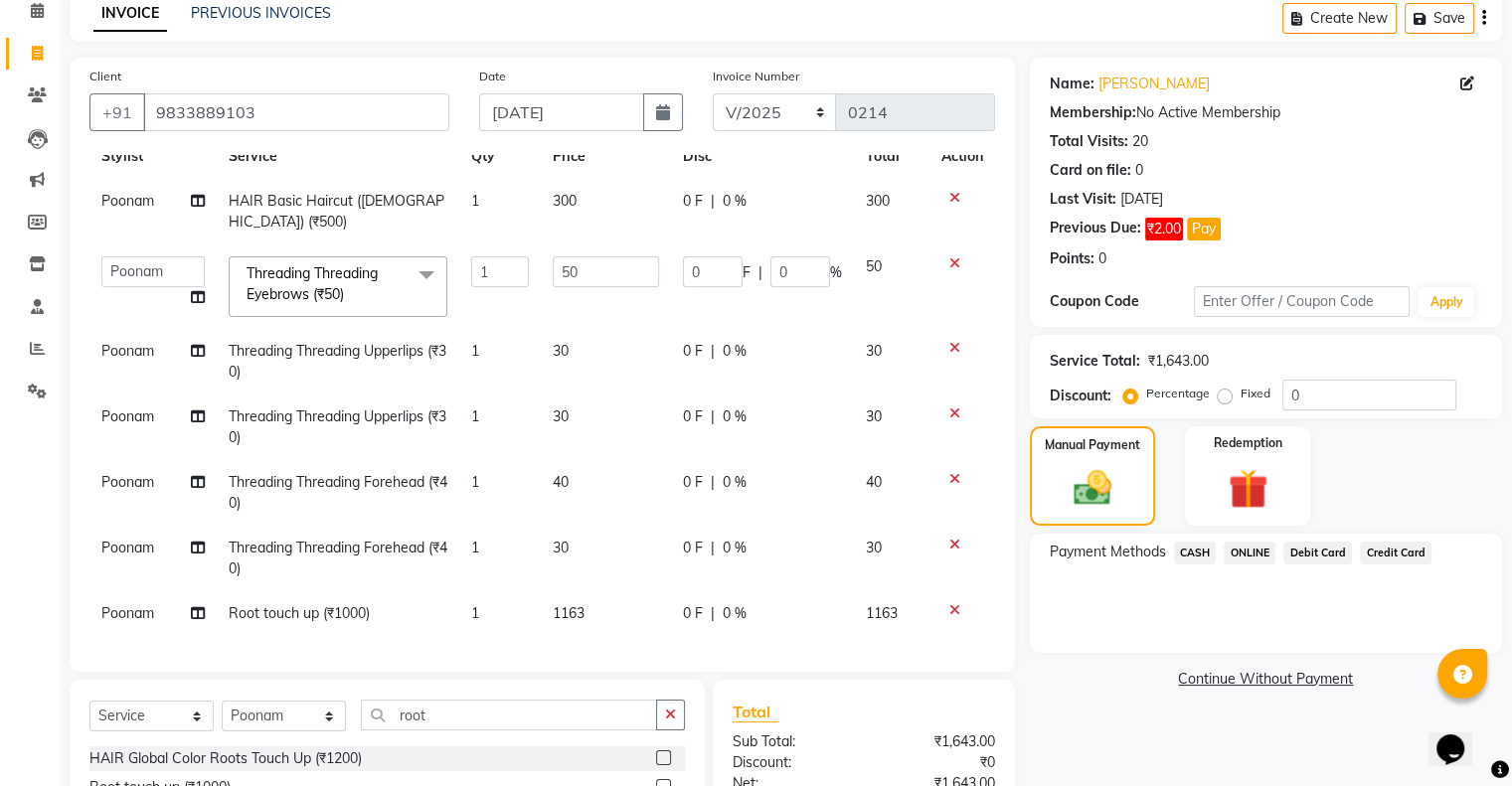 click on "40" 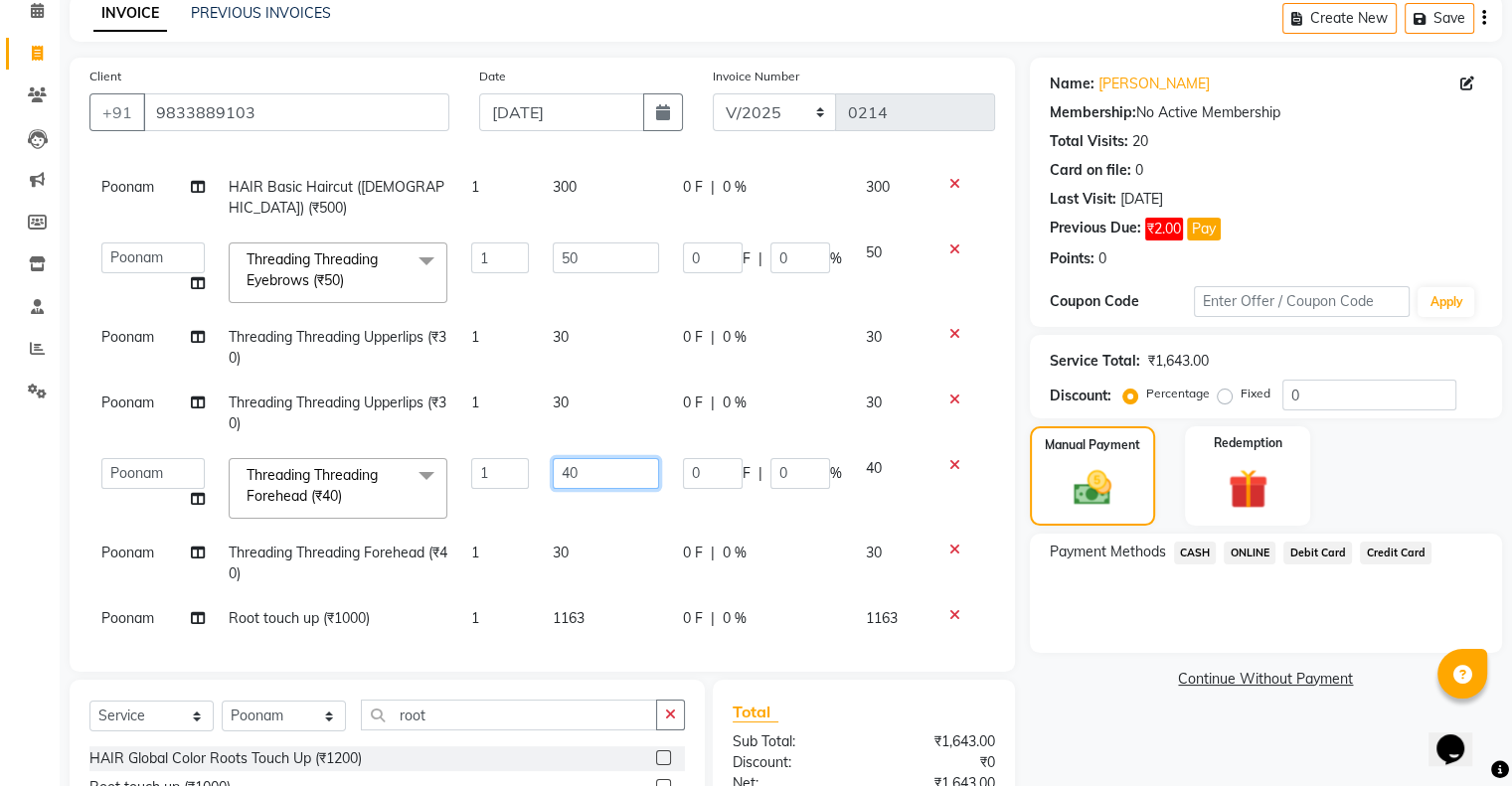 click on "40" 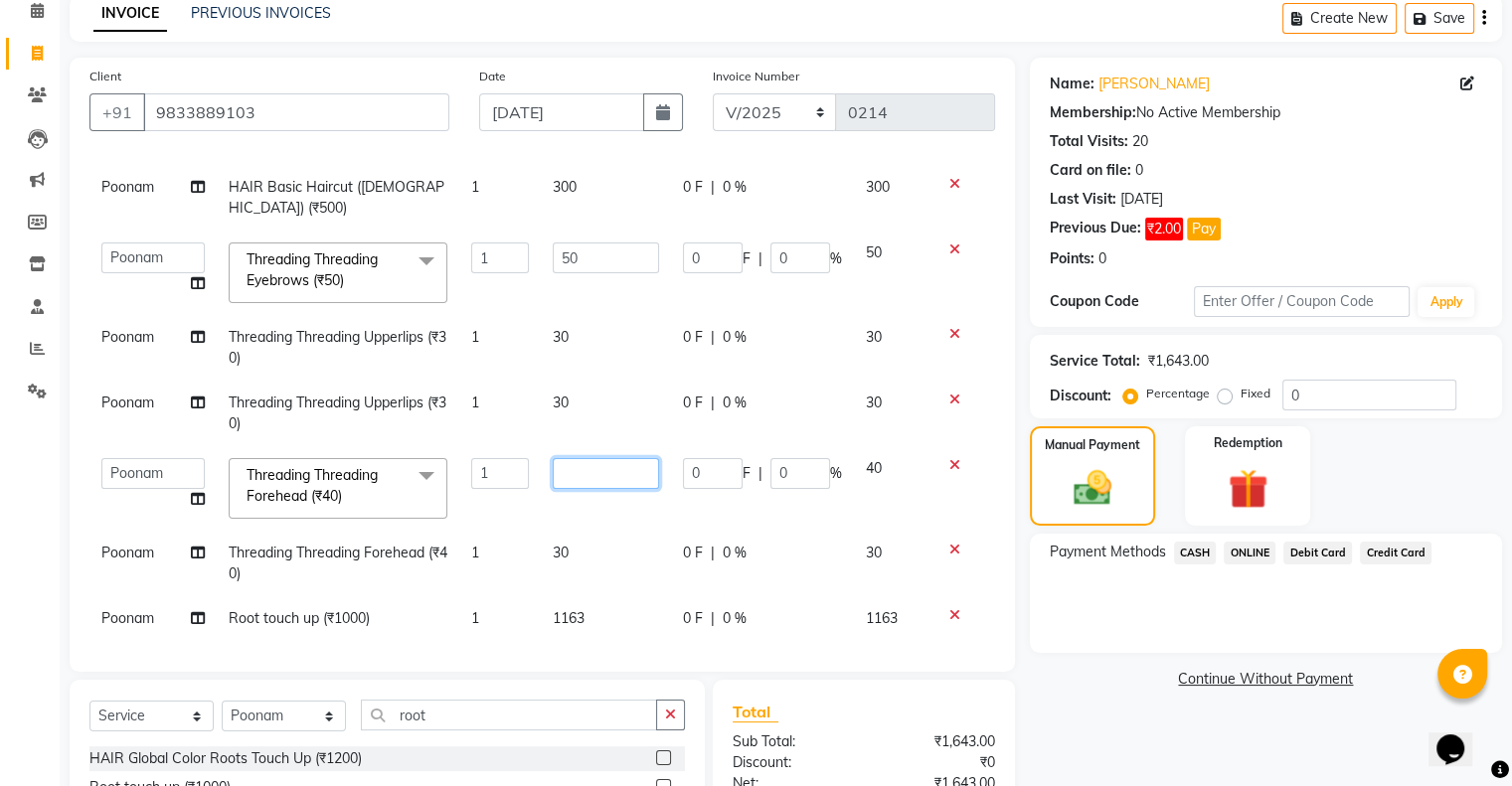 type on "1" 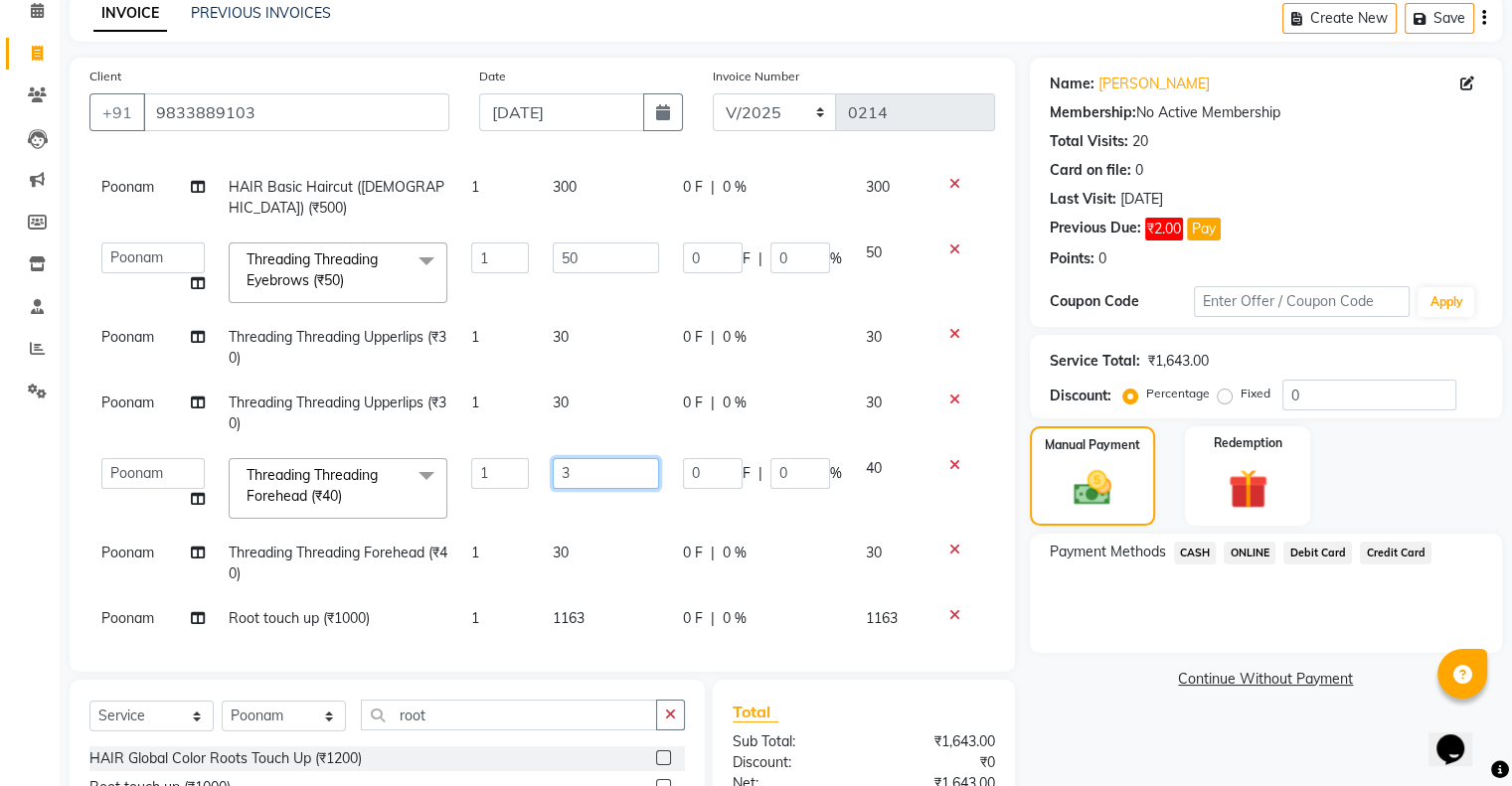 type on "30" 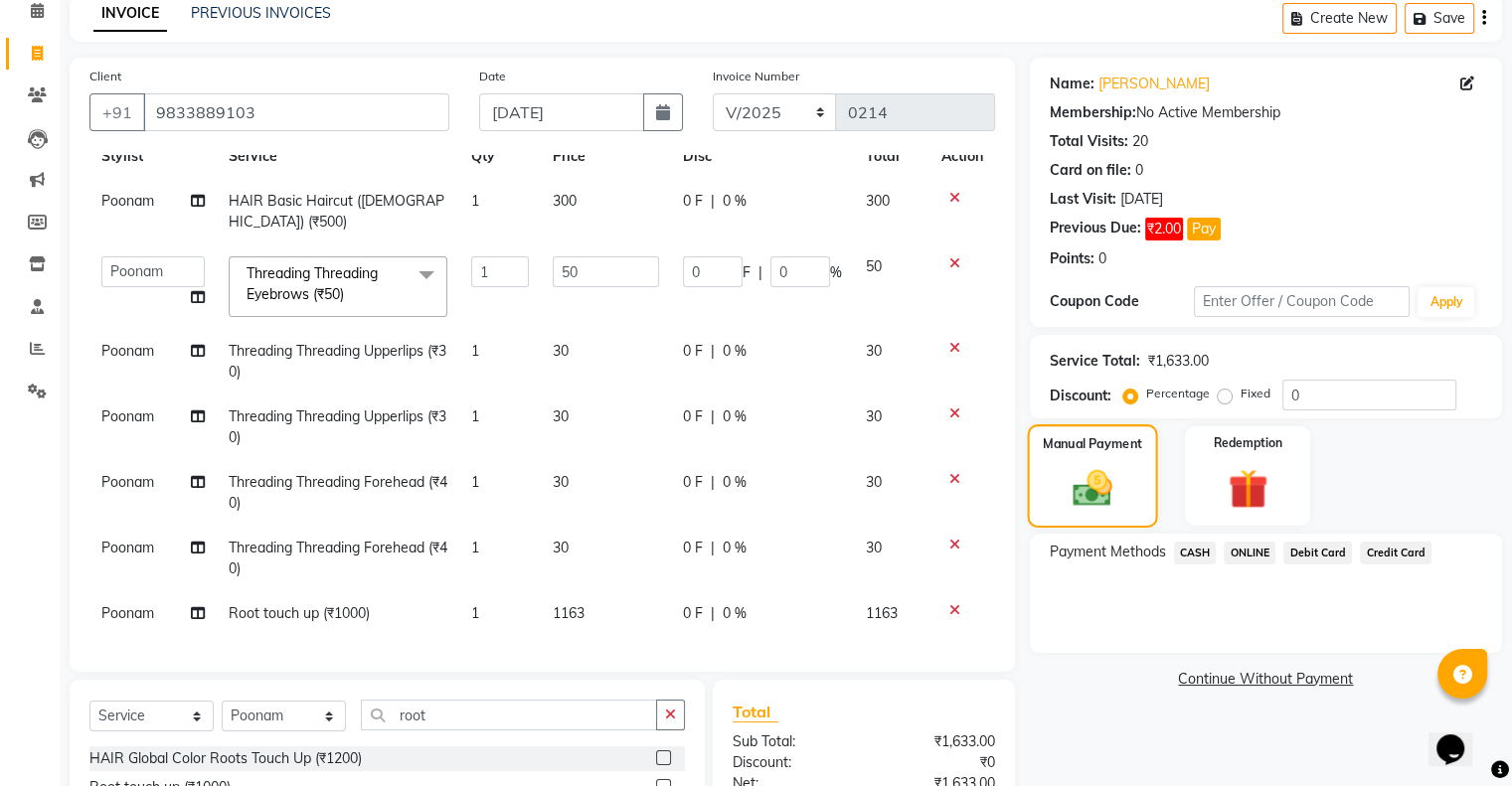 click 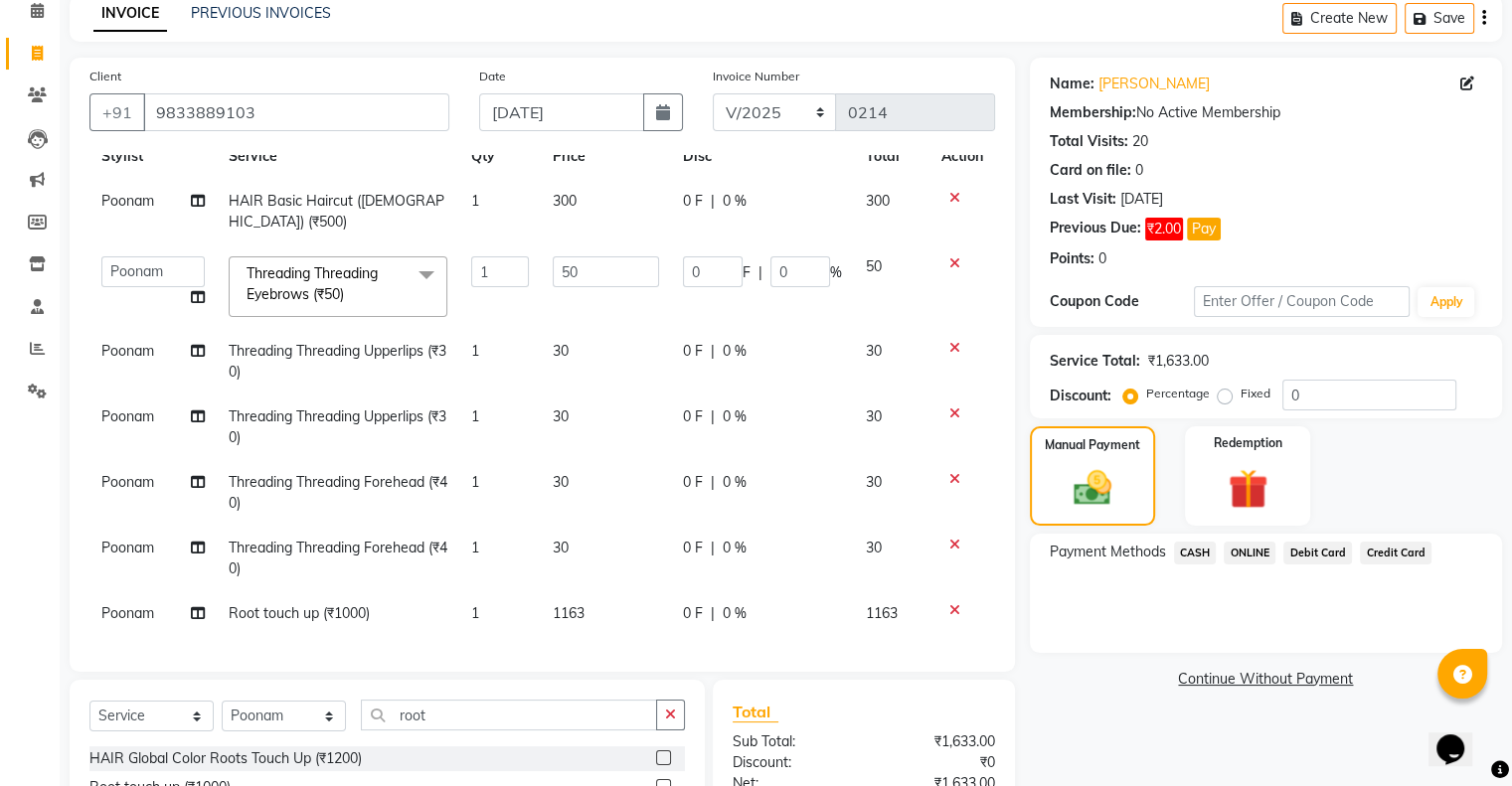 scroll, scrollTop: 265, scrollLeft: 0, axis: vertical 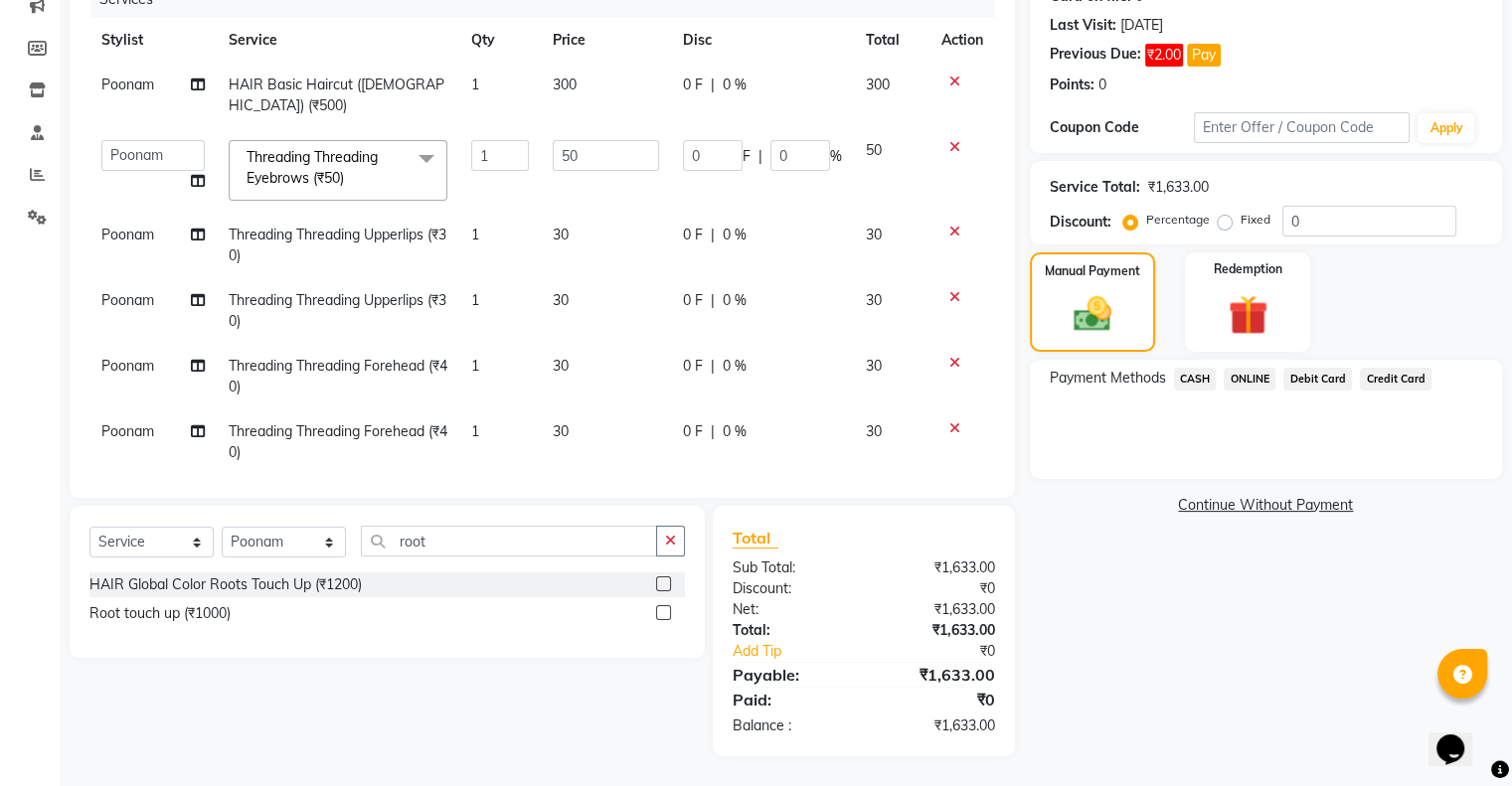click 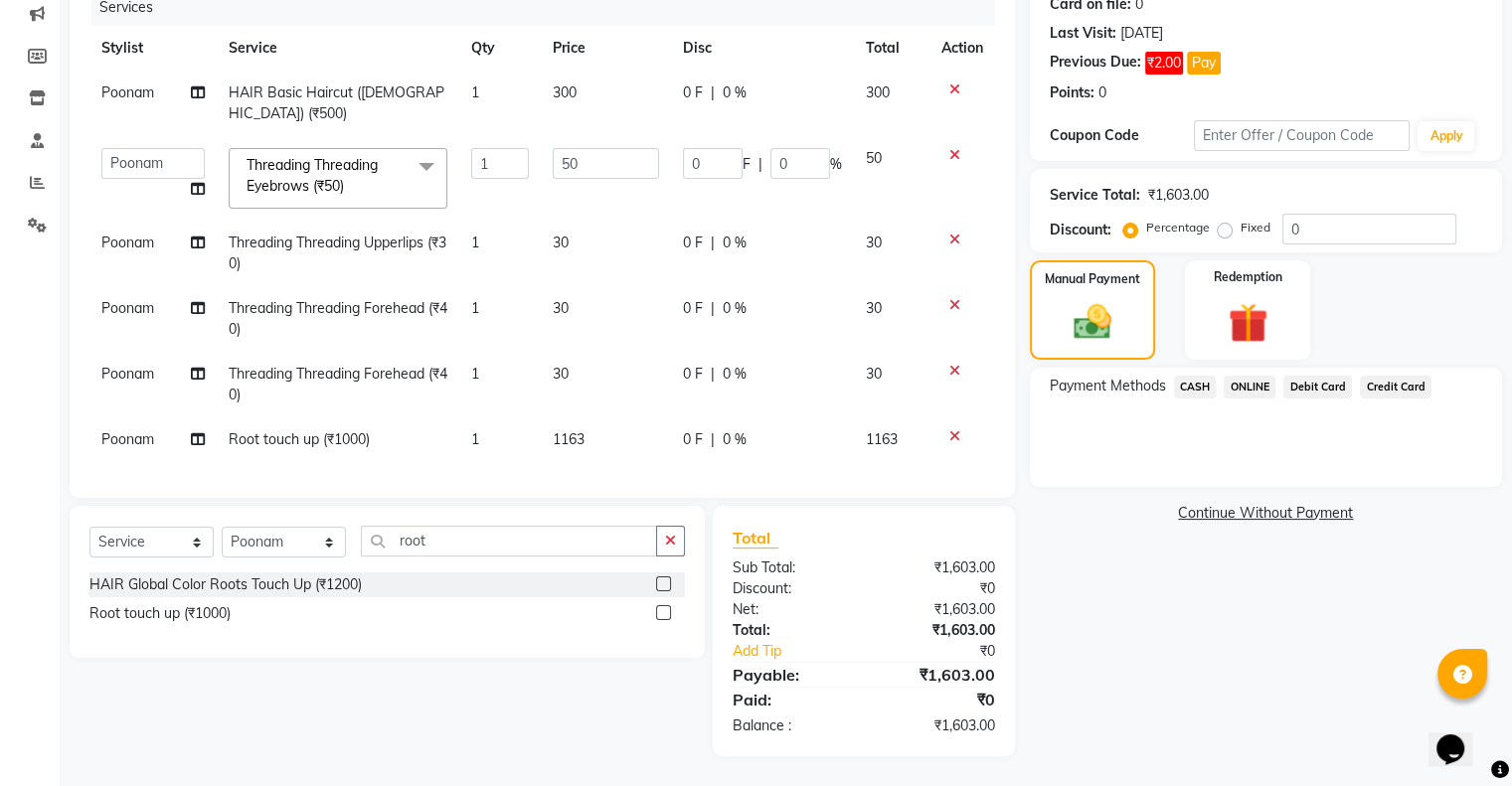 scroll, scrollTop: 256, scrollLeft: 0, axis: vertical 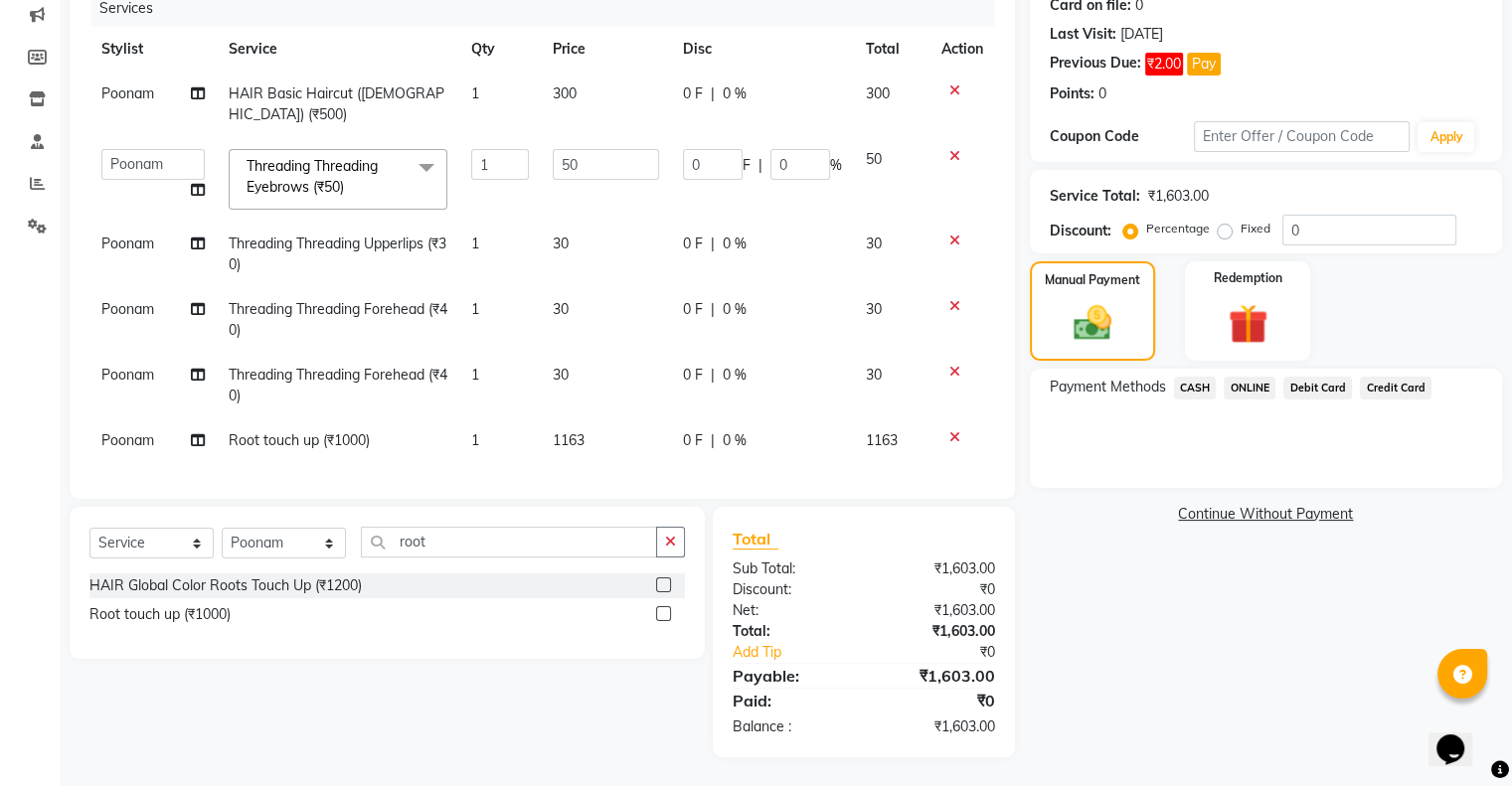 click 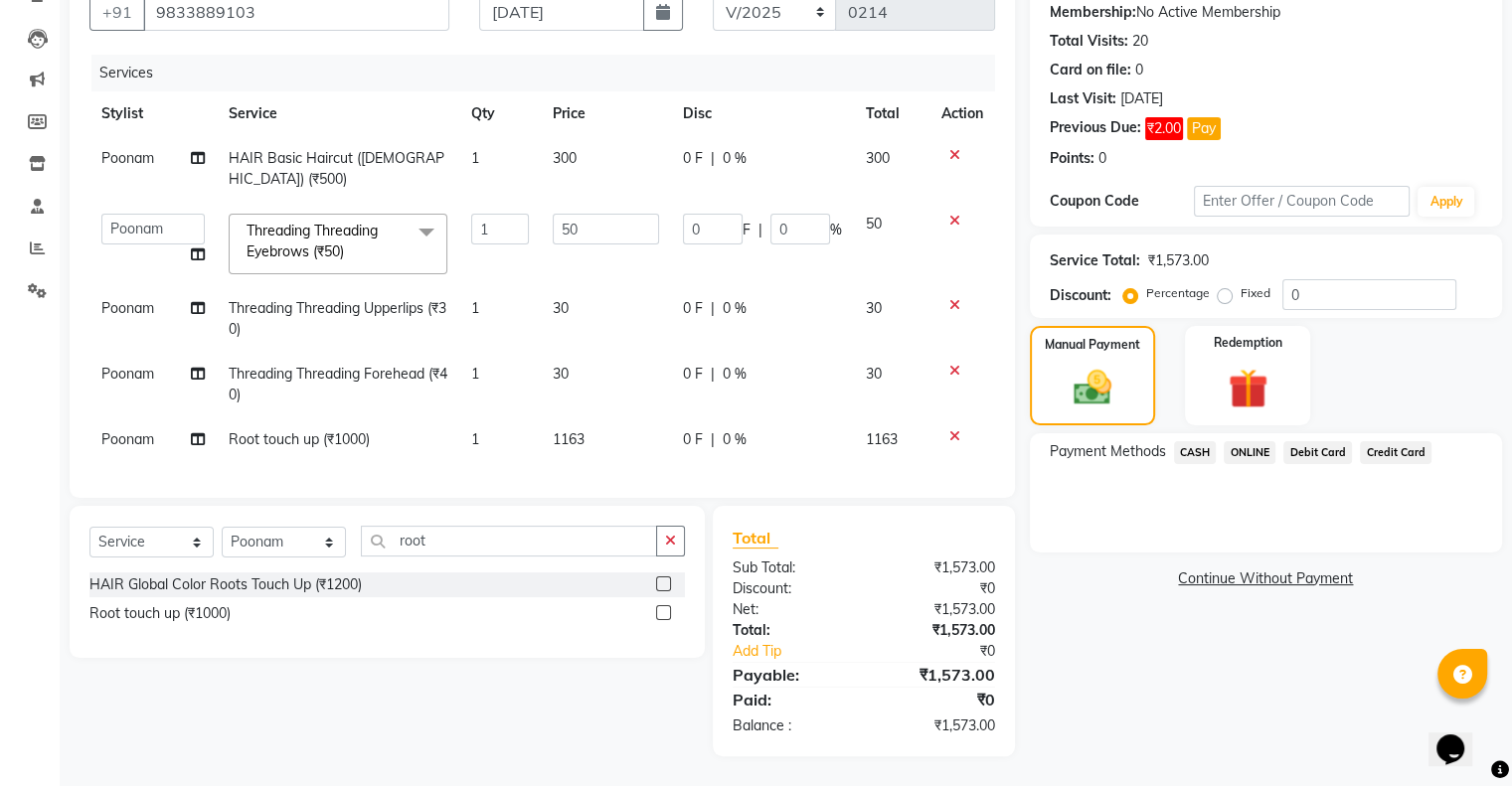 scroll, scrollTop: 0, scrollLeft: 0, axis: both 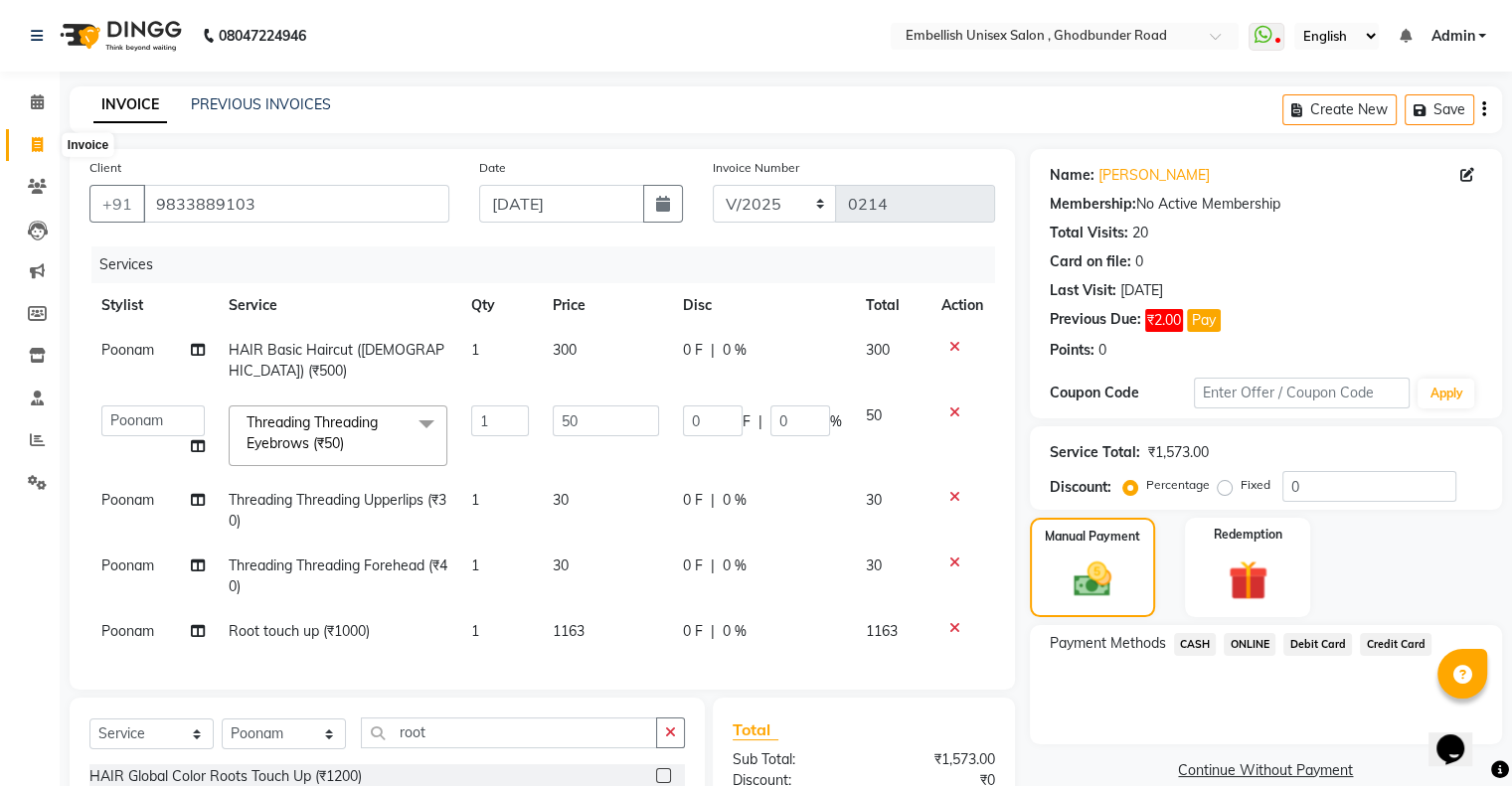 click 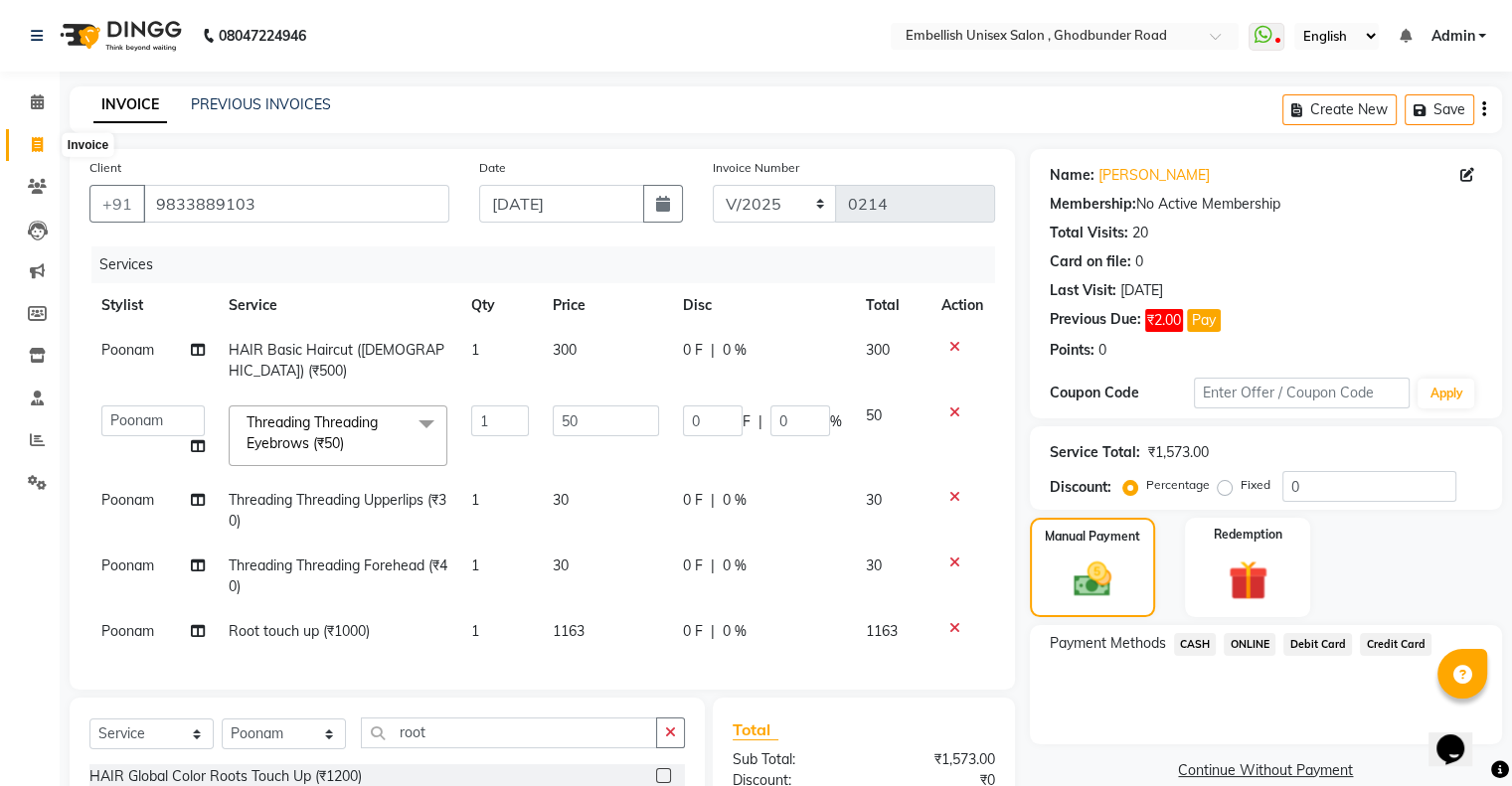 select on "service" 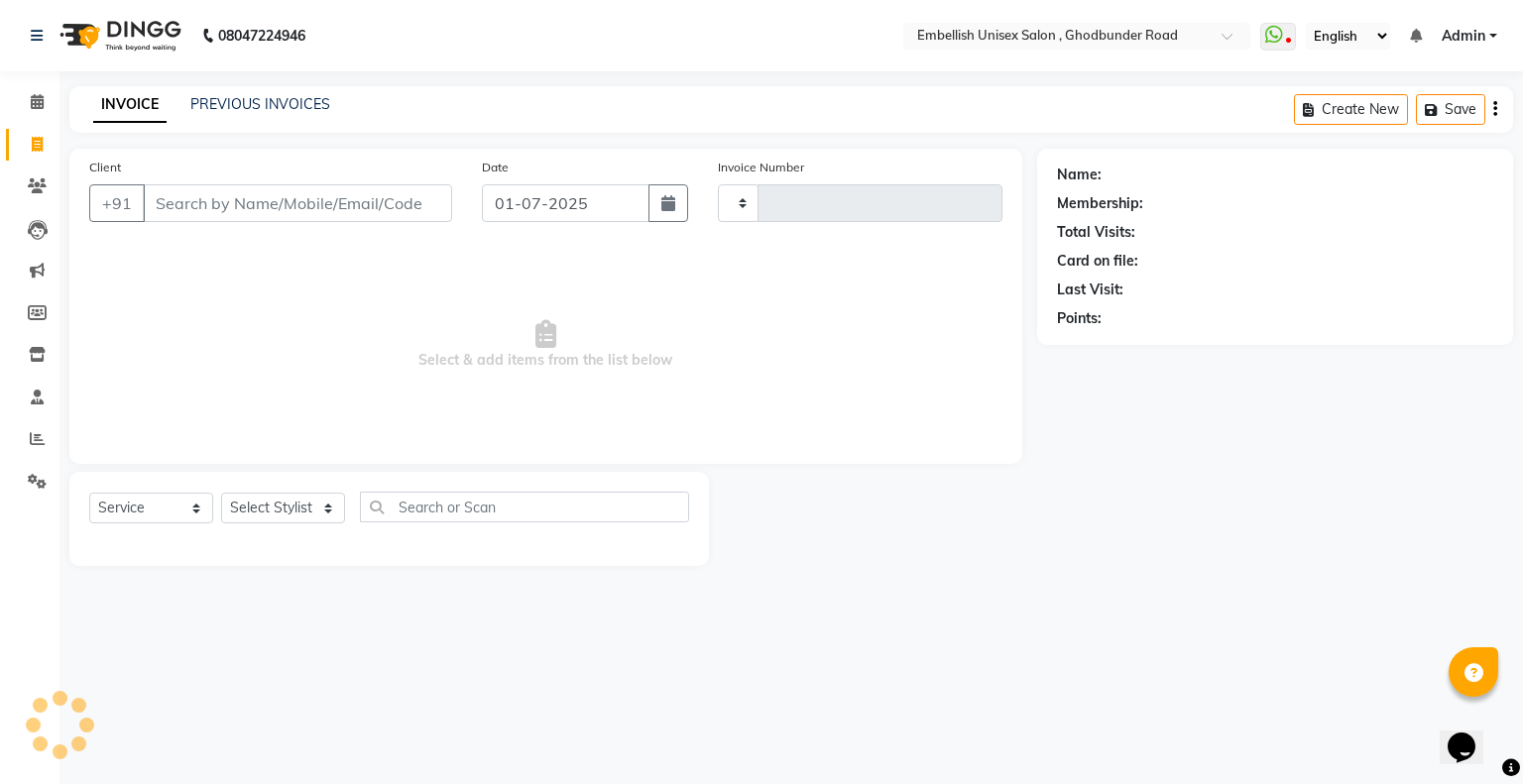 type on "0214" 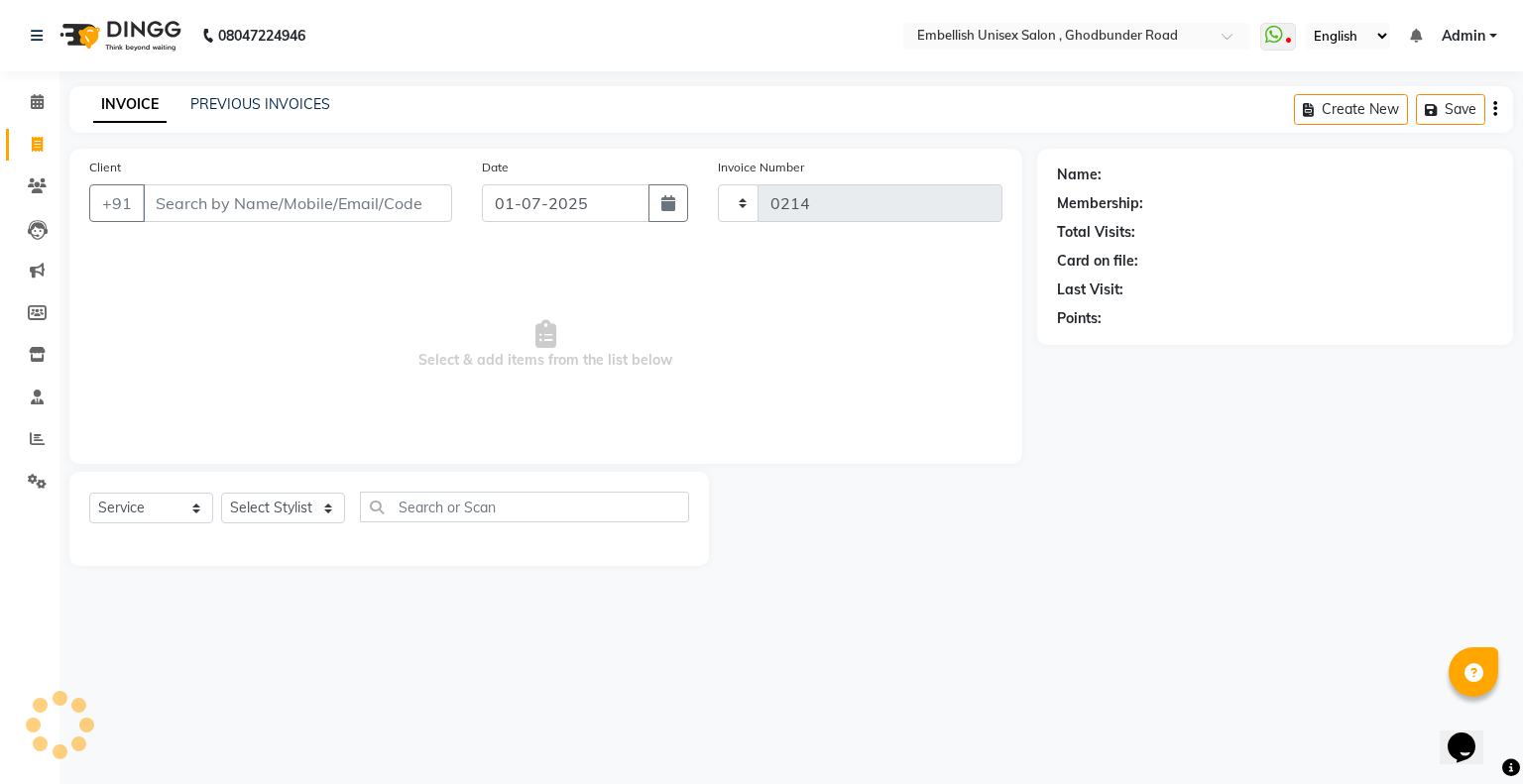 select on "6699" 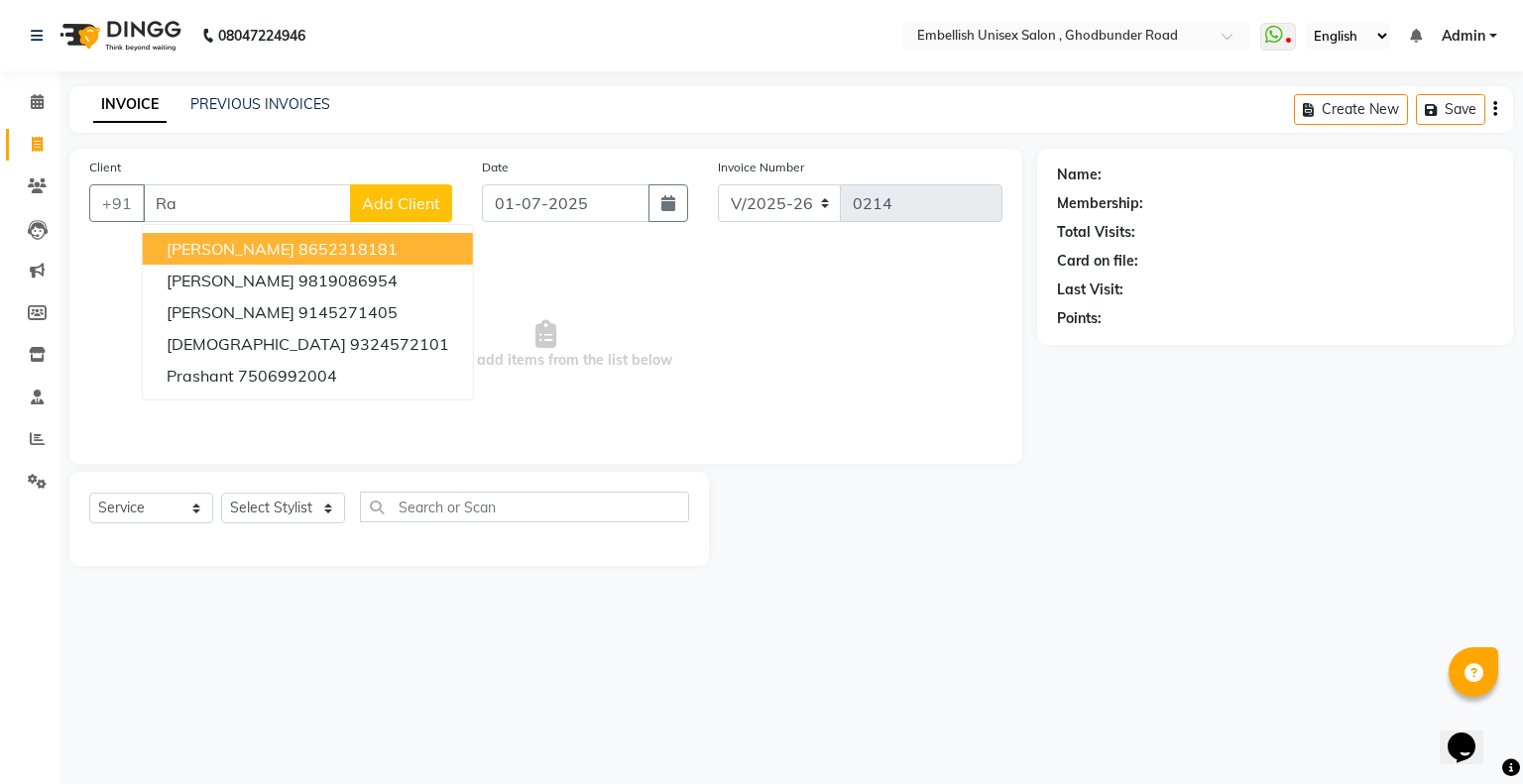 type on "R" 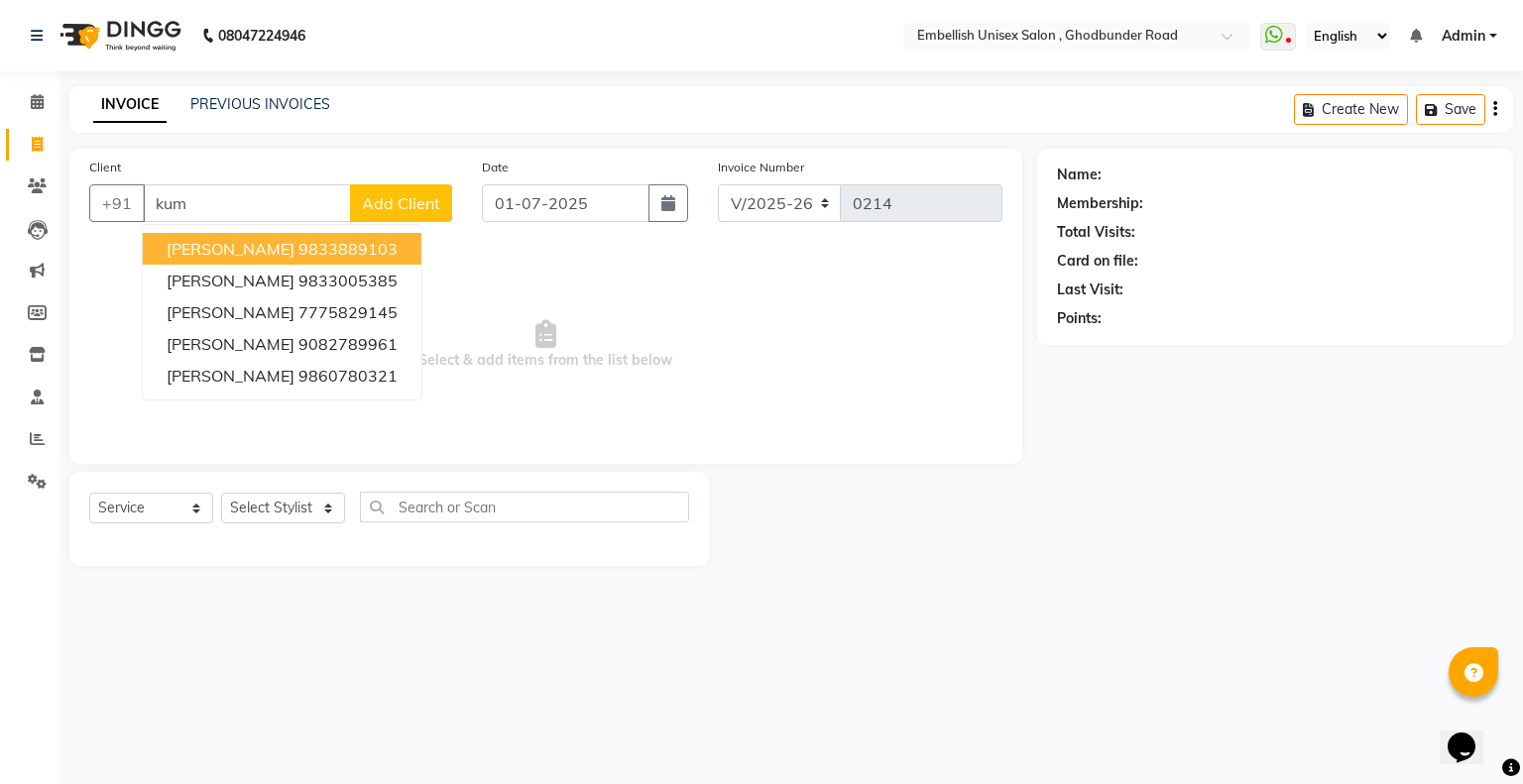 click on "9833889103" at bounding box center [348, 249] 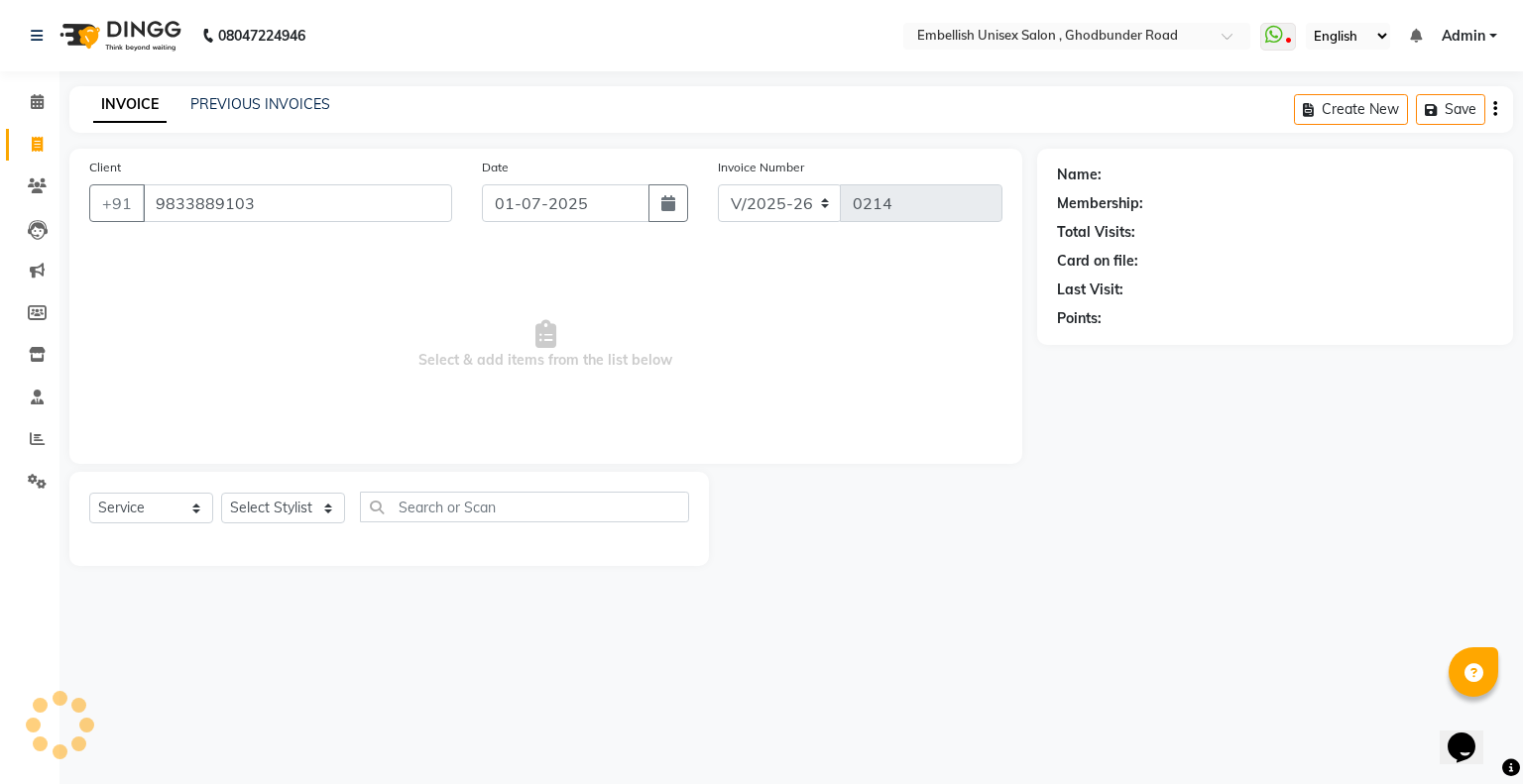 type on "9833889103" 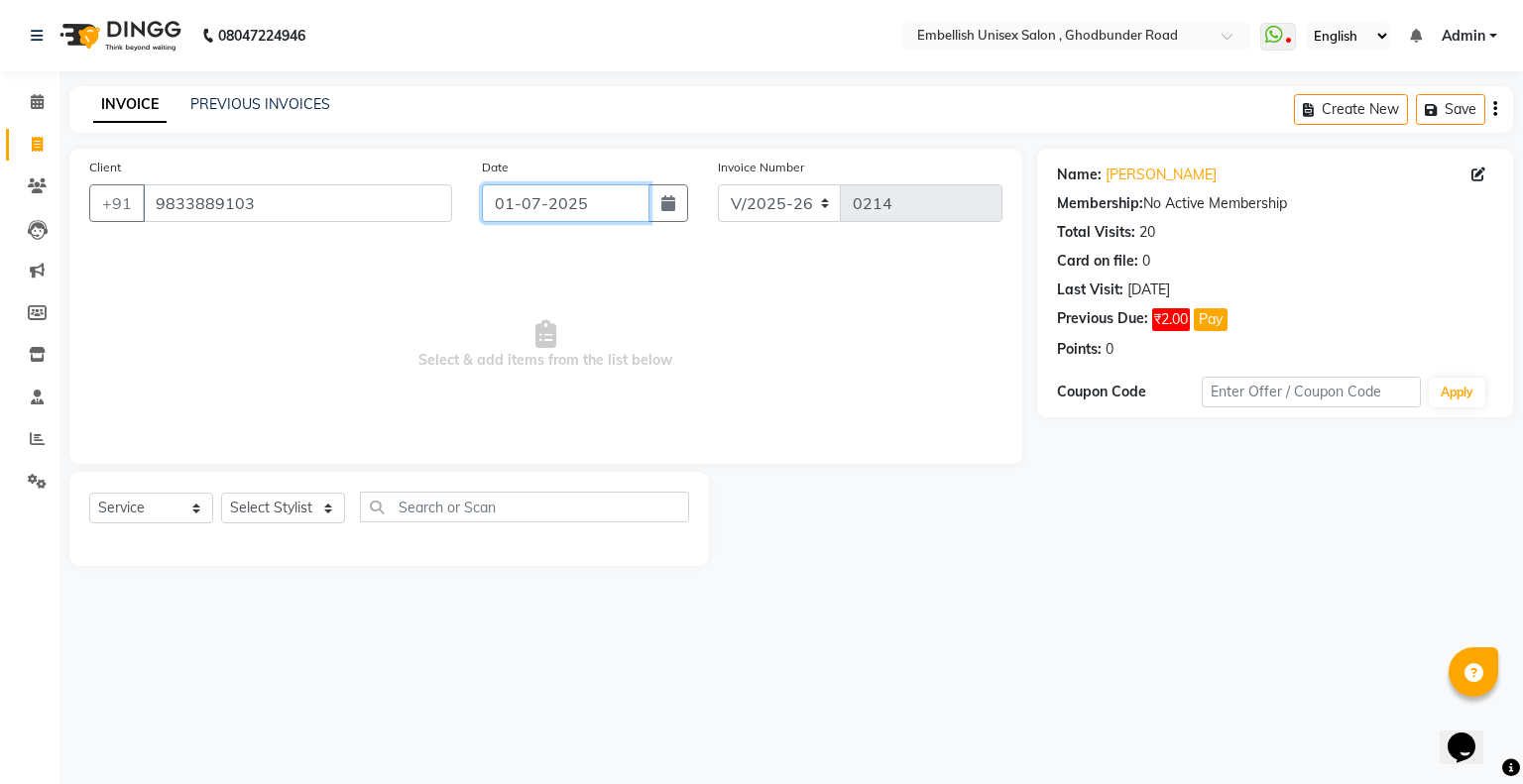 click on "01-07-2025" 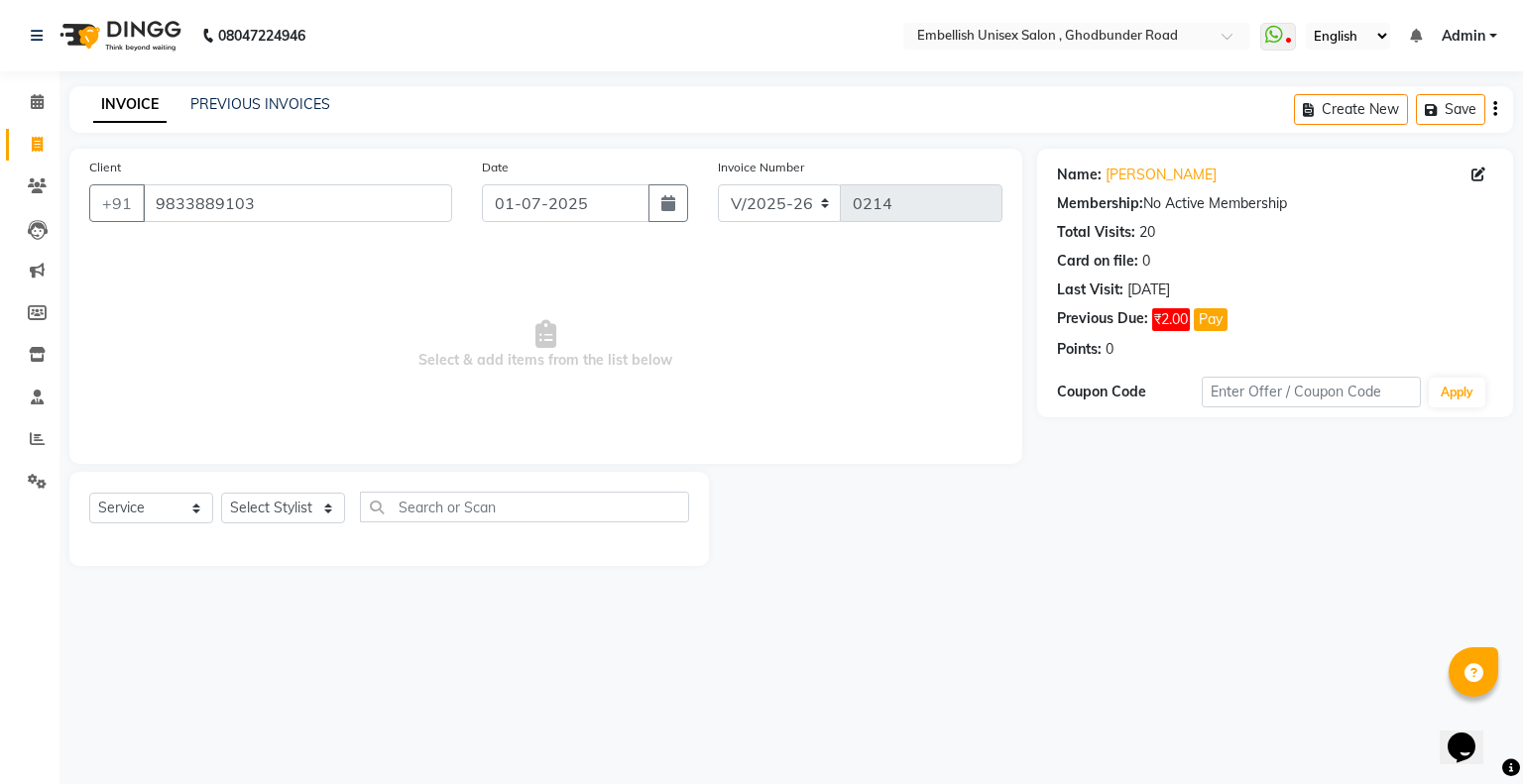 select on "7" 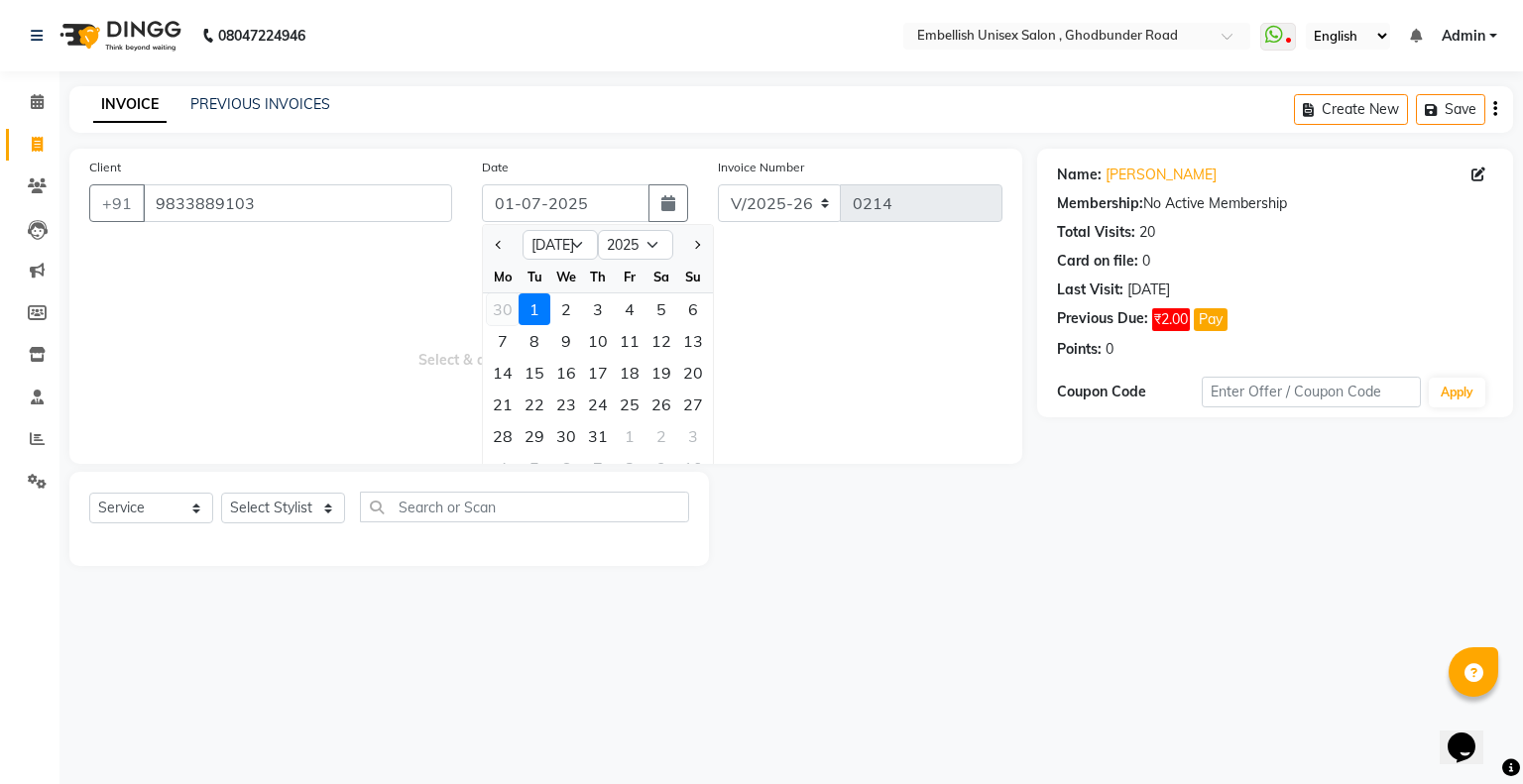 click on "30" 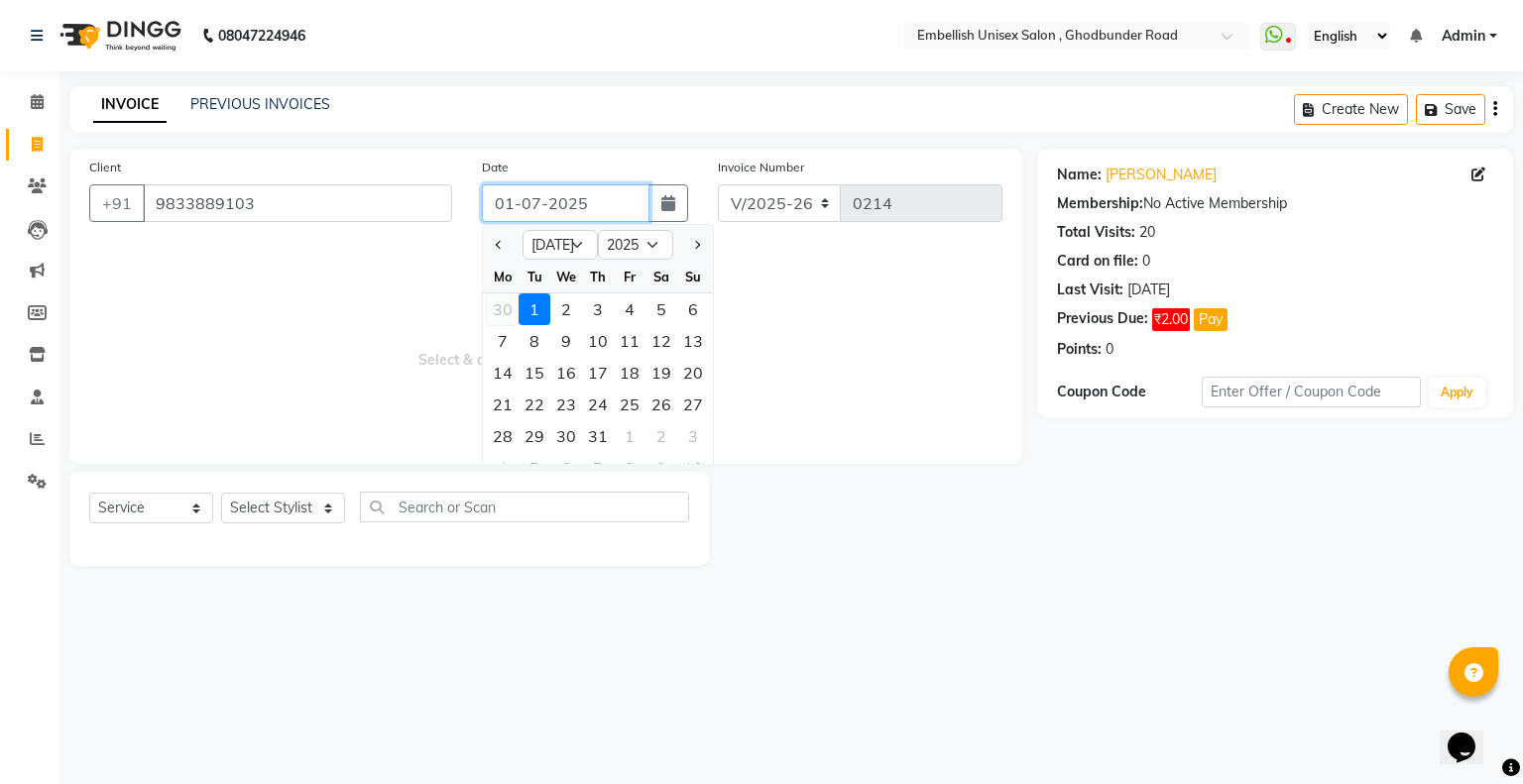 type on "[DATE]" 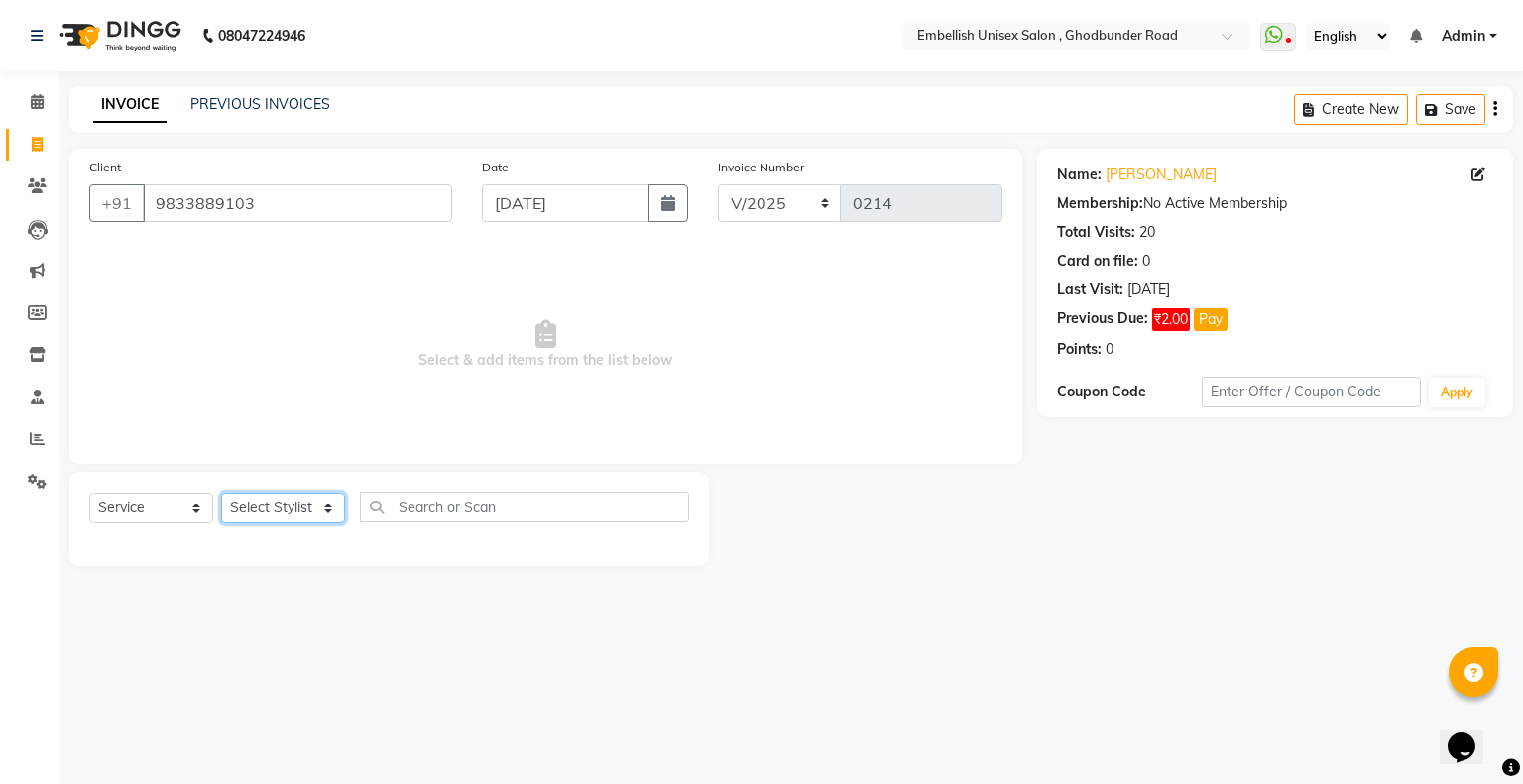 click on "Select Stylist Anas Pooja Poonam  Sameer Talib  Tappu" 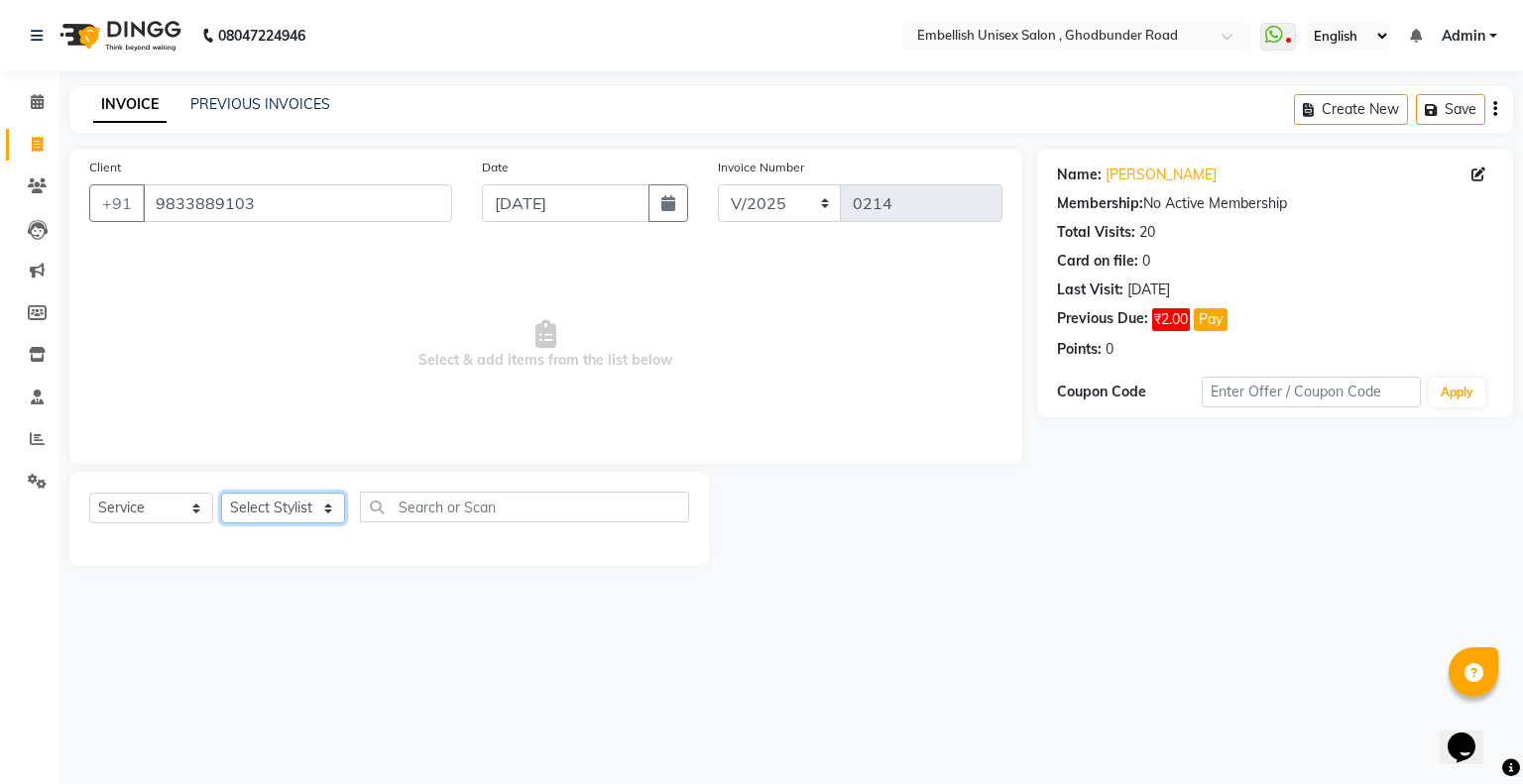select on "69807" 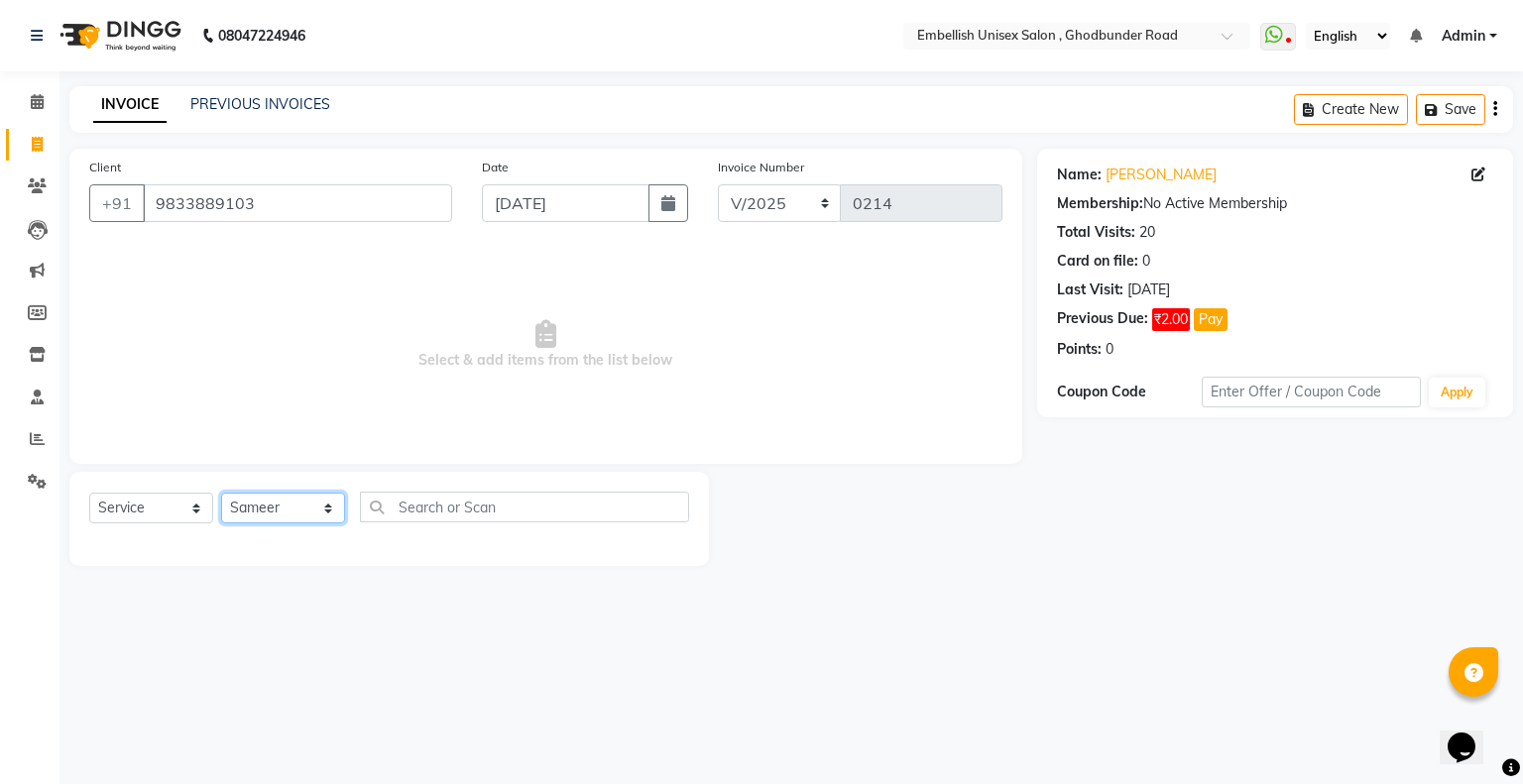 click on "Select Stylist Anas Pooja Poonam  Sameer Talib  Tappu" 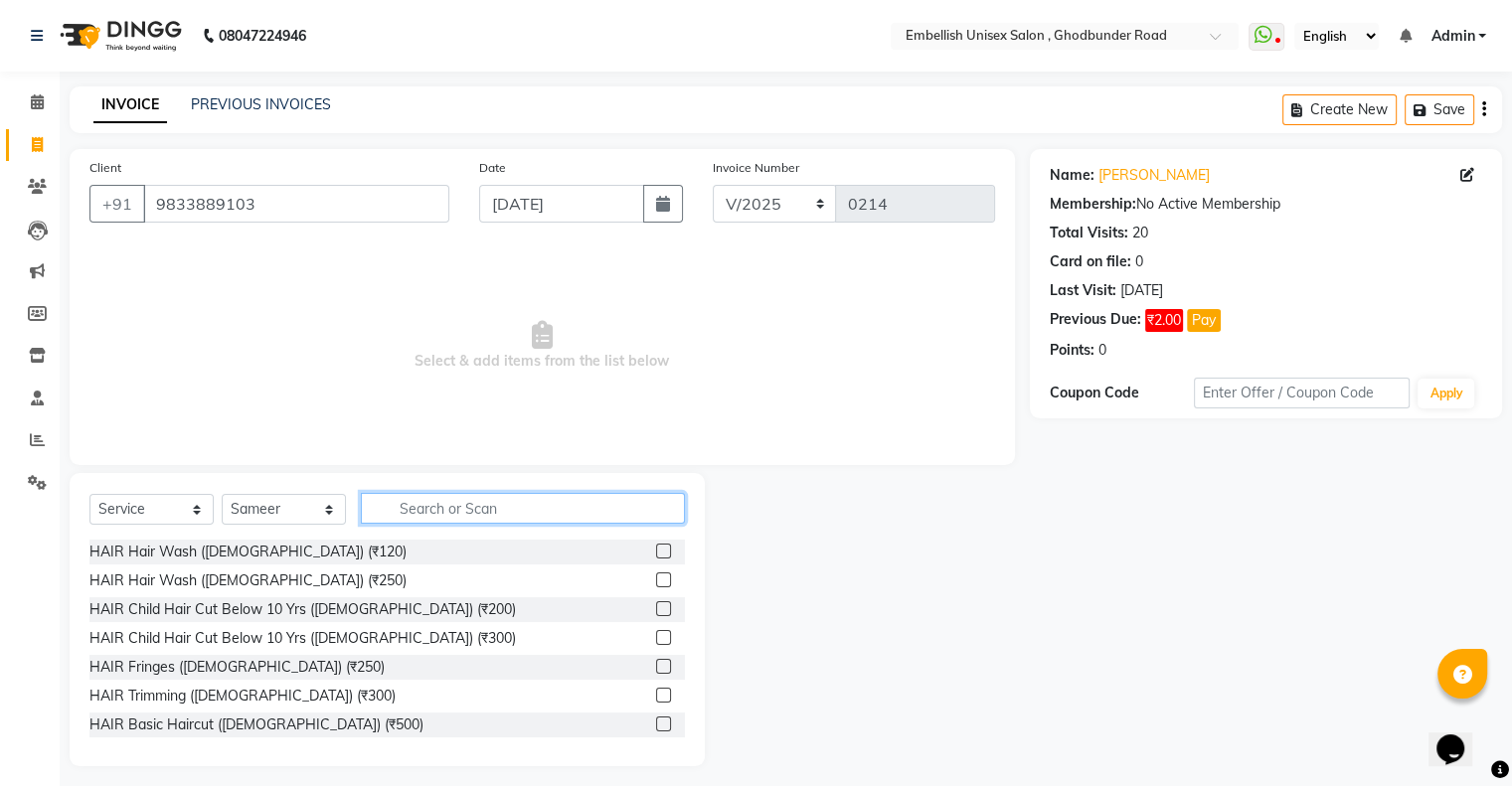 click 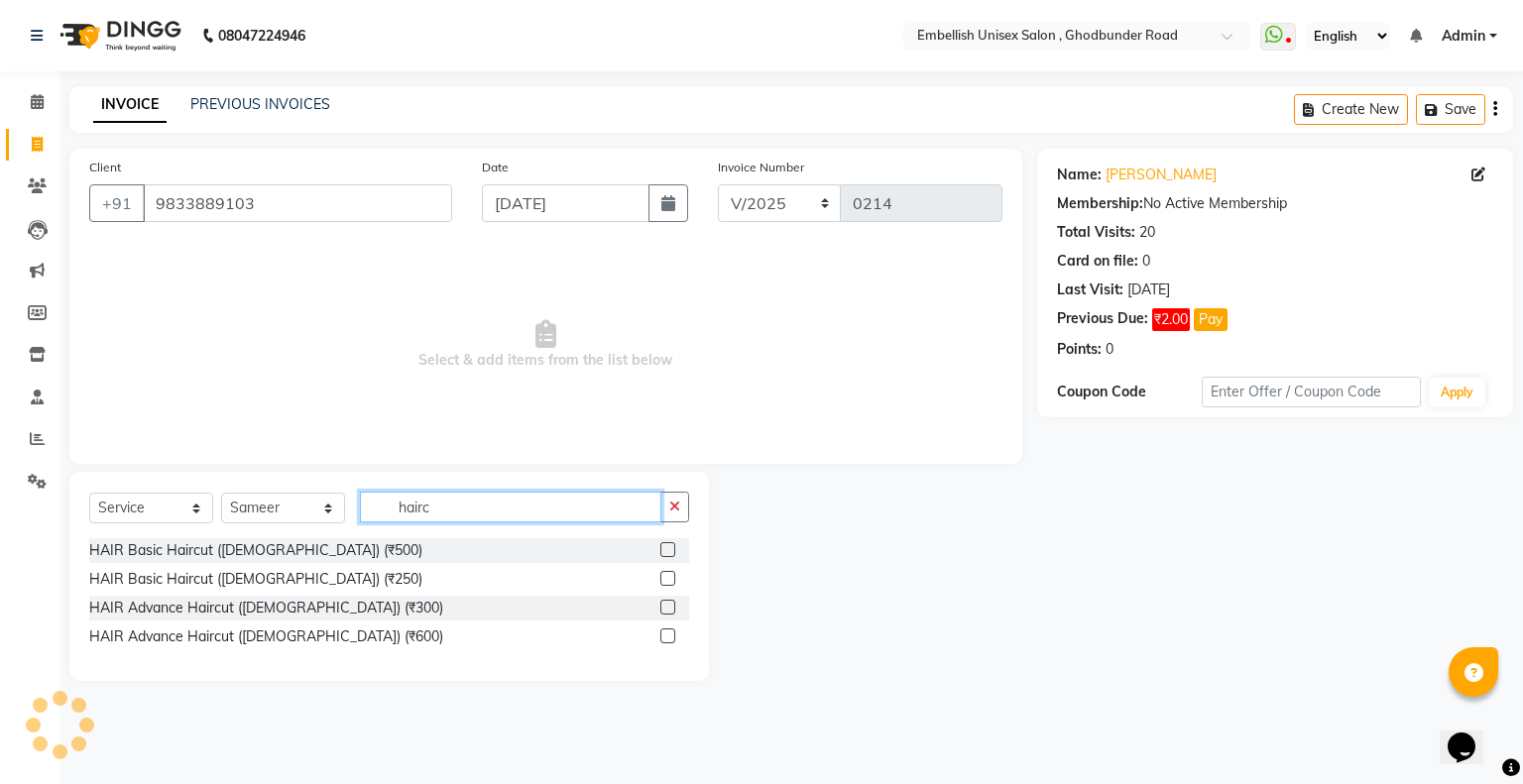 type on "hairc" 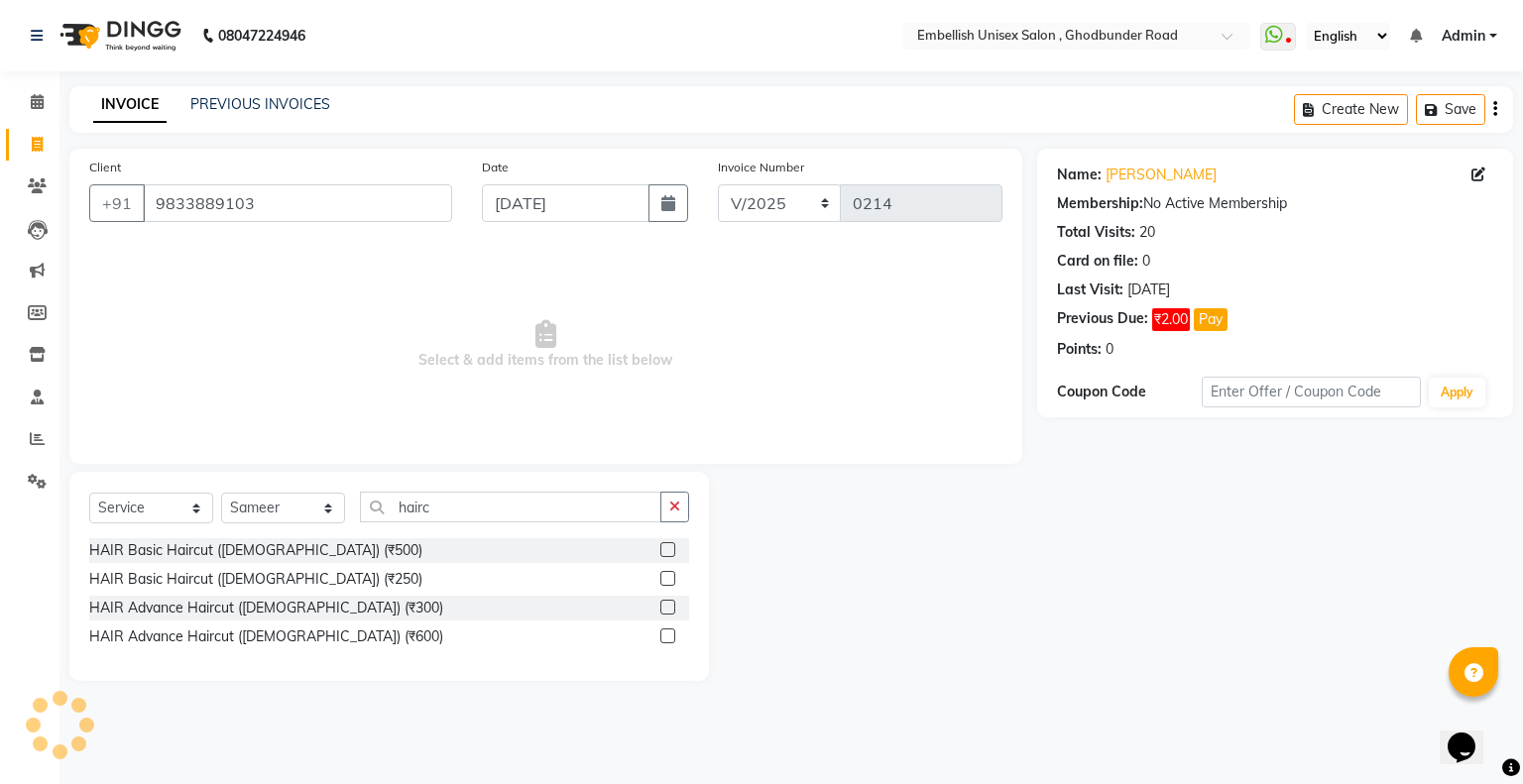 click 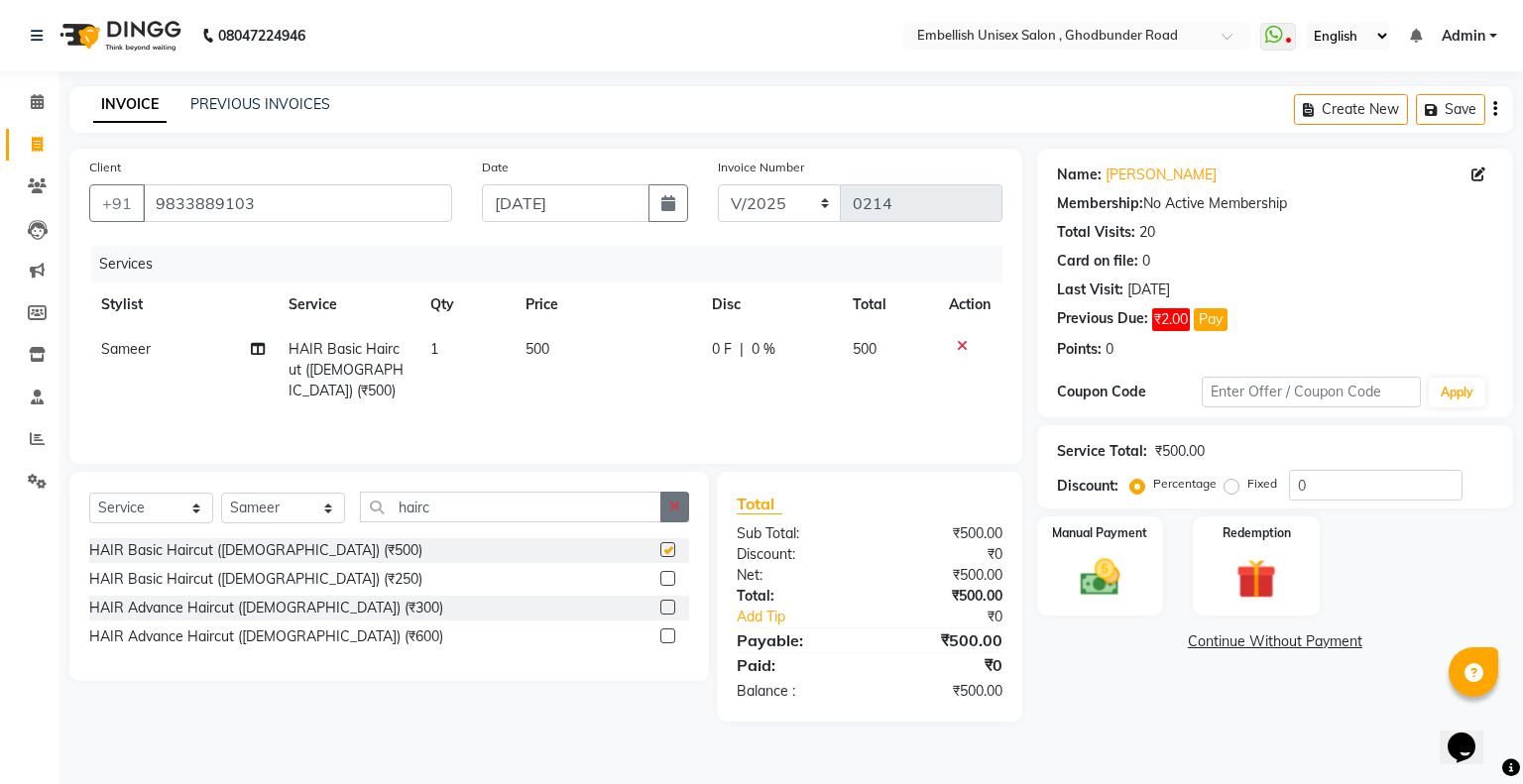 checkbox on "false" 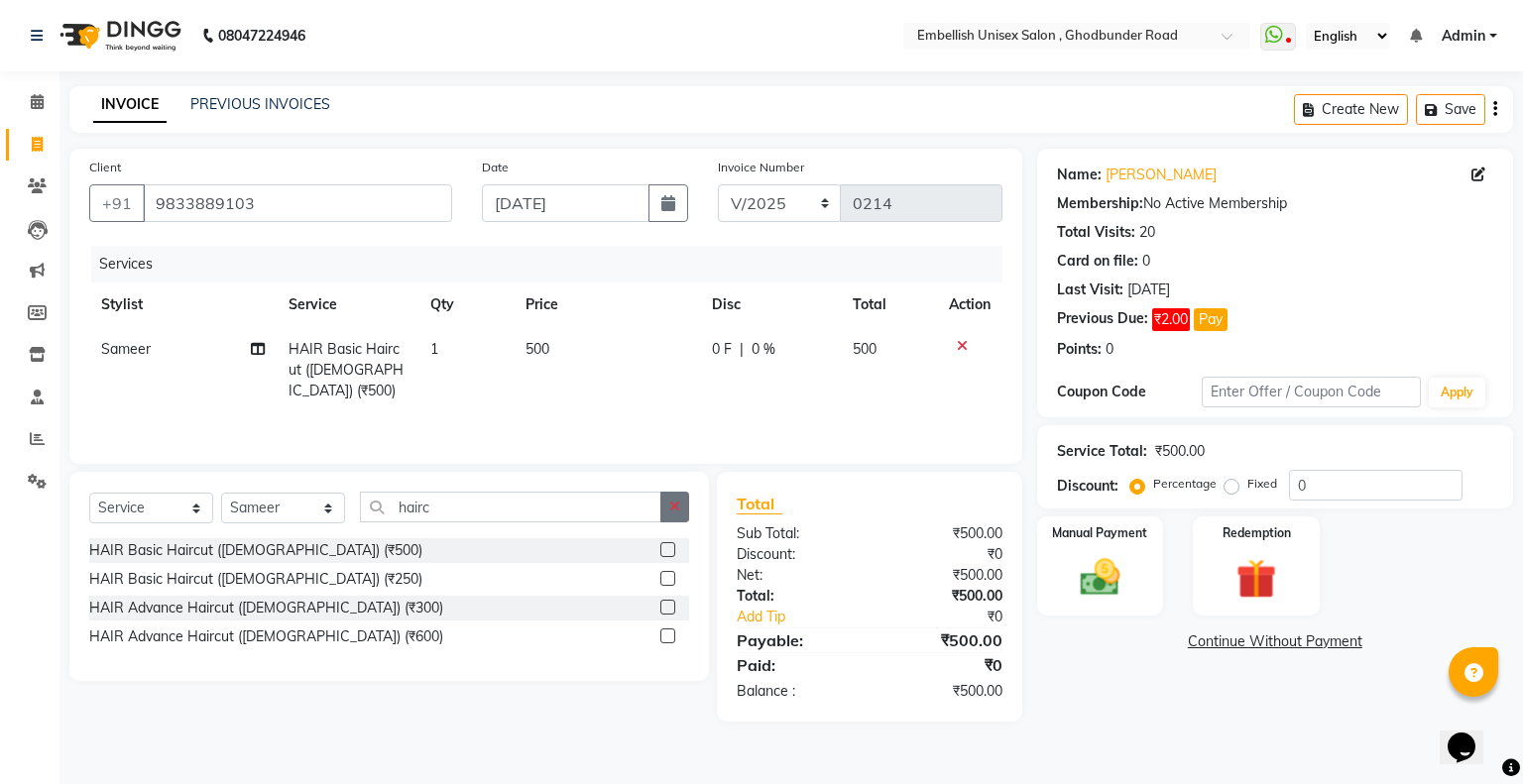 click 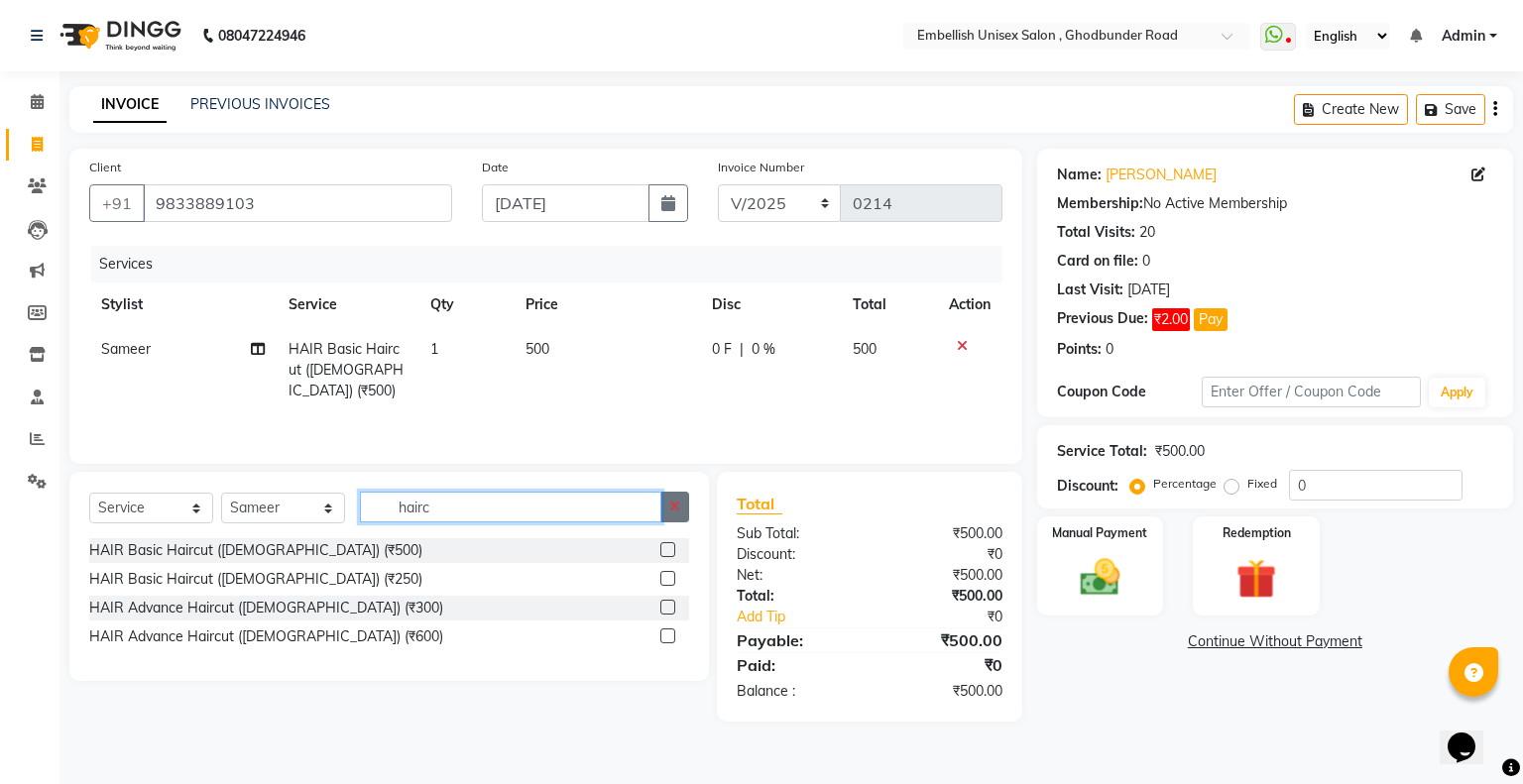 type 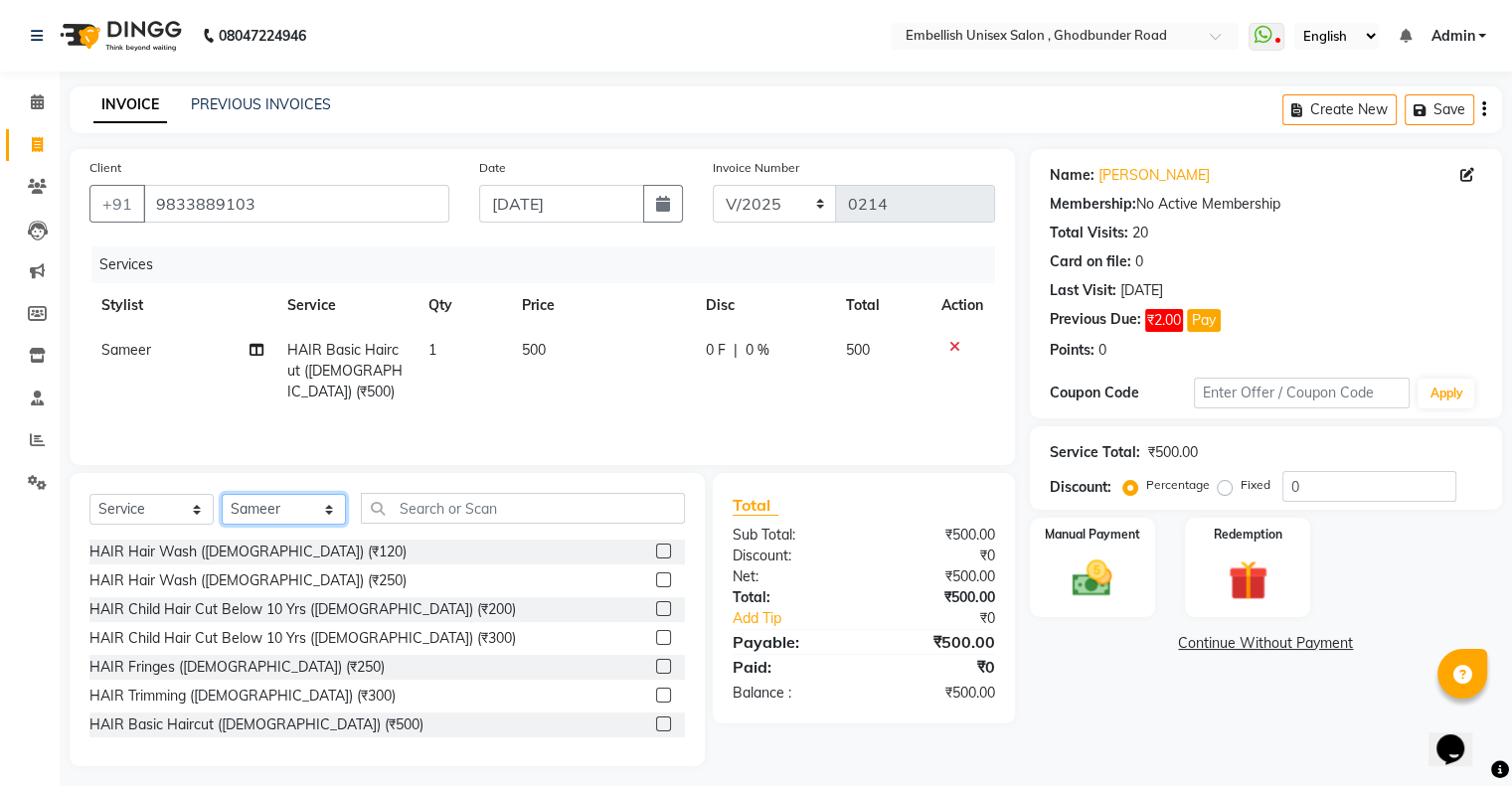 click on "Select Stylist Anas Pooja Poonam  Sameer Talib  Tappu" 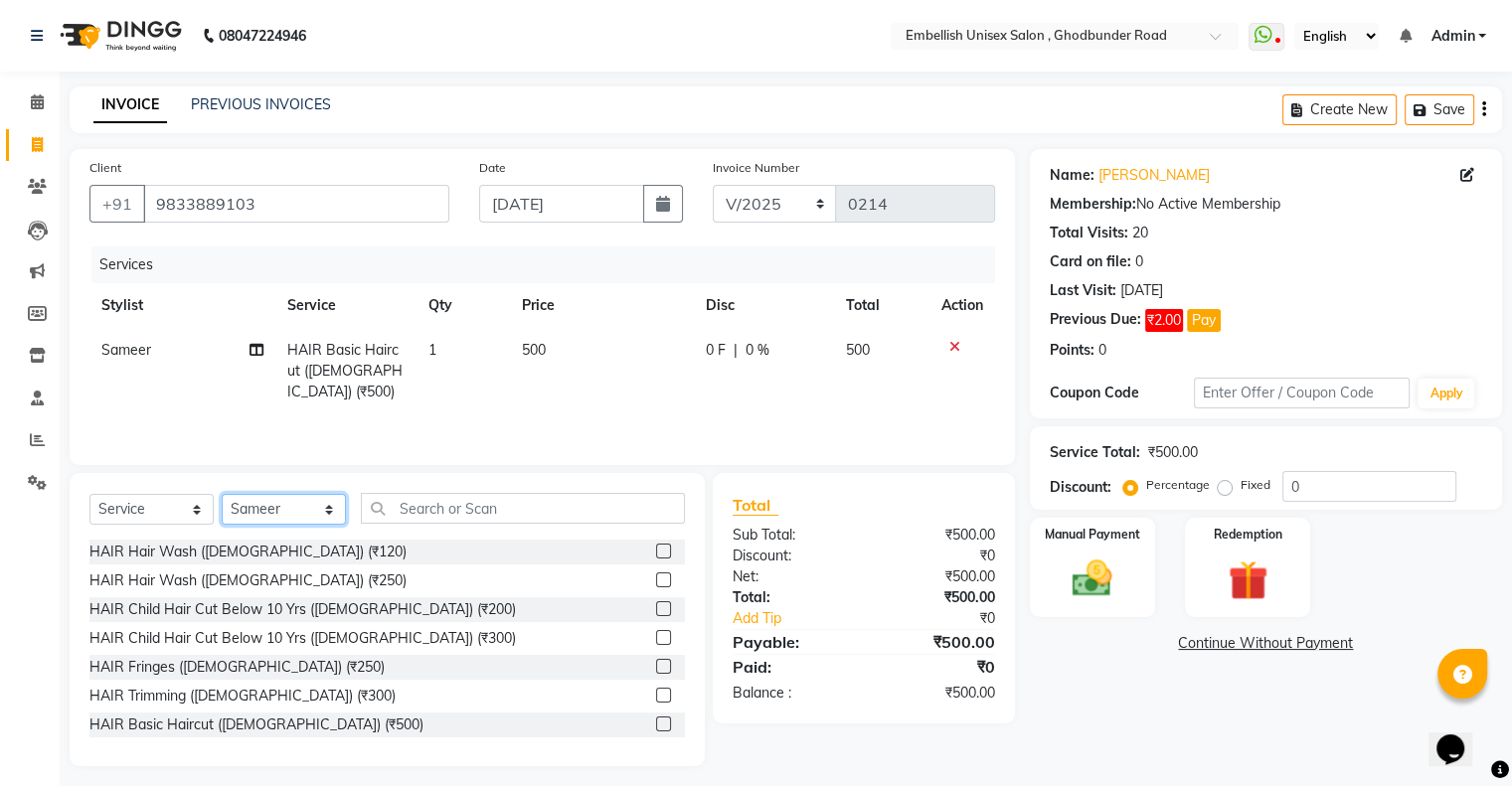 select on "52468" 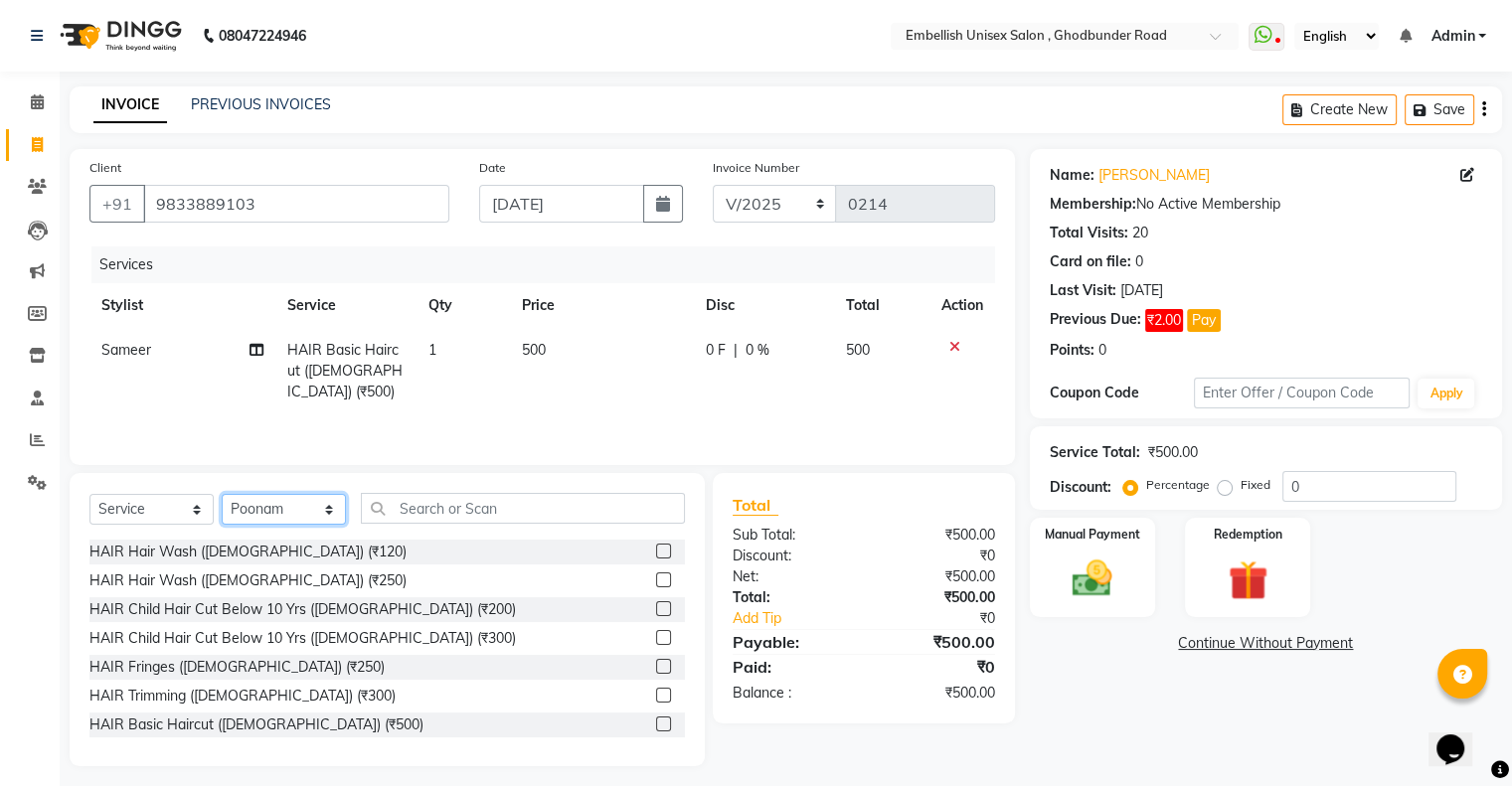 click on "Select Stylist Anas Pooja Poonam  Sameer Talib  Tappu" 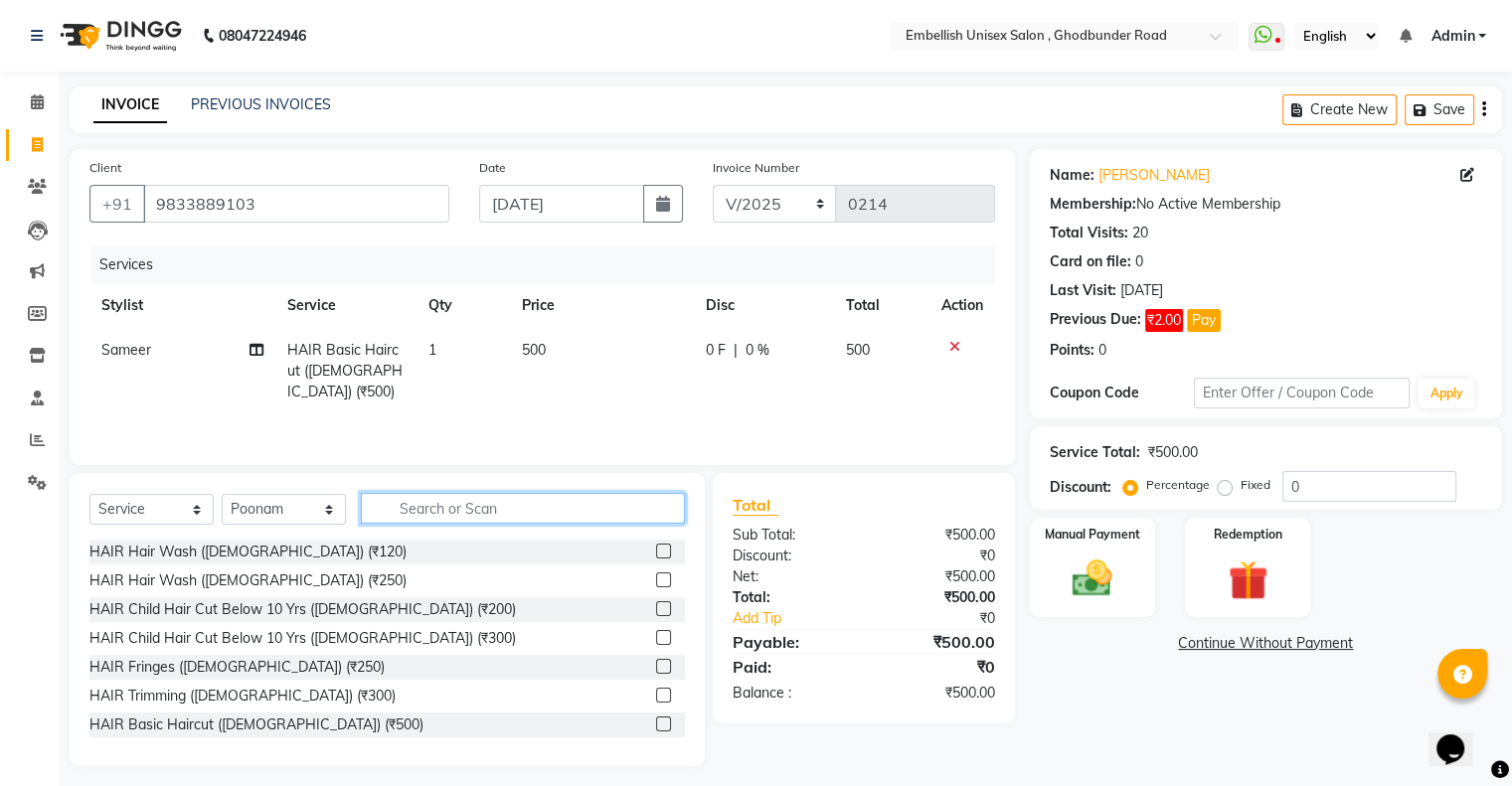 click 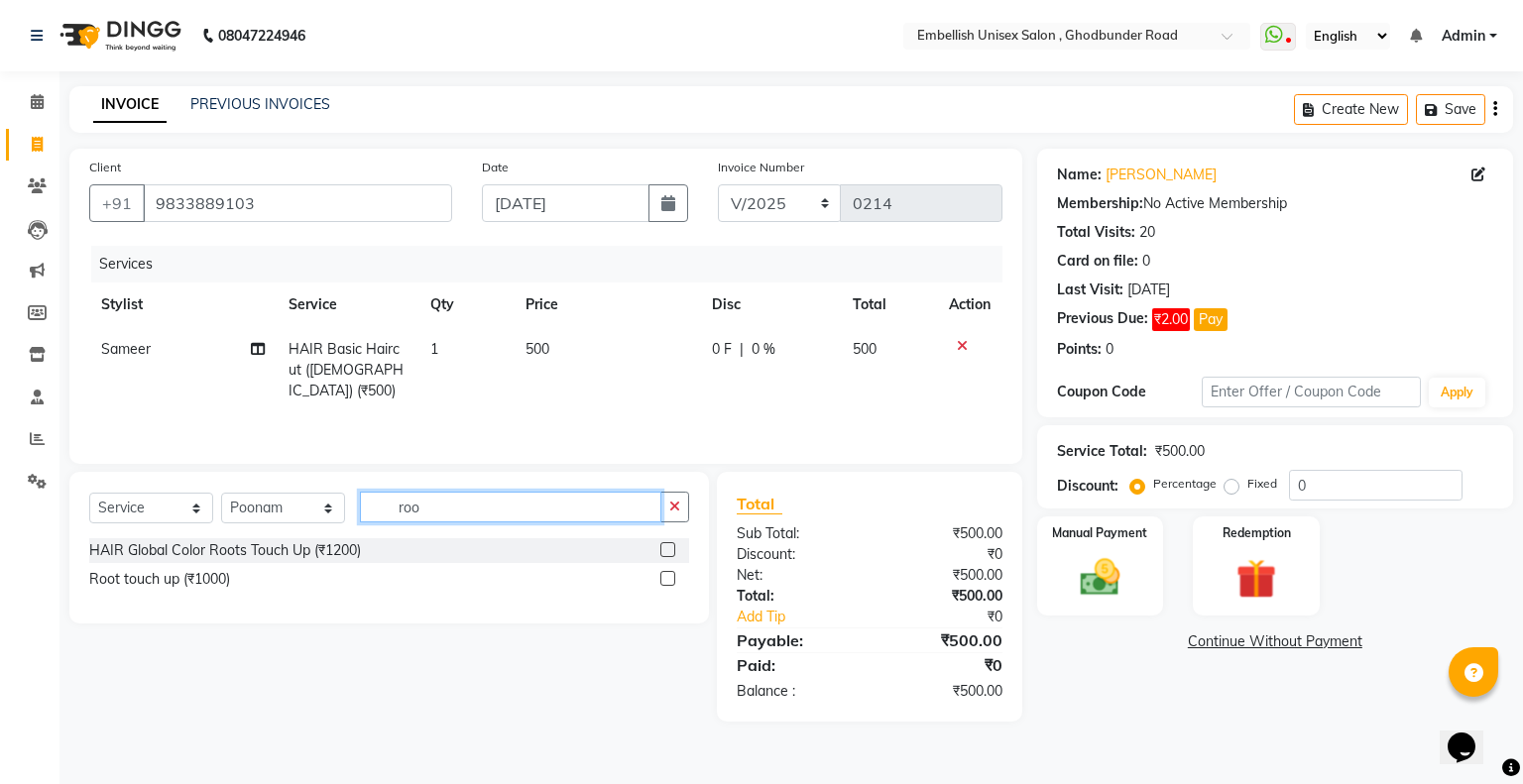 type on "roo" 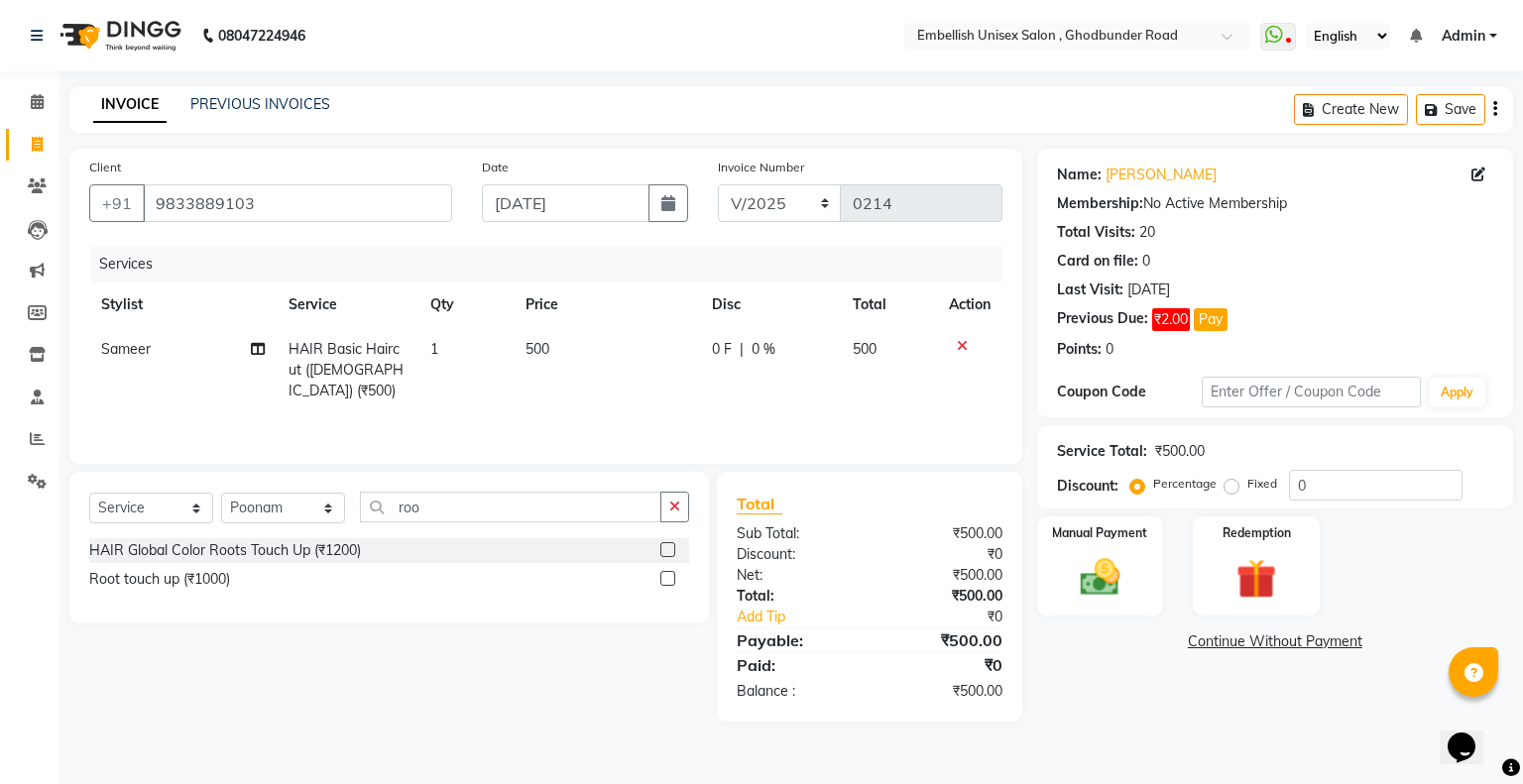 click 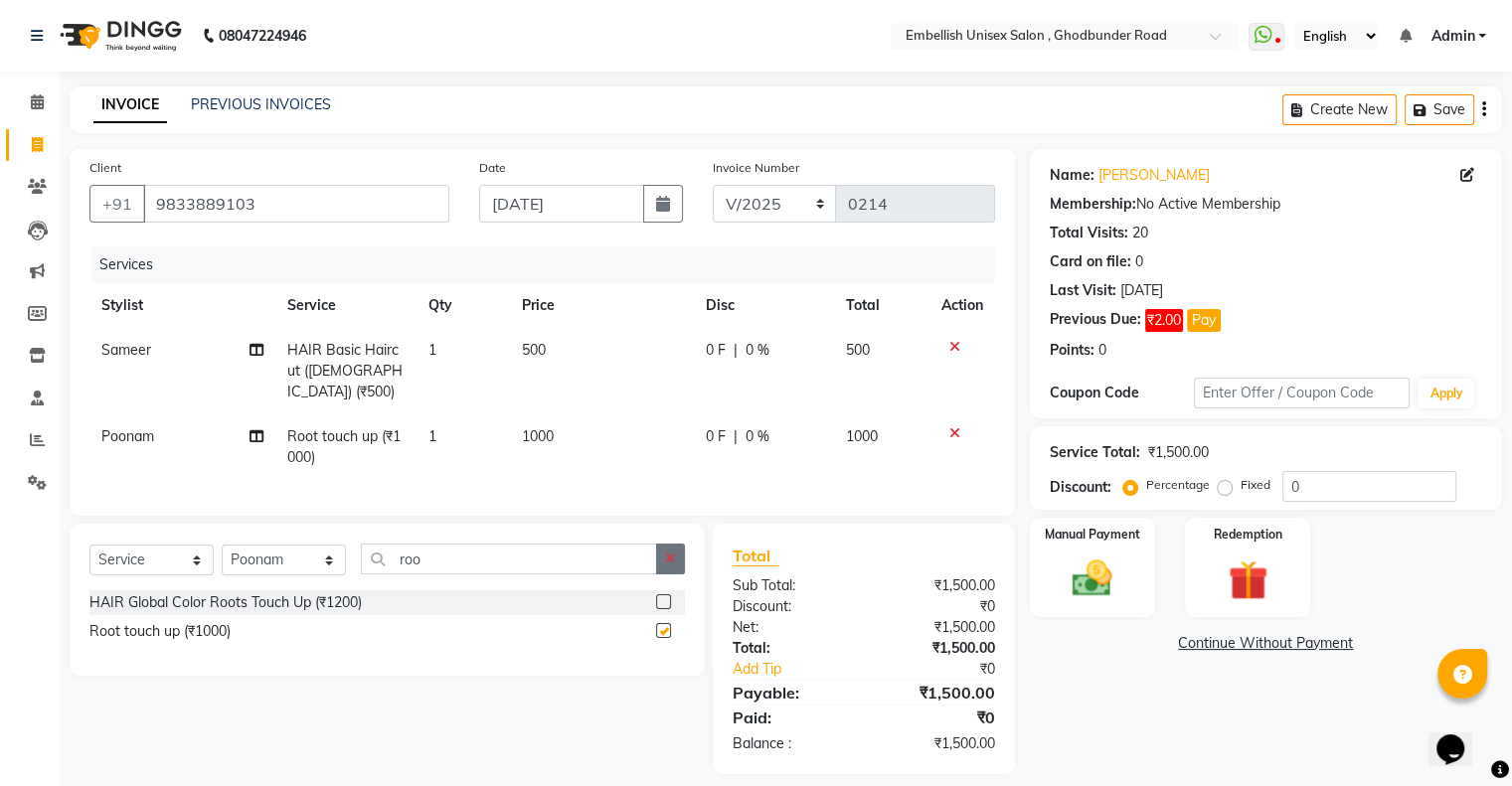 checkbox on "false" 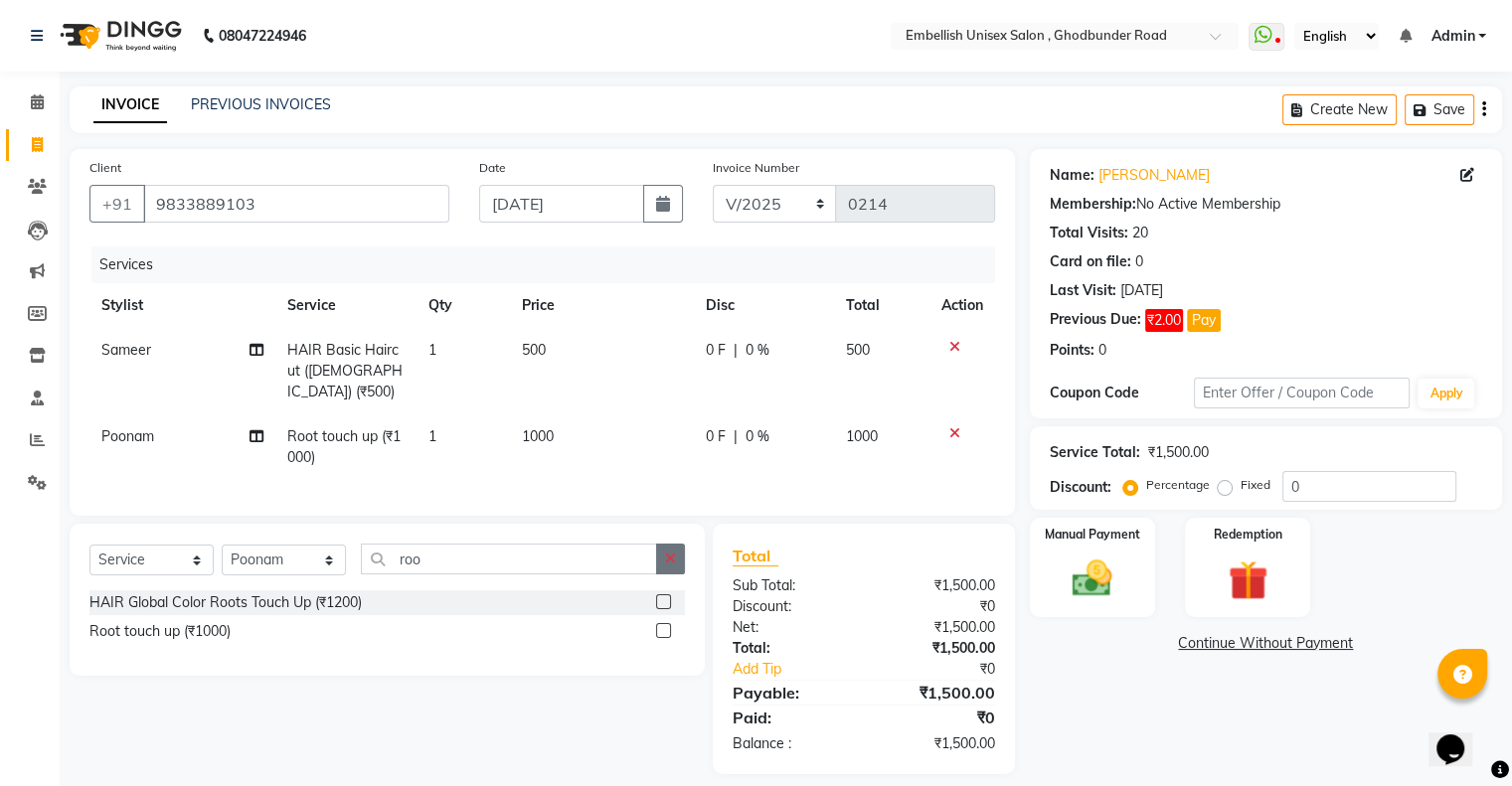 click 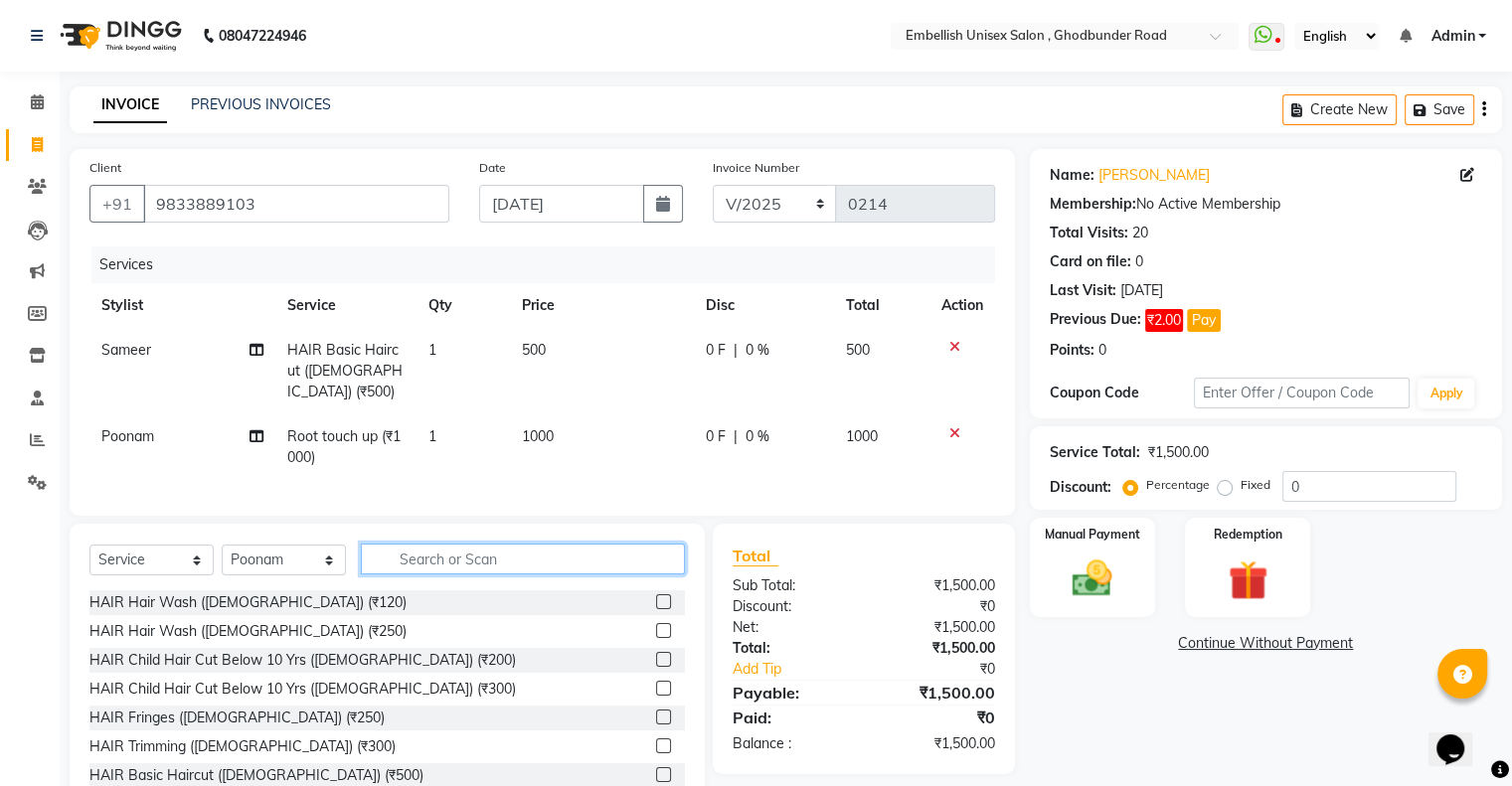 click 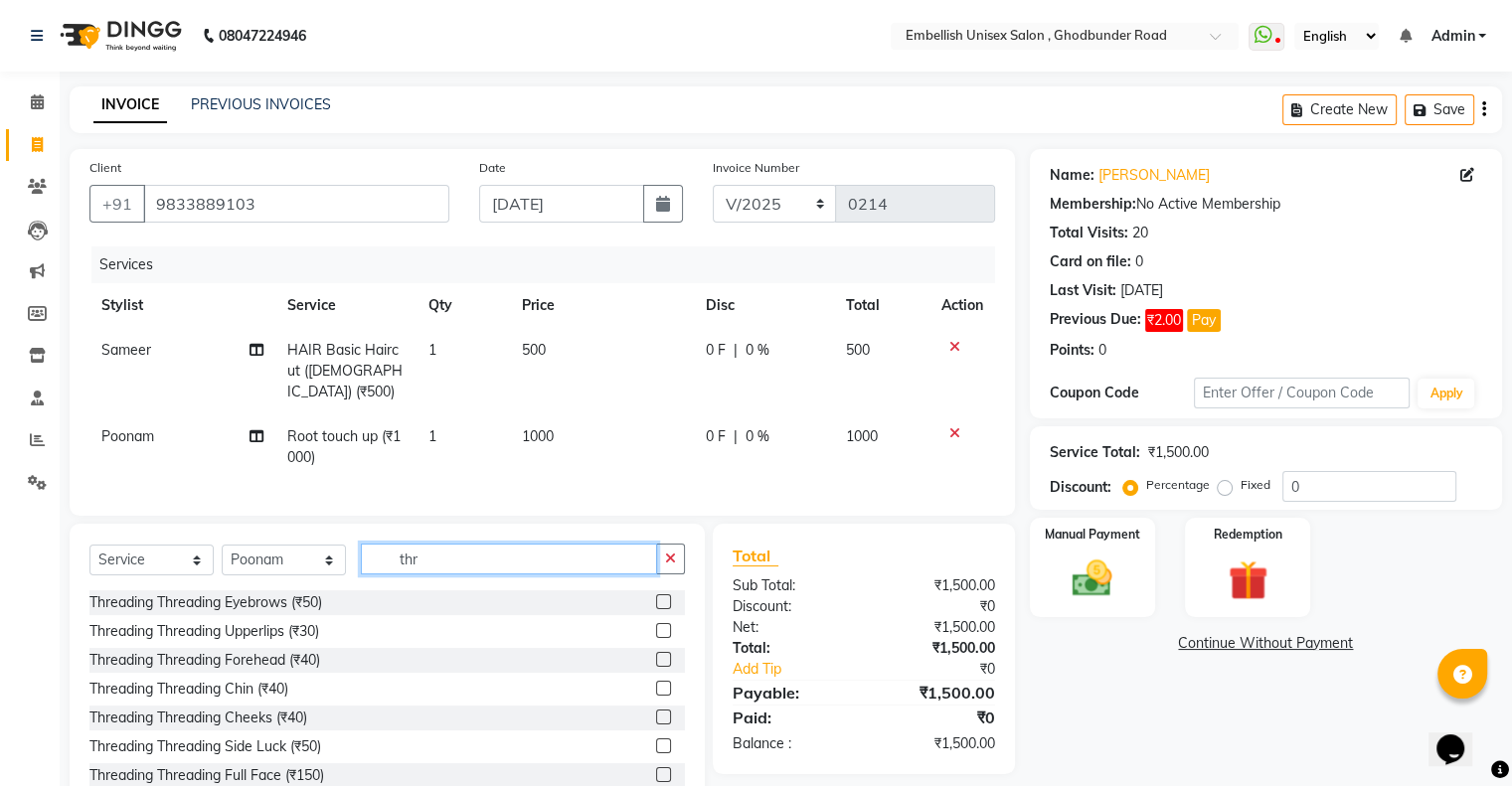 type on "thr" 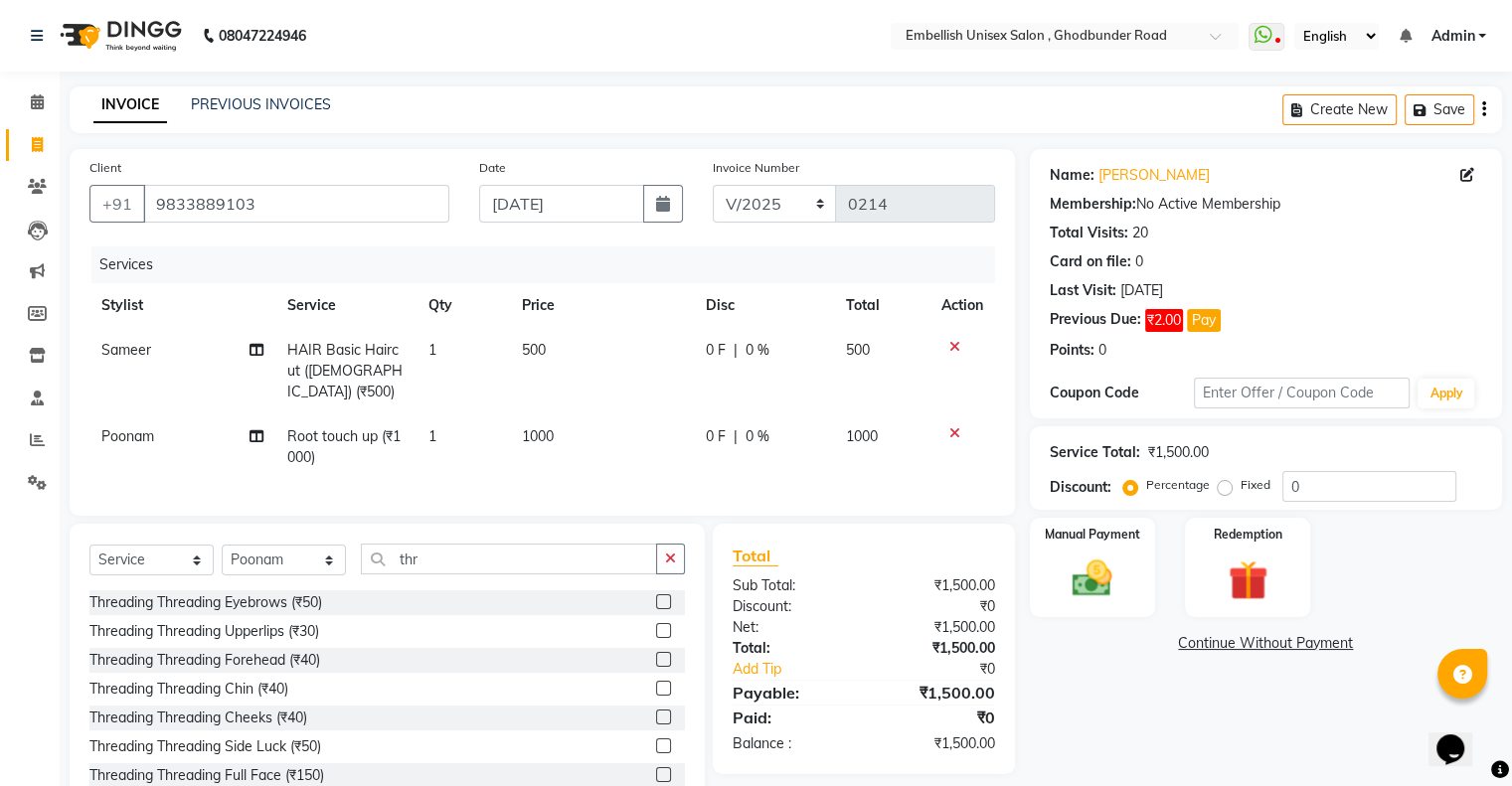 click 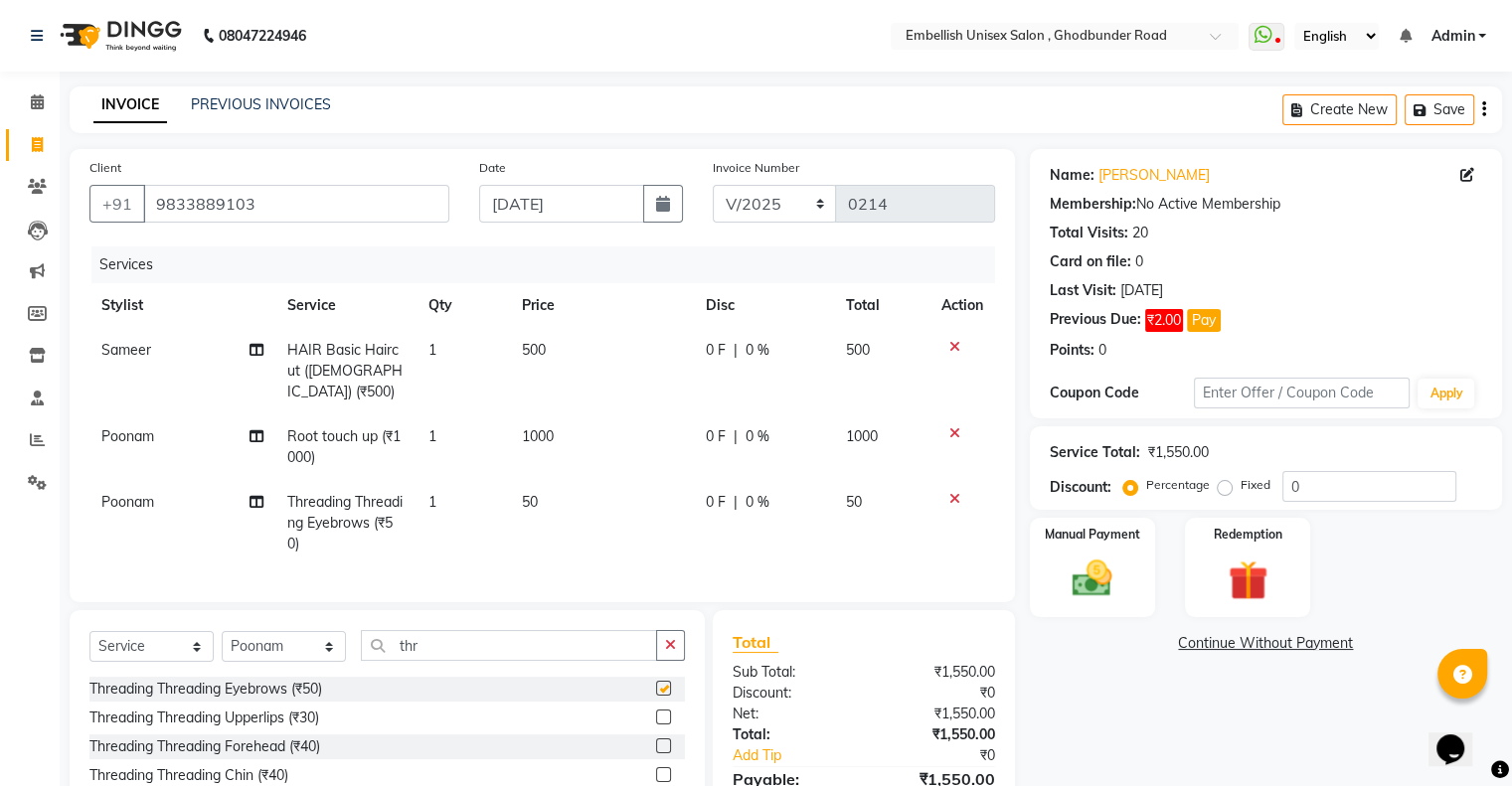 scroll, scrollTop: 163, scrollLeft: 0, axis: vertical 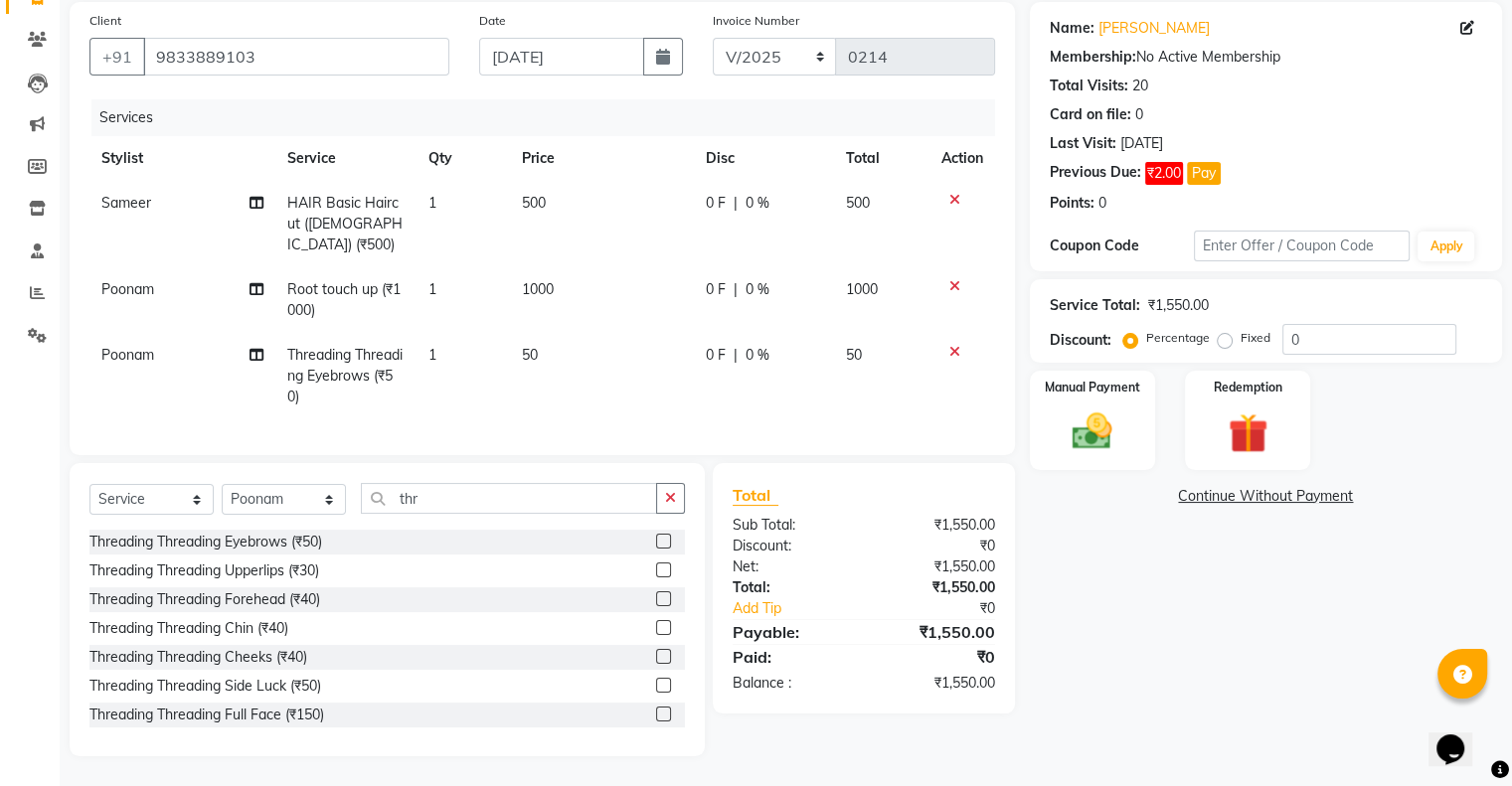 checkbox on "false" 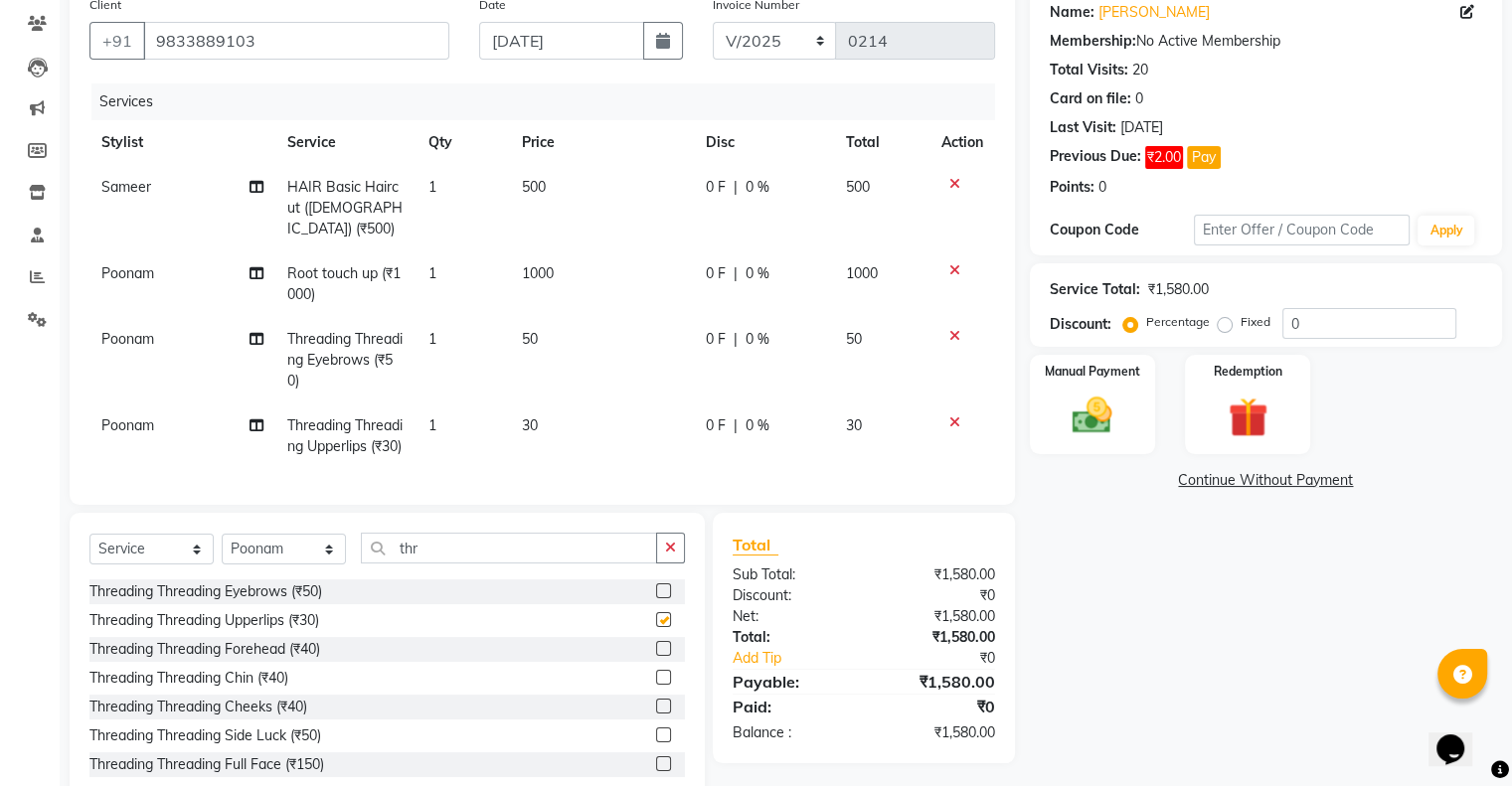 checkbox on "false" 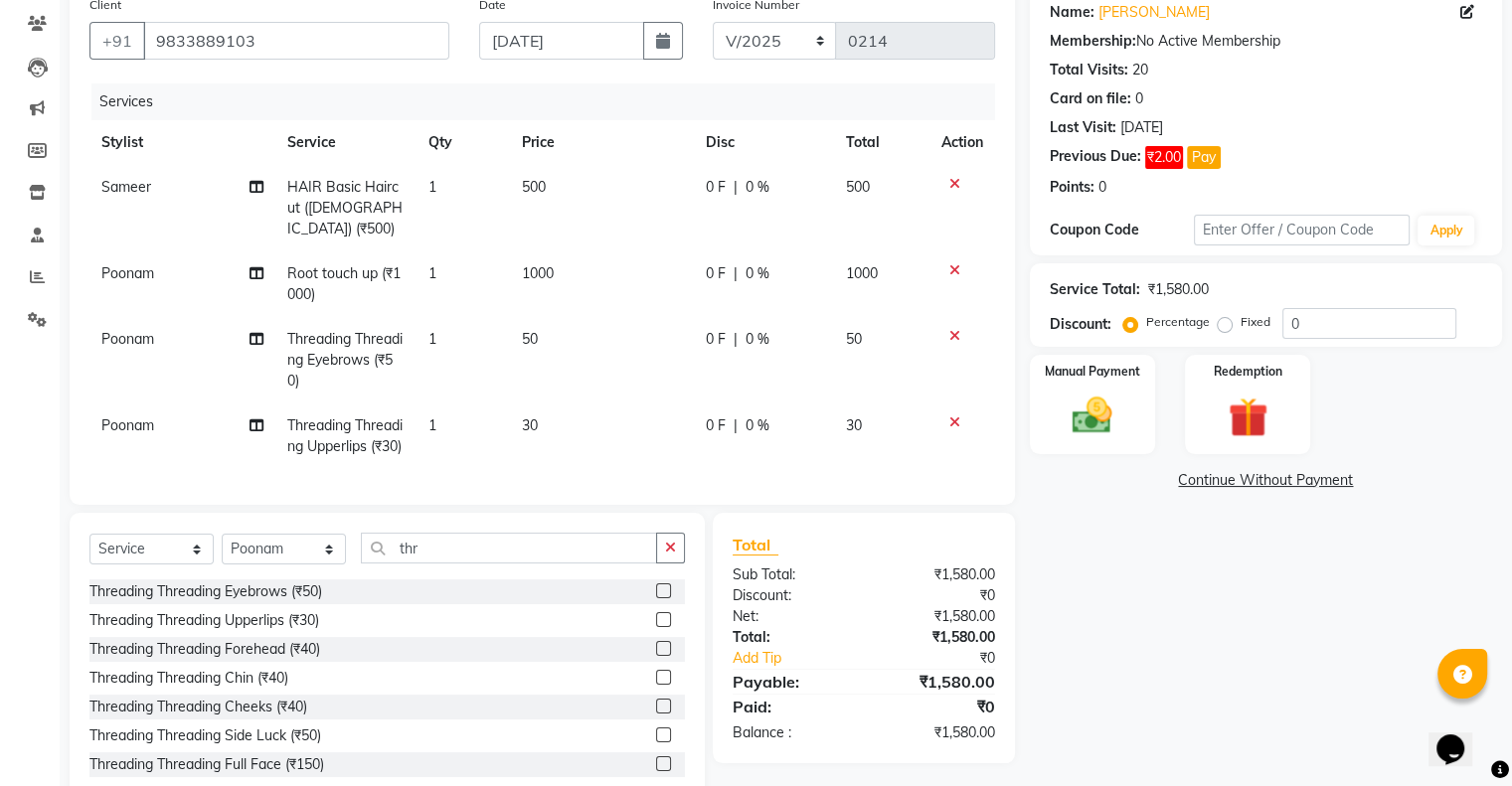 scroll, scrollTop: 249, scrollLeft: 0, axis: vertical 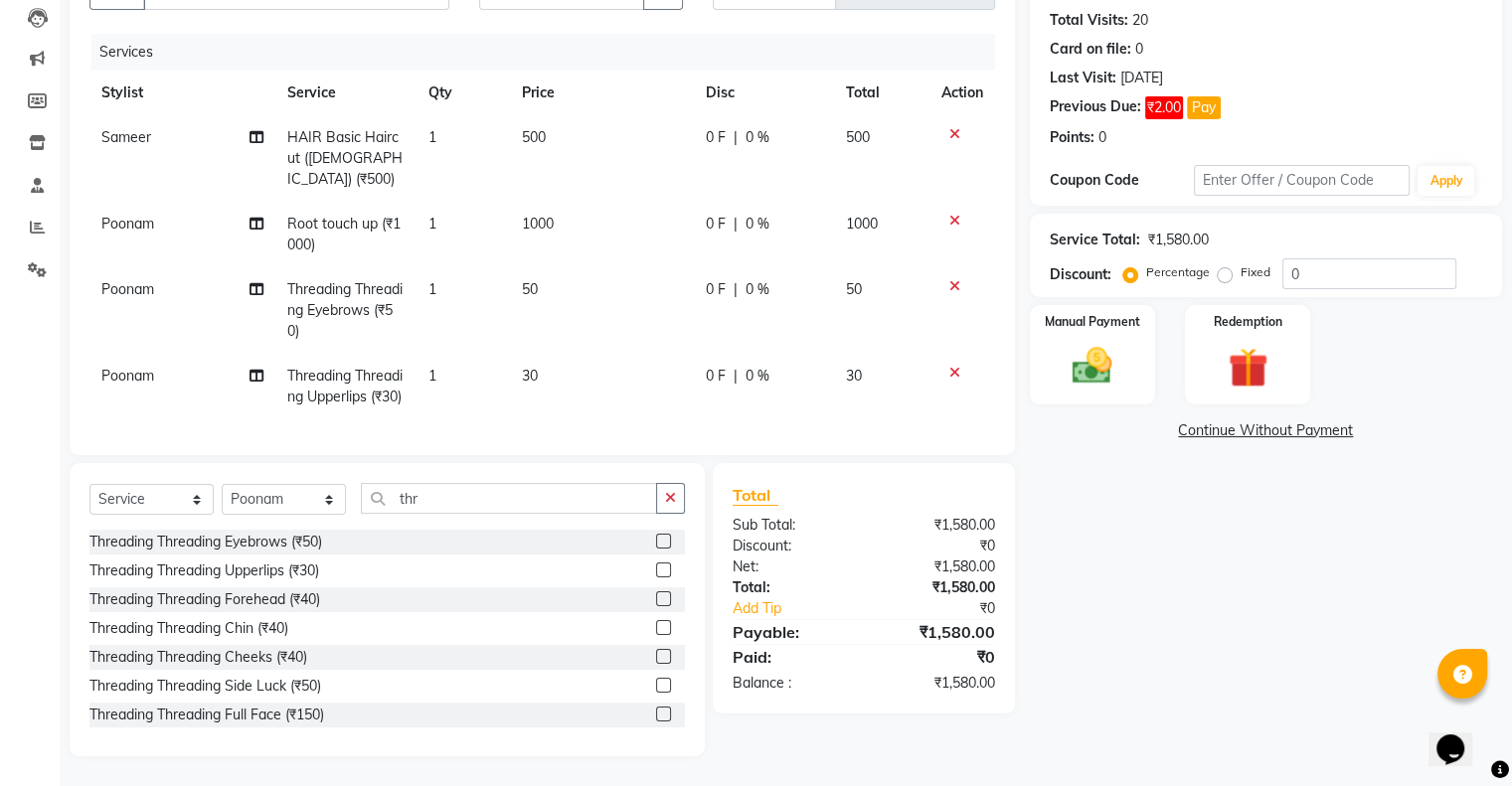 click 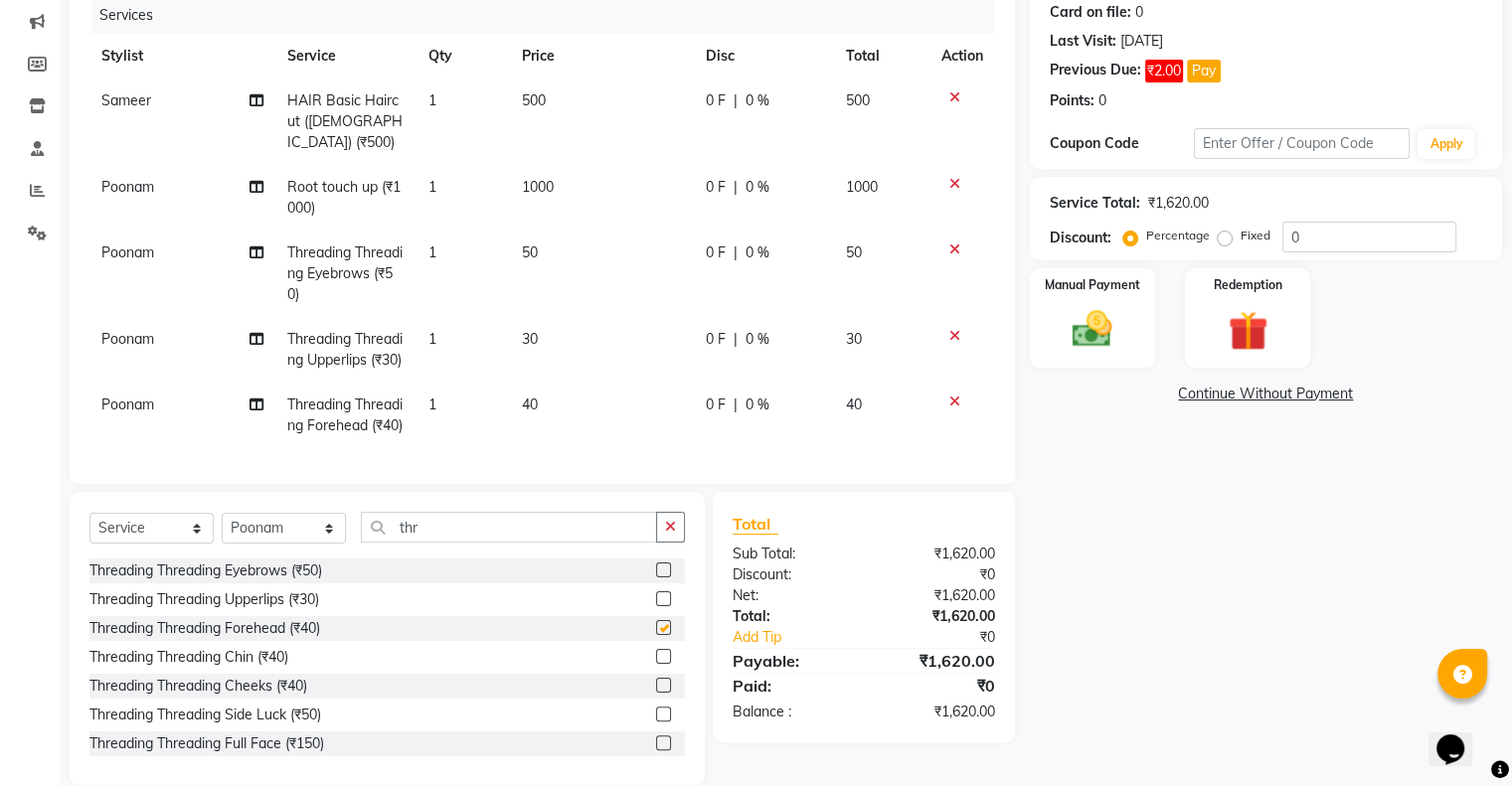 checkbox on "false" 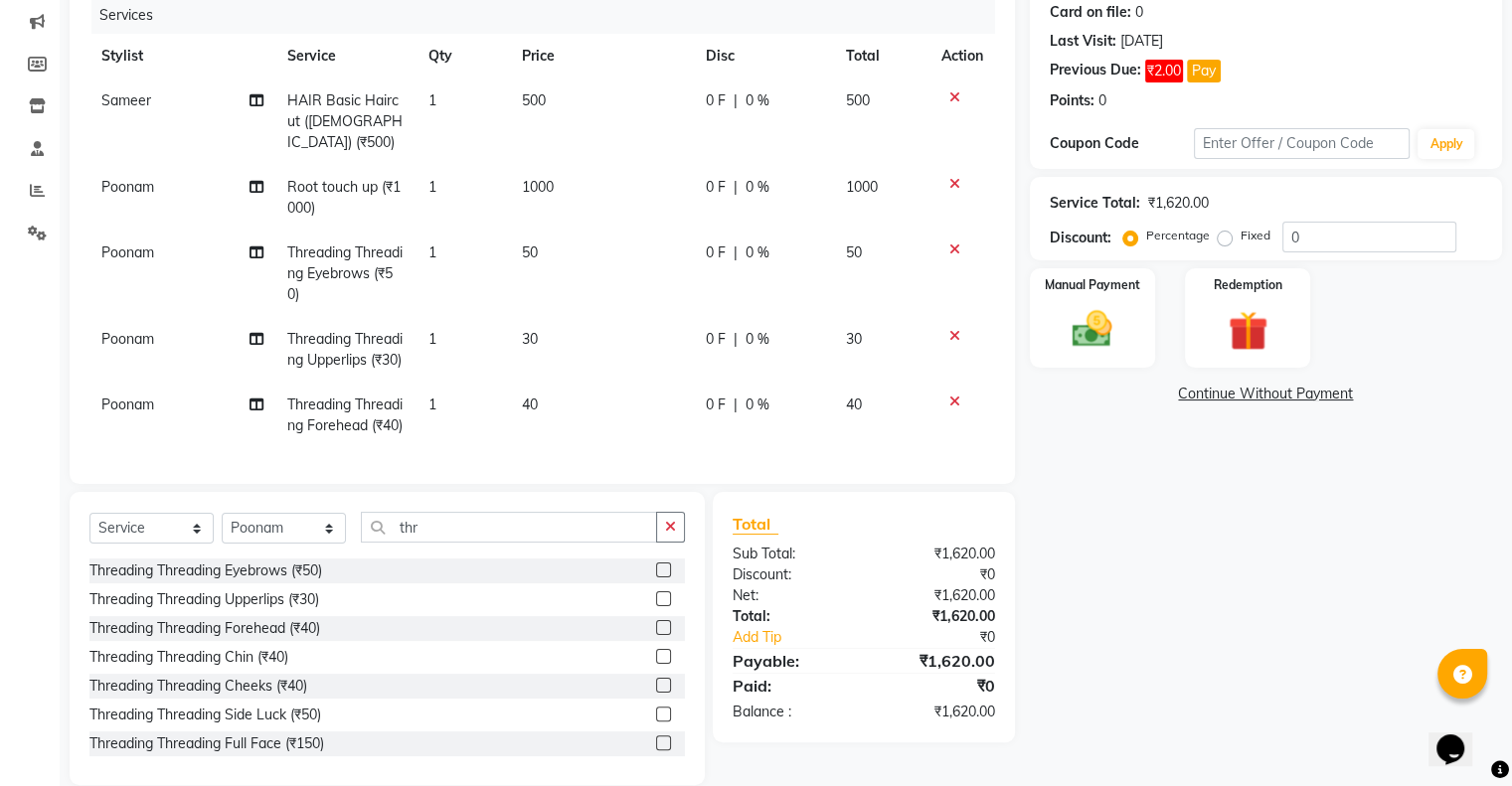 scroll, scrollTop: 0, scrollLeft: 0, axis: both 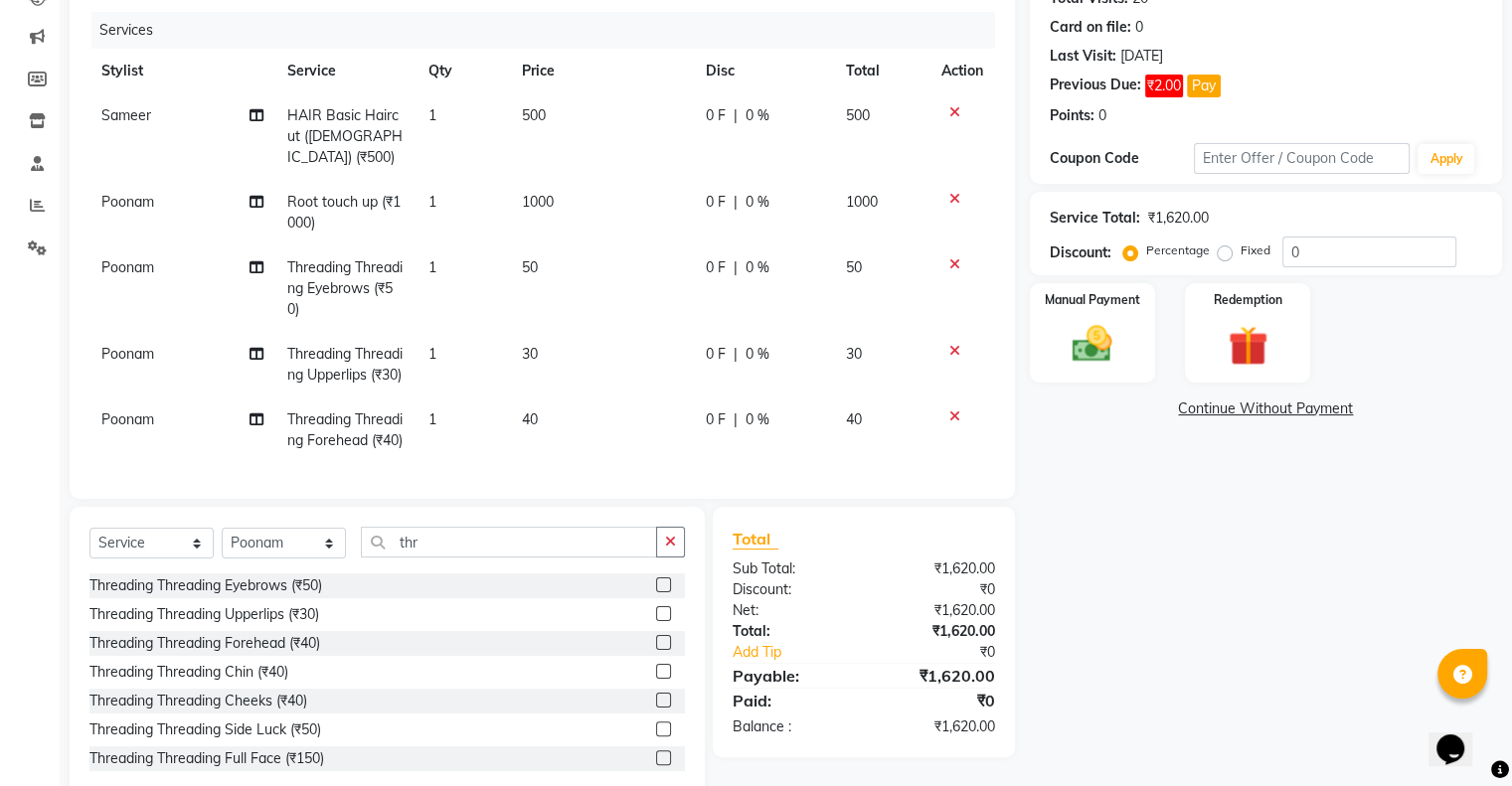 select on "69807" 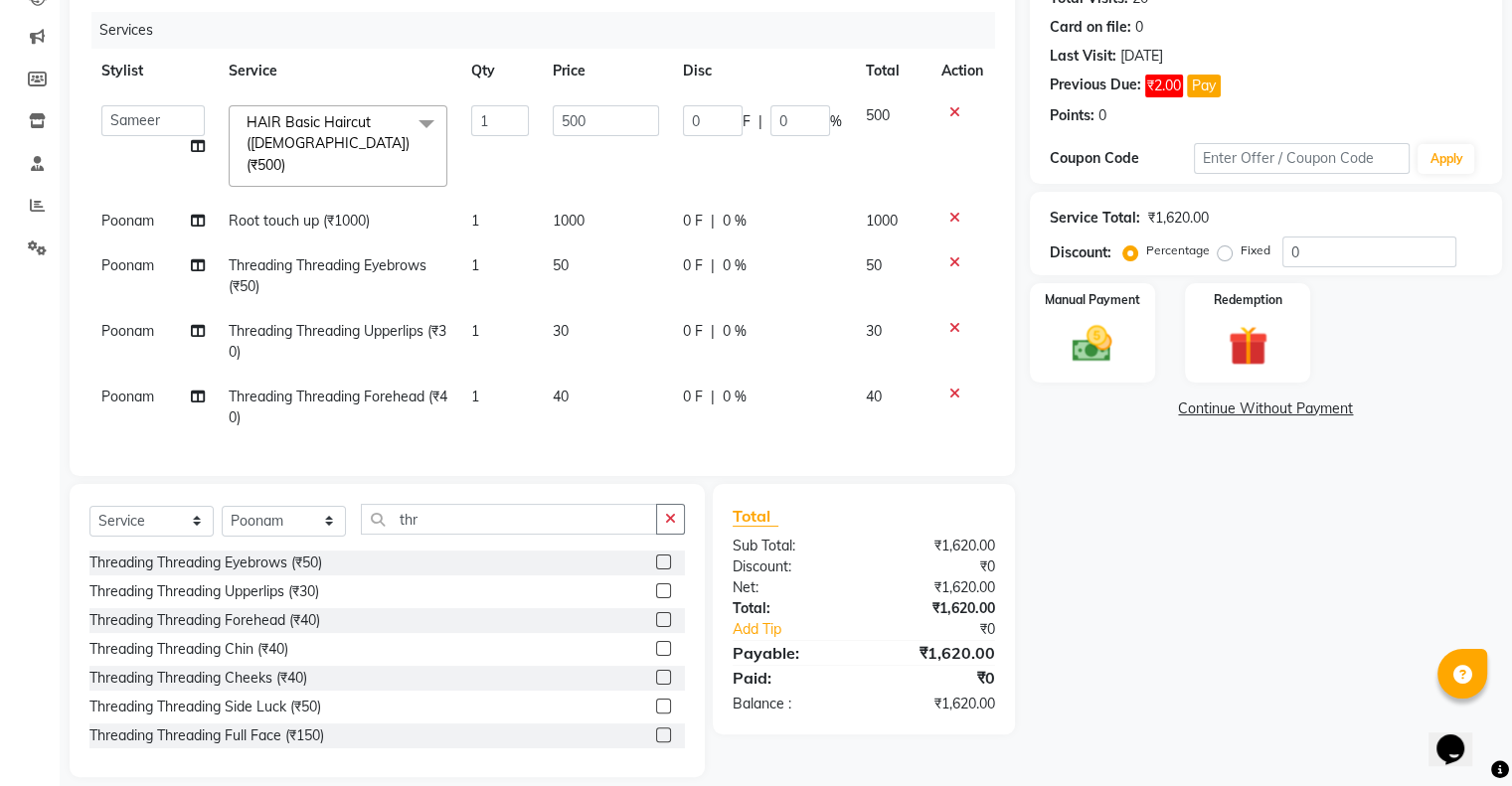 scroll, scrollTop: 249, scrollLeft: 0, axis: vertical 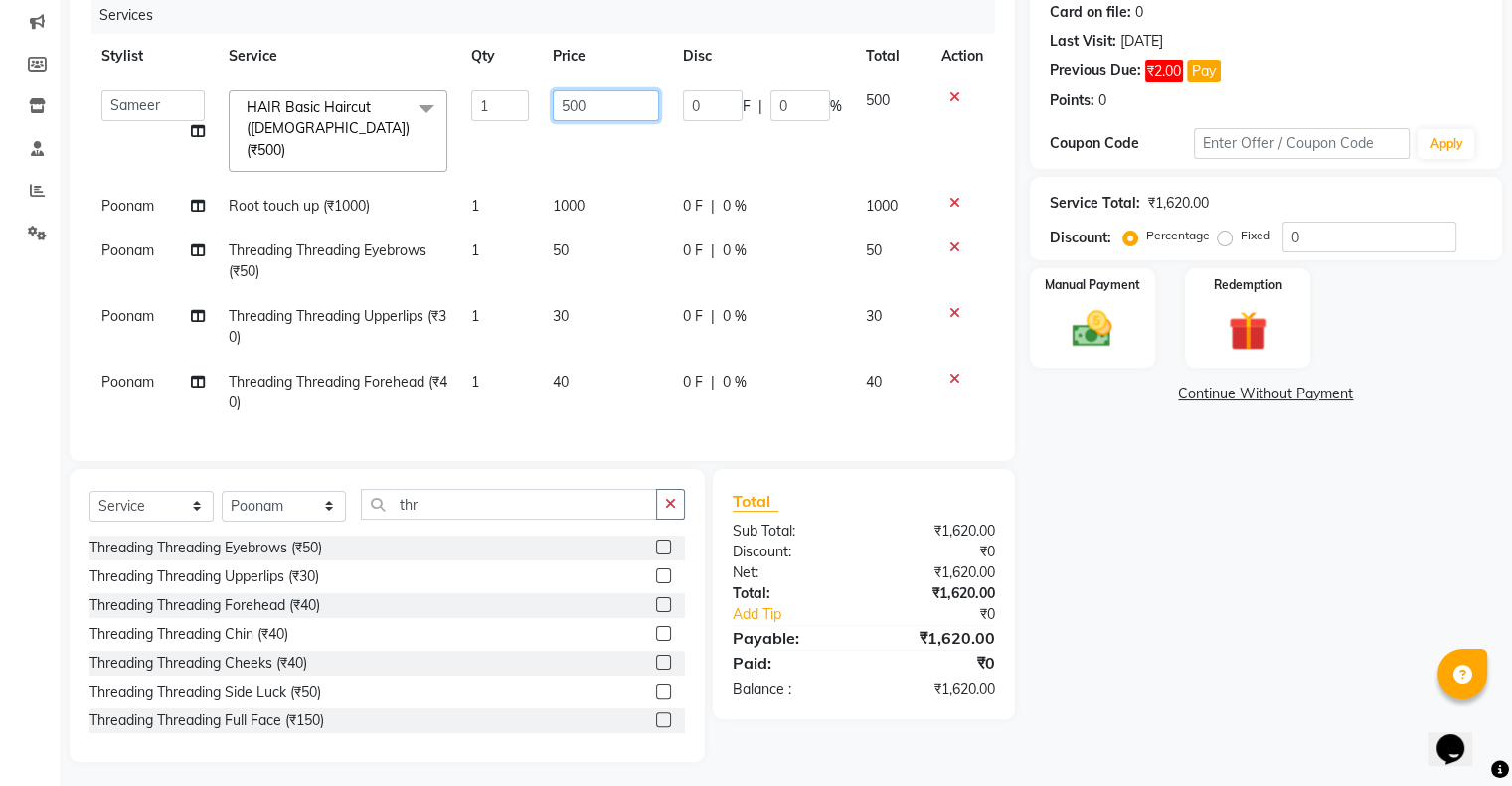 click on "500" 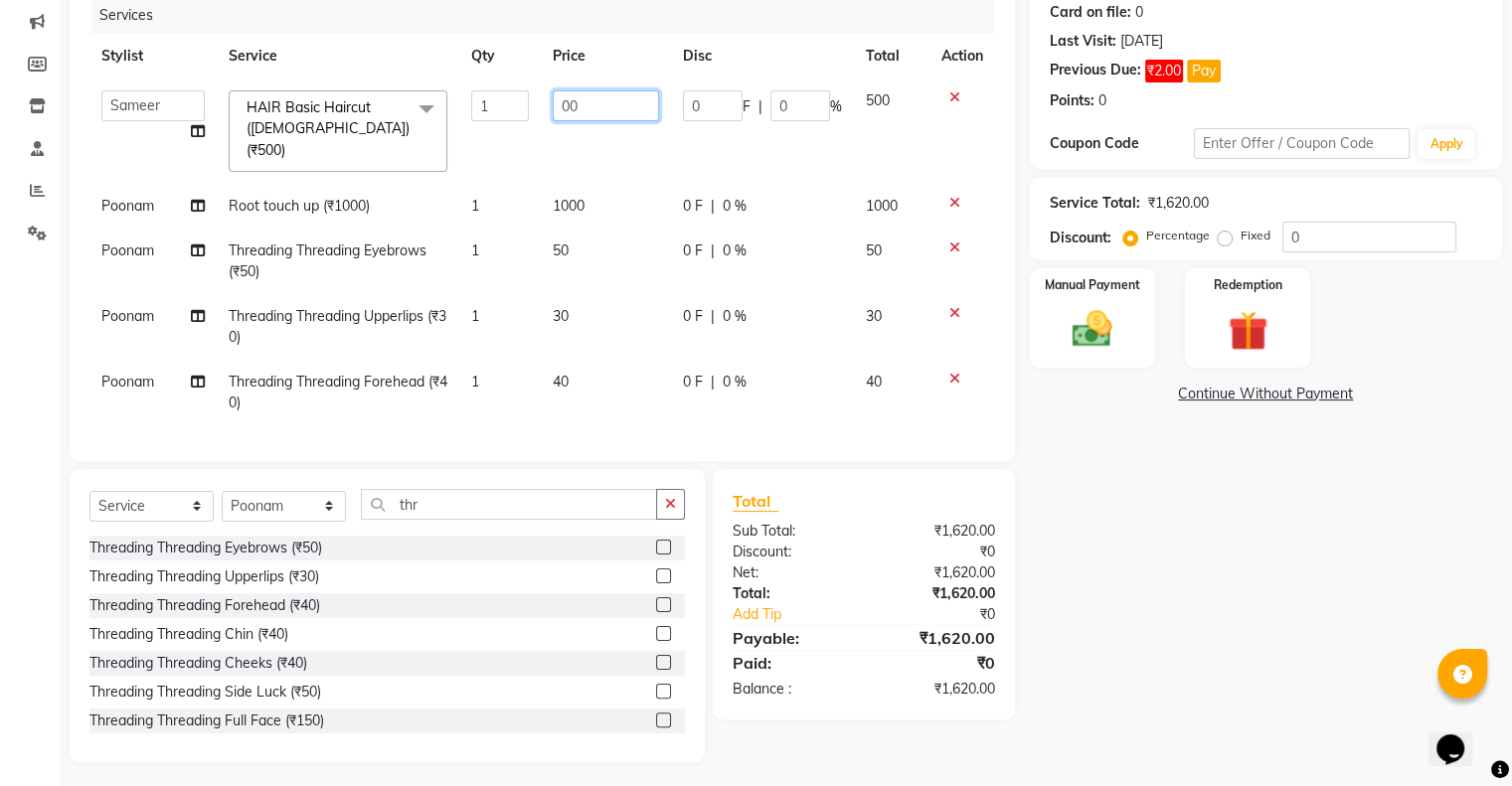 type on "300" 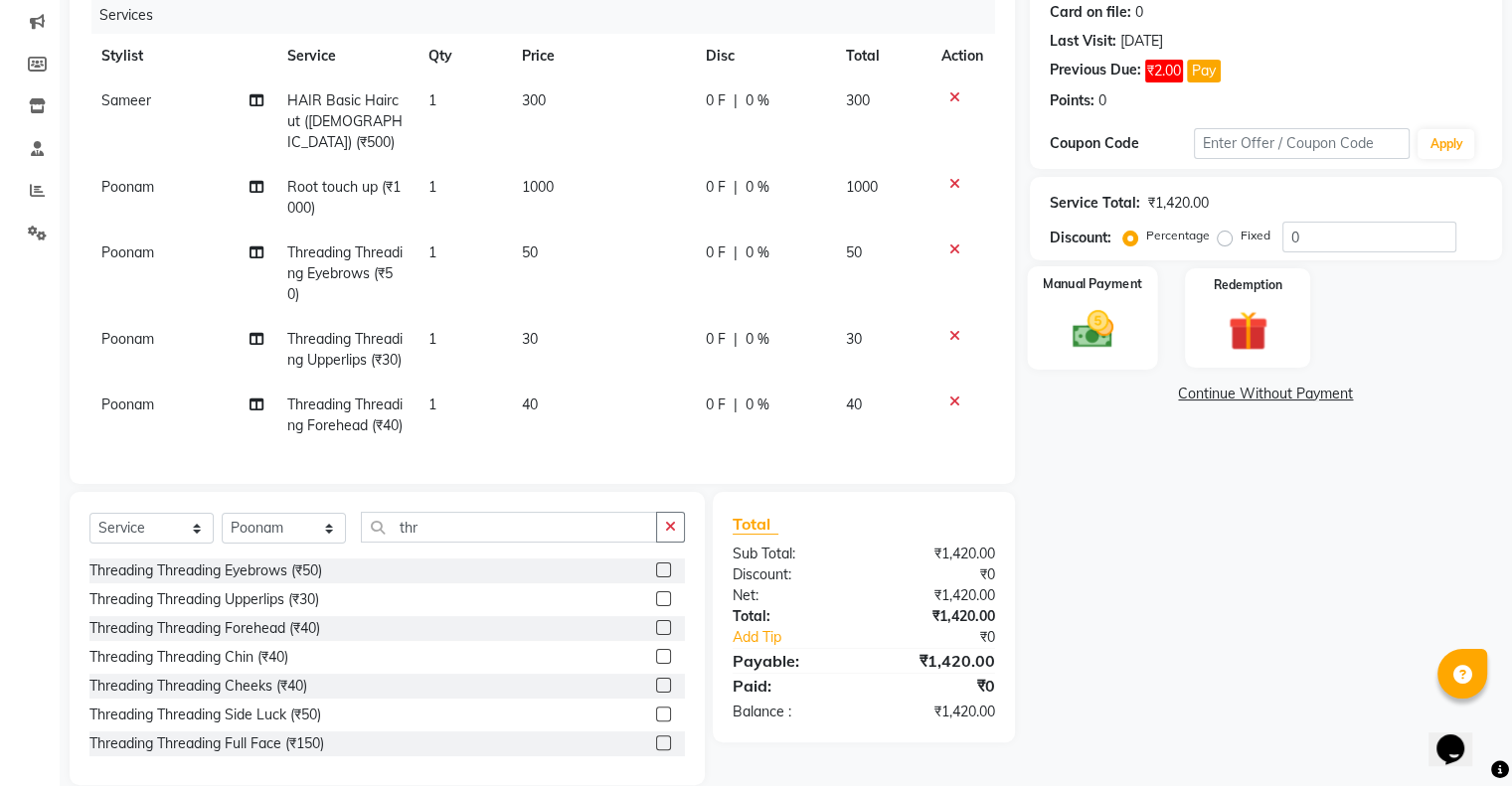 click 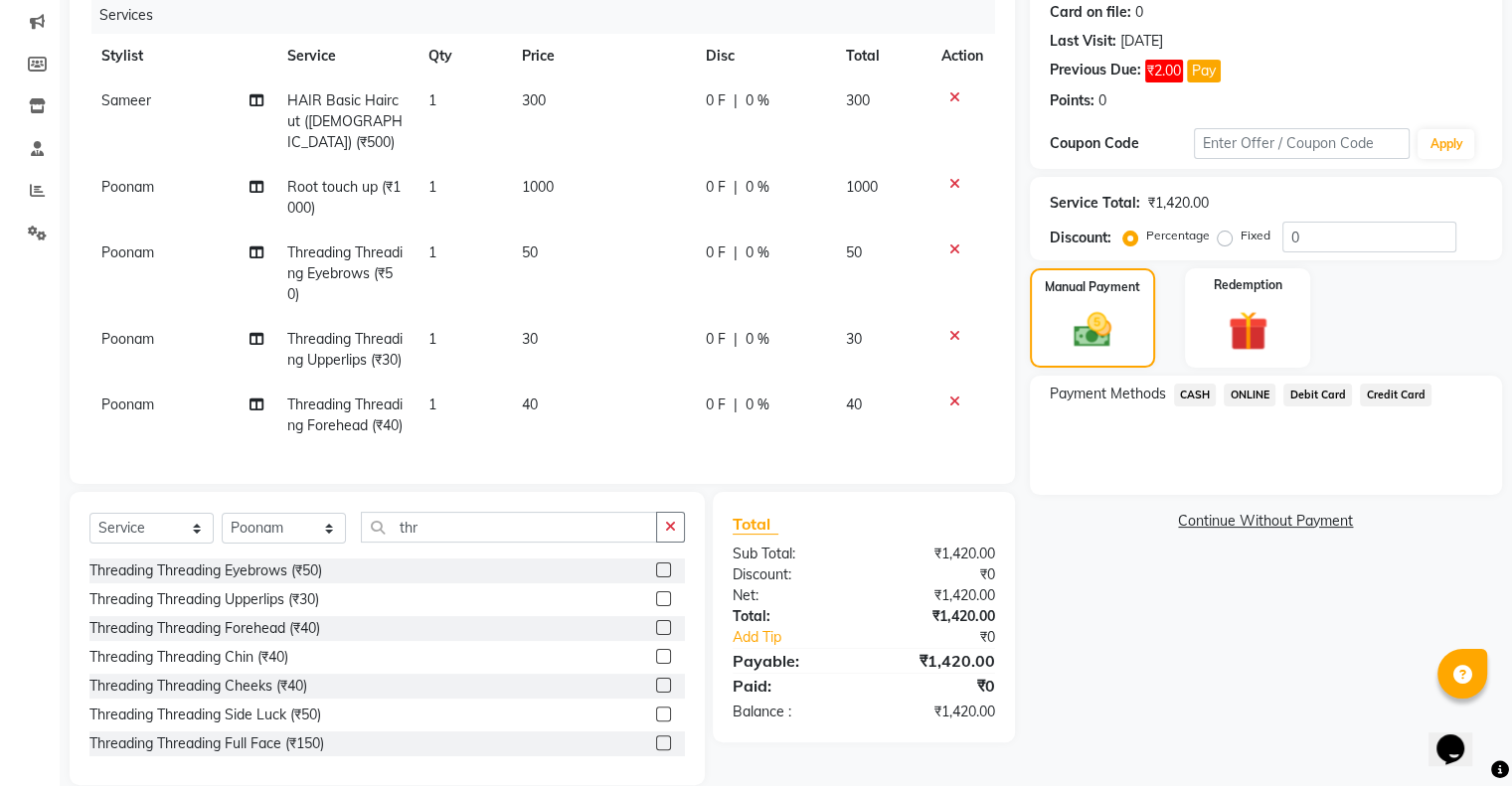 click on "40" 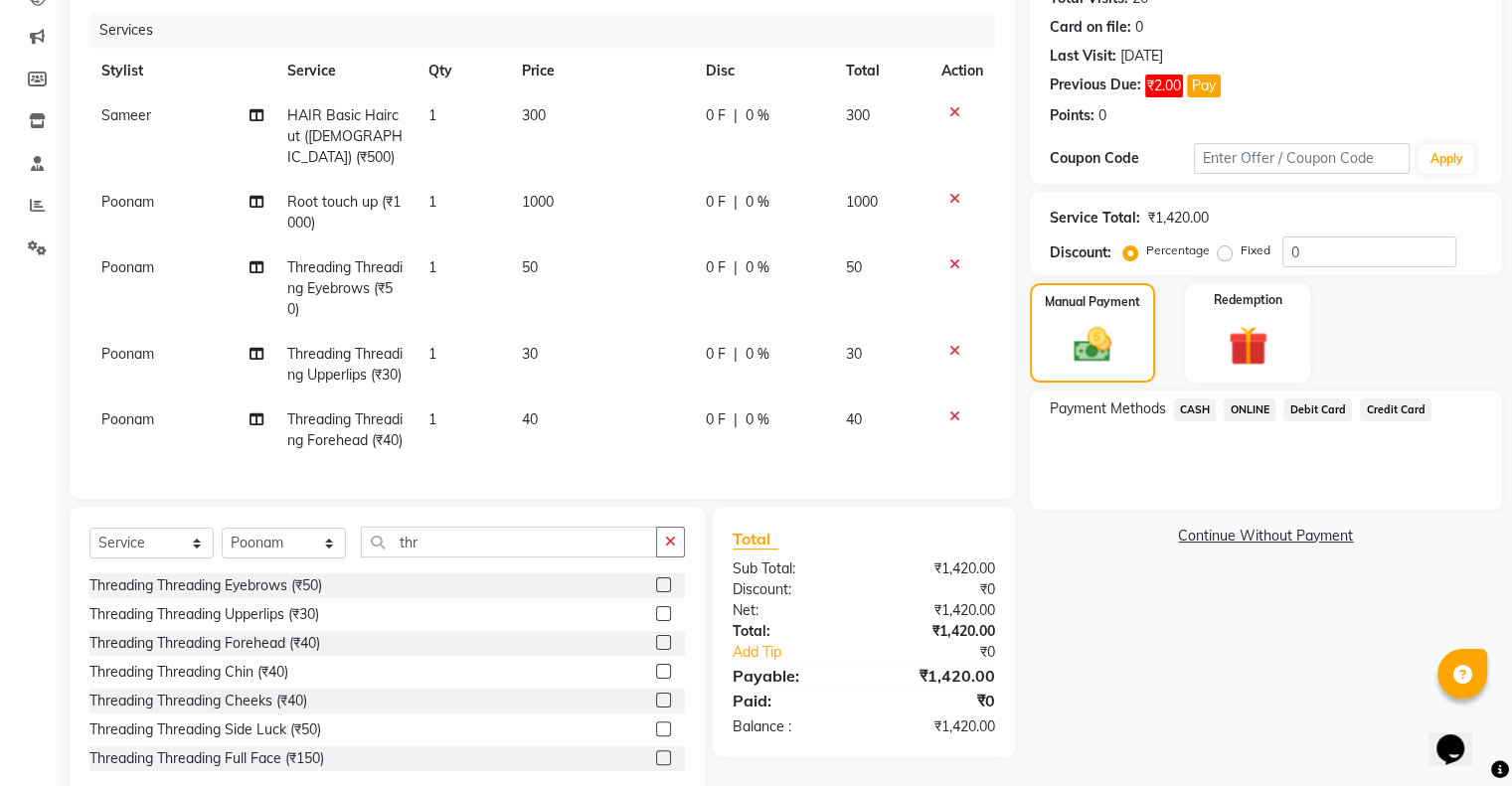 select on "52468" 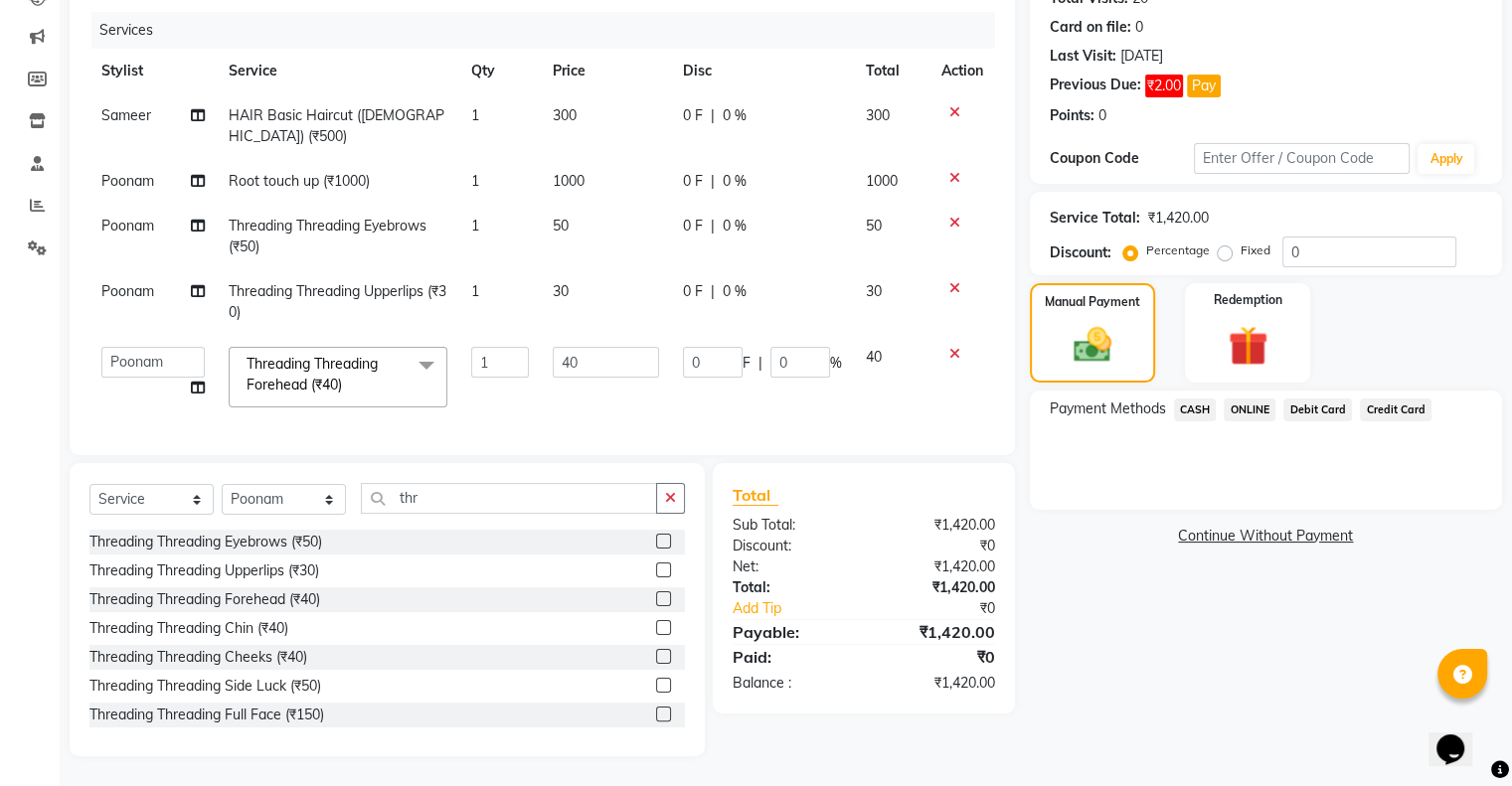 scroll, scrollTop: 249, scrollLeft: 0, axis: vertical 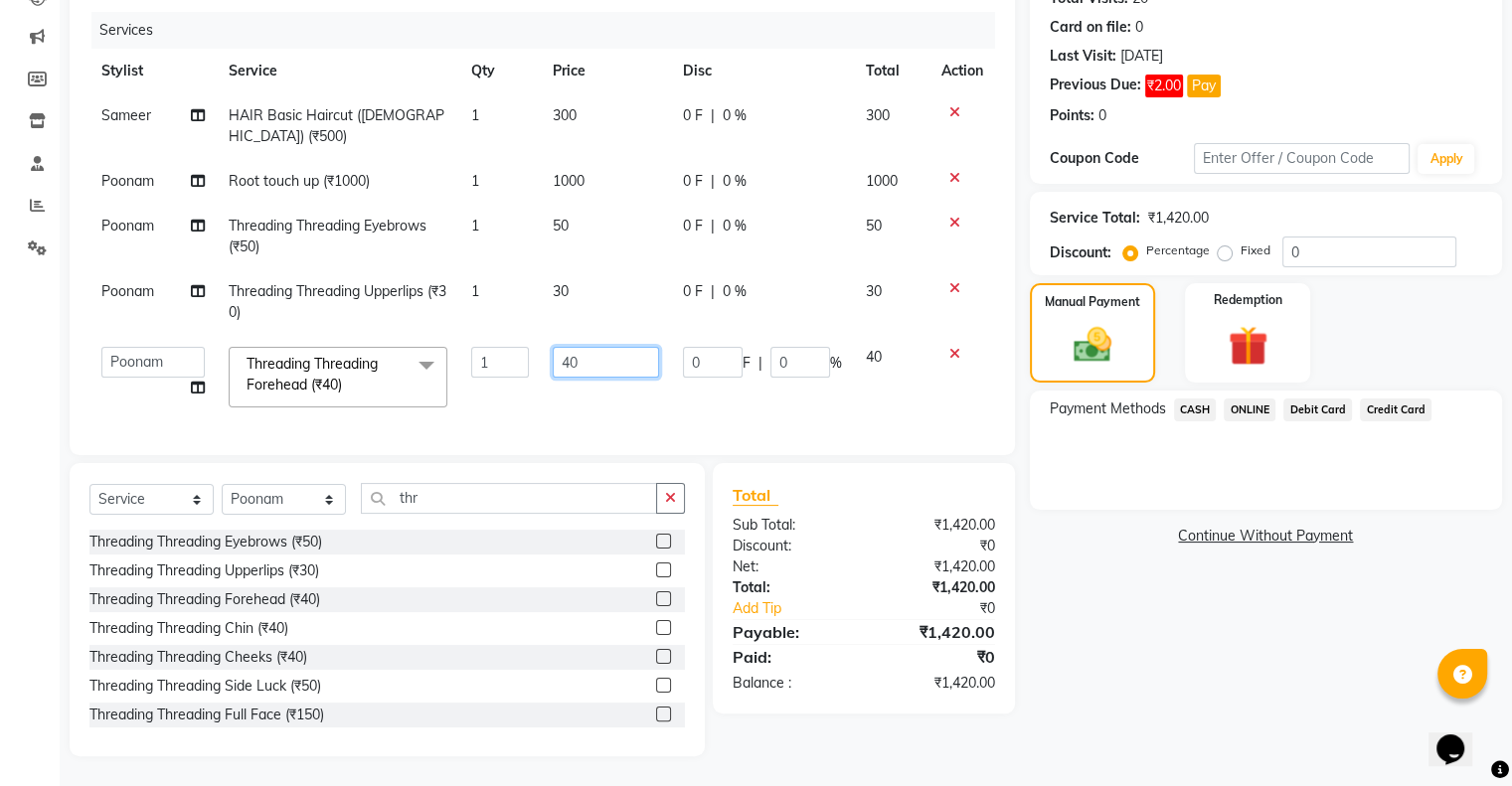 click on "40" 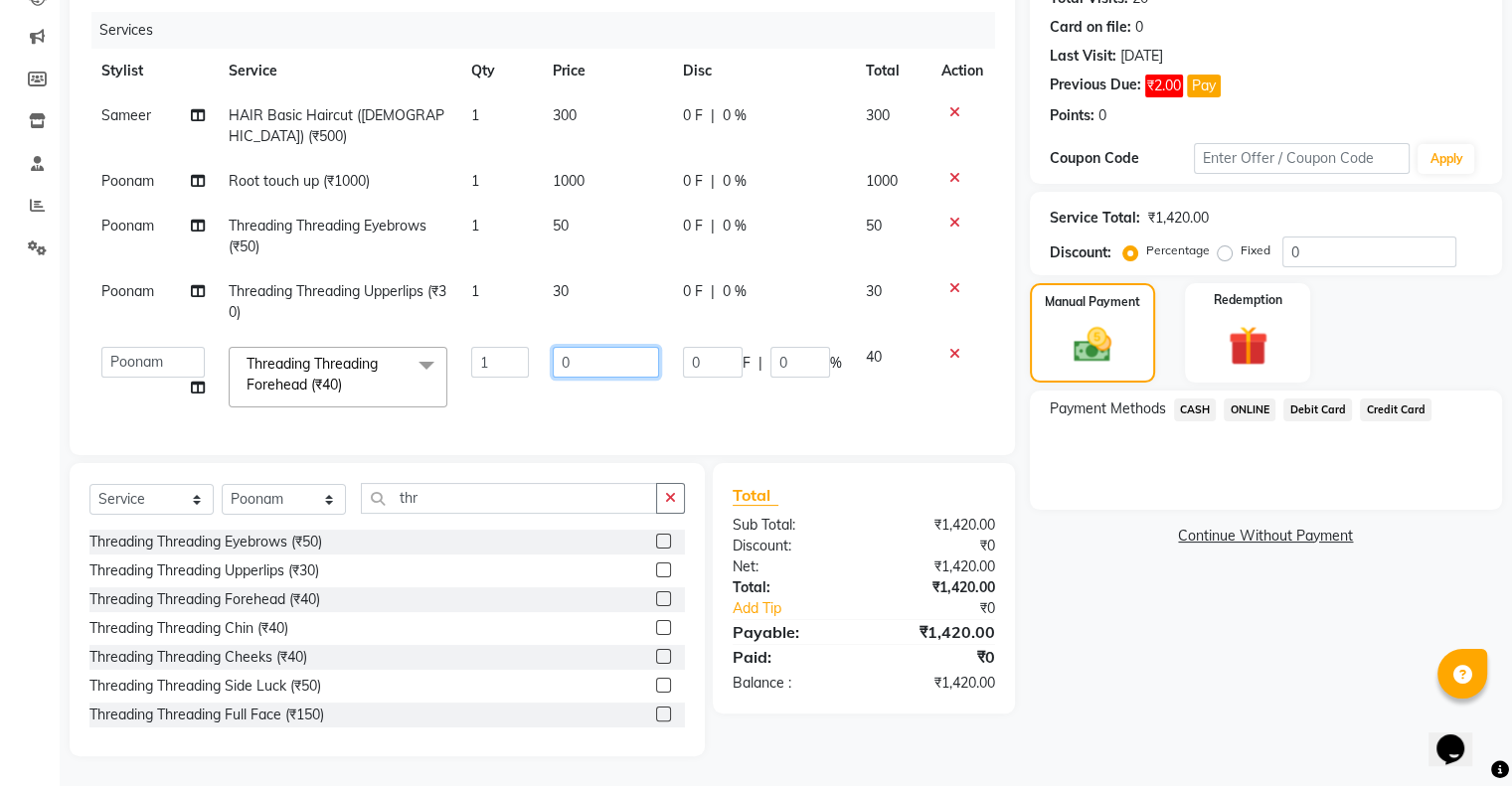 type on "30" 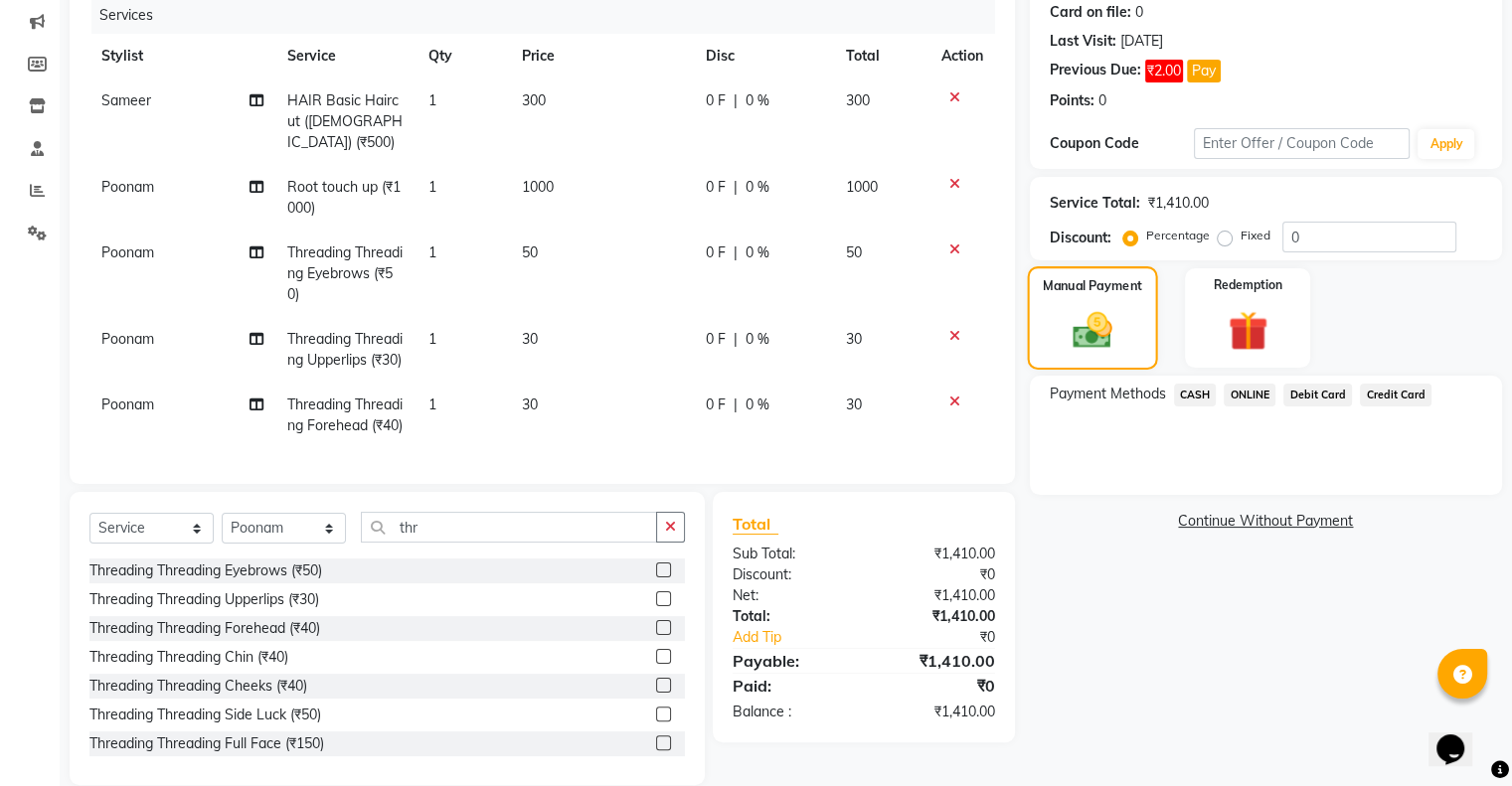 click on "Manual Payment" 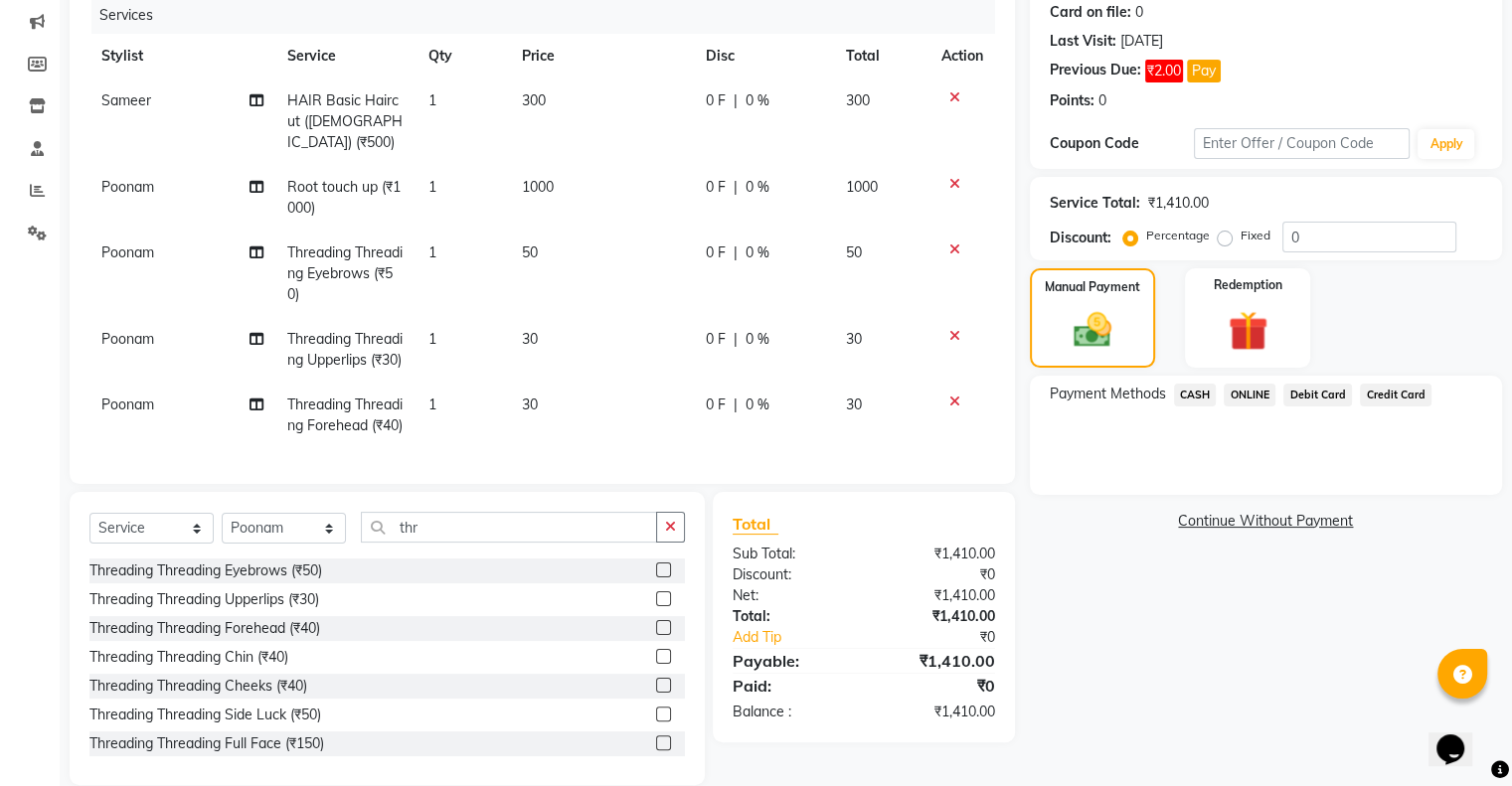 click on "1000" 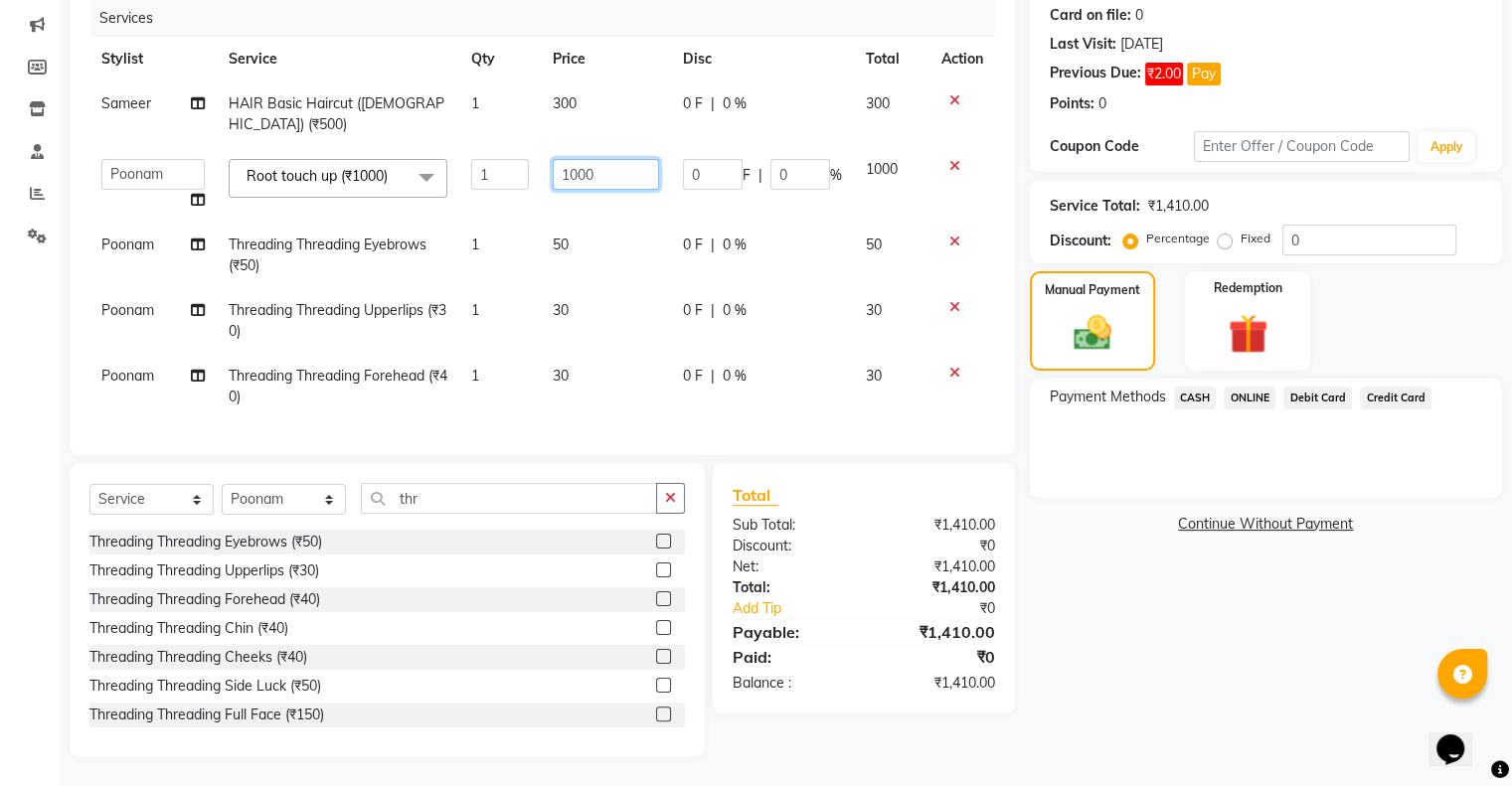 click on "1000" 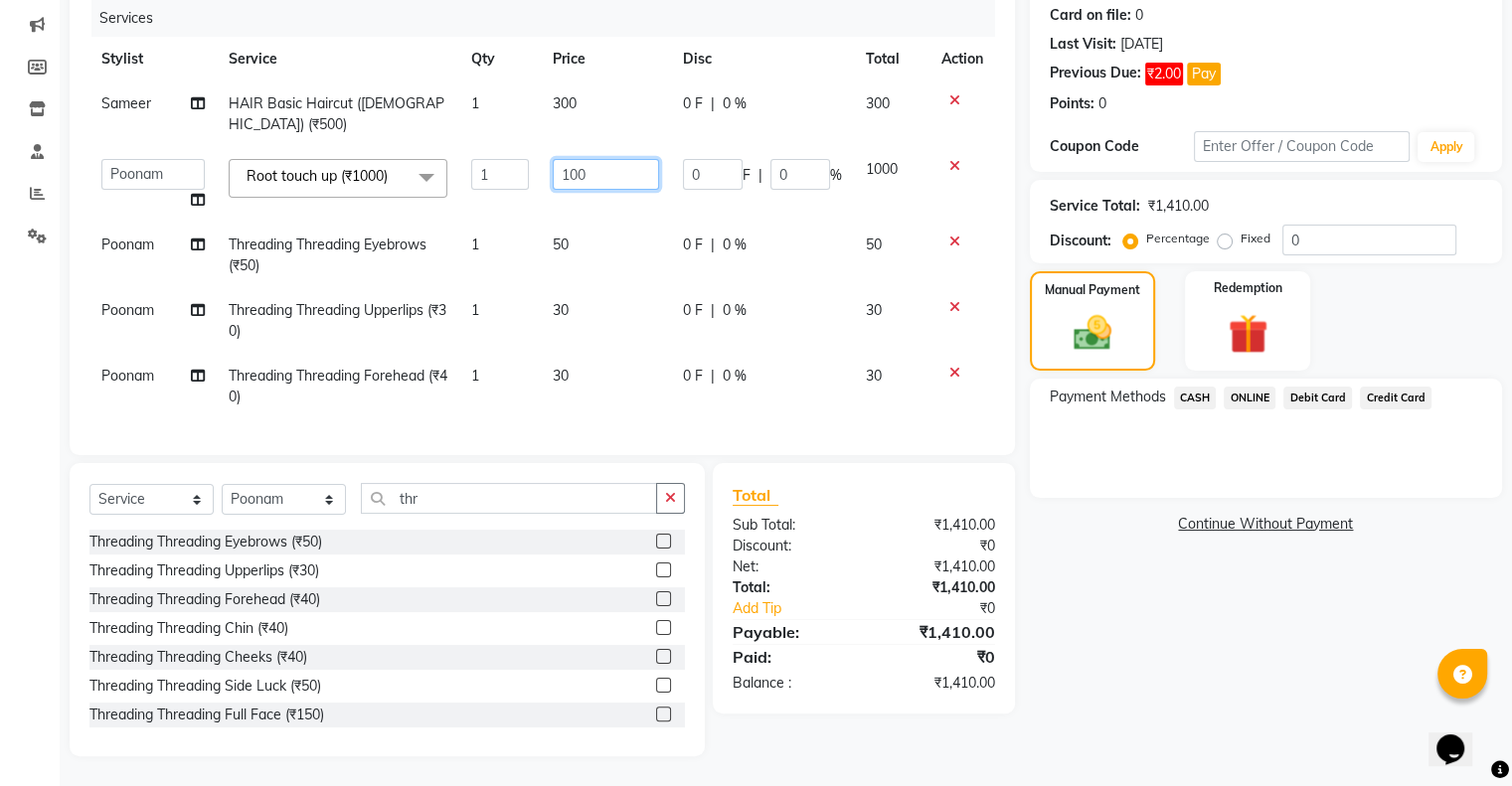 type on "1200" 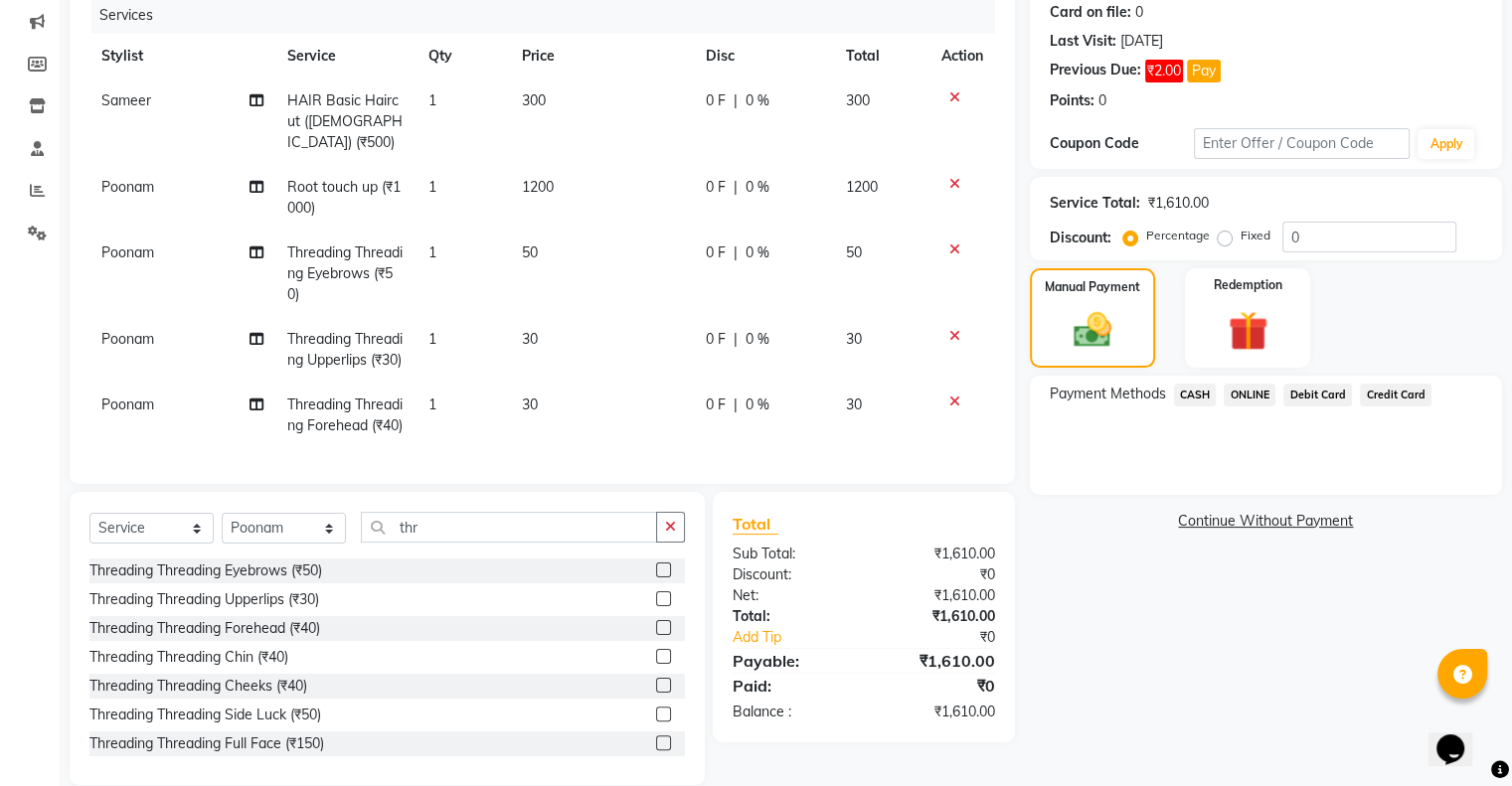 click on "300" 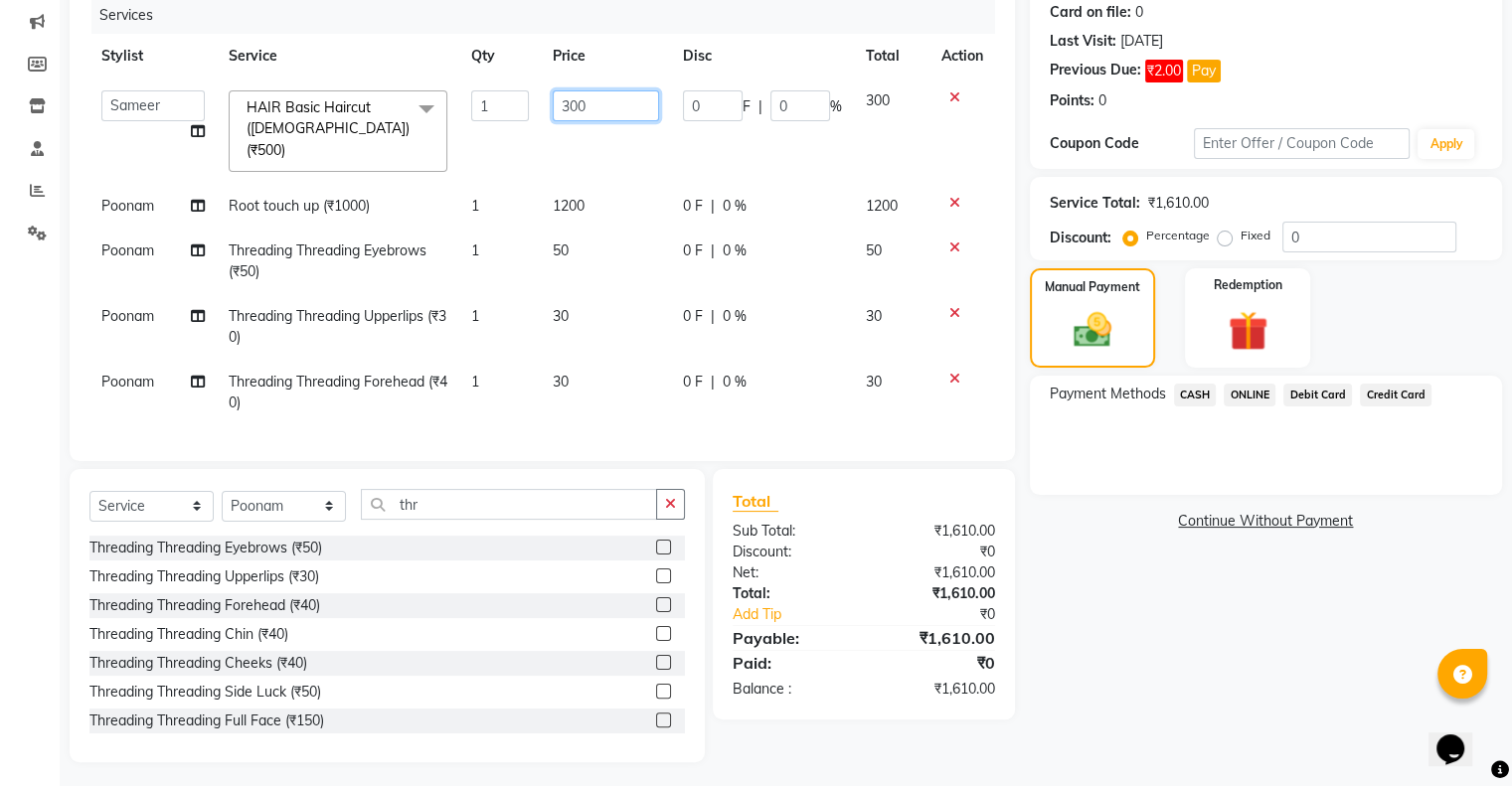 click on "300" 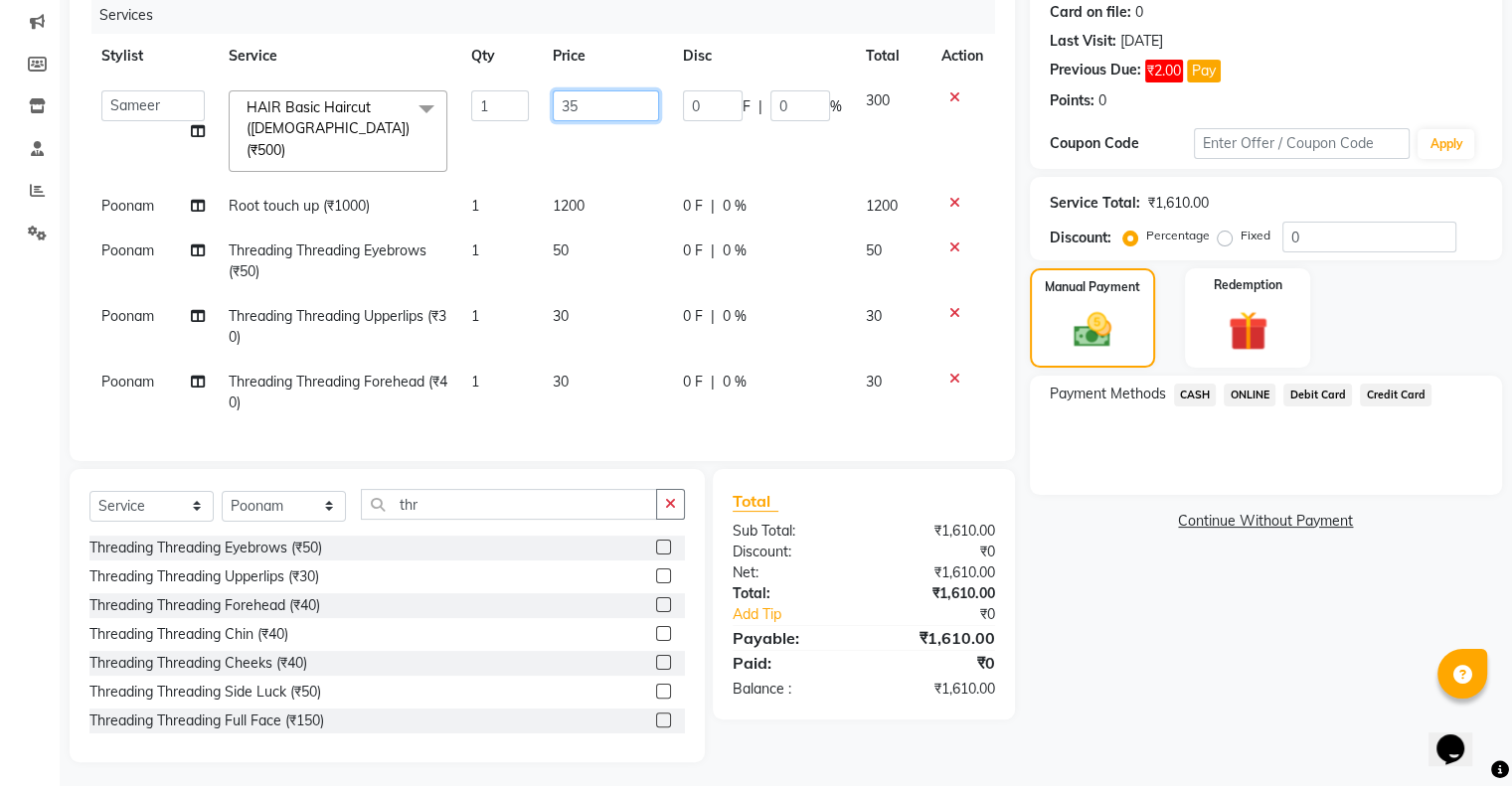 type on "353" 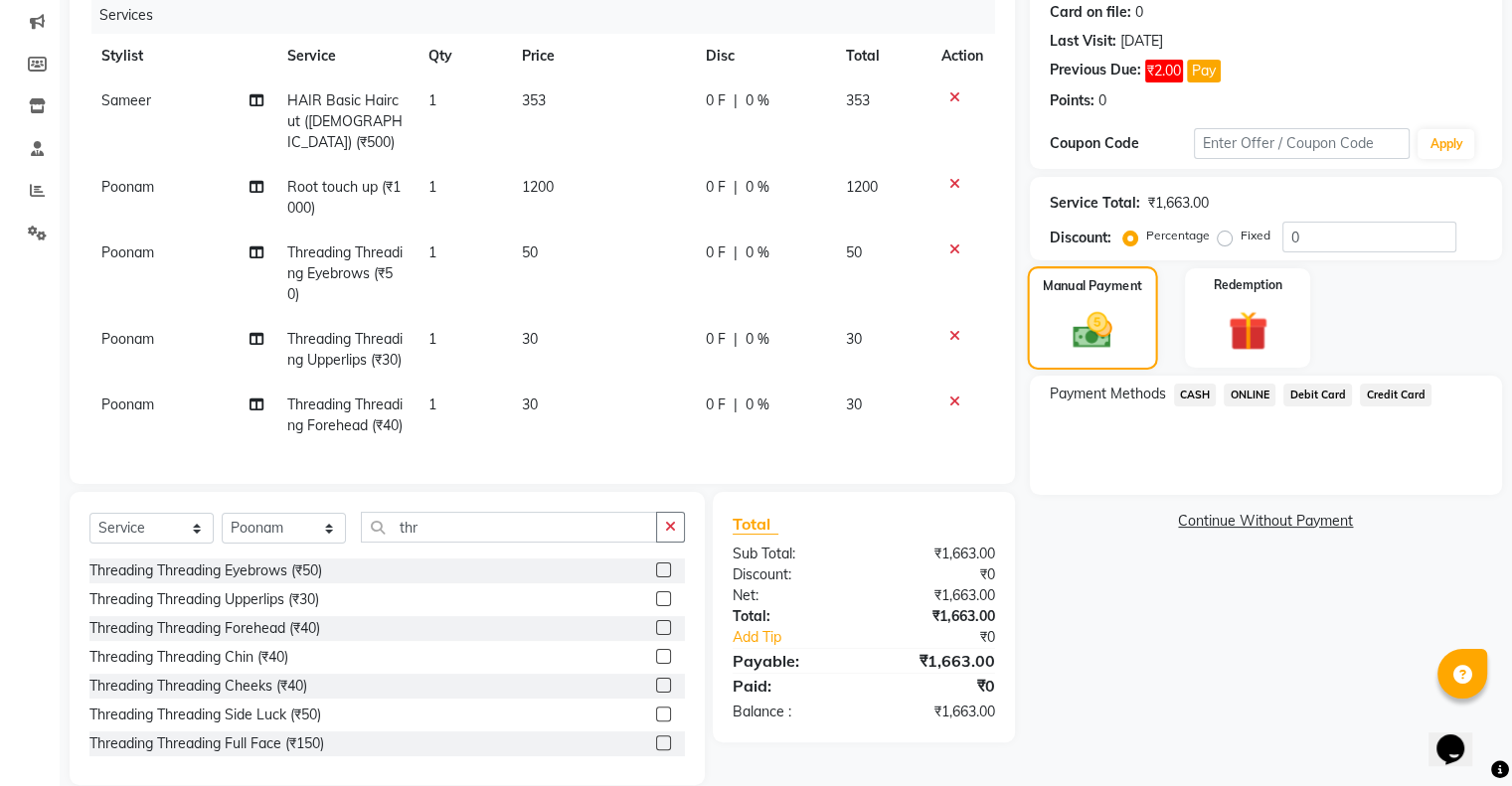 click on "Manual Payment" 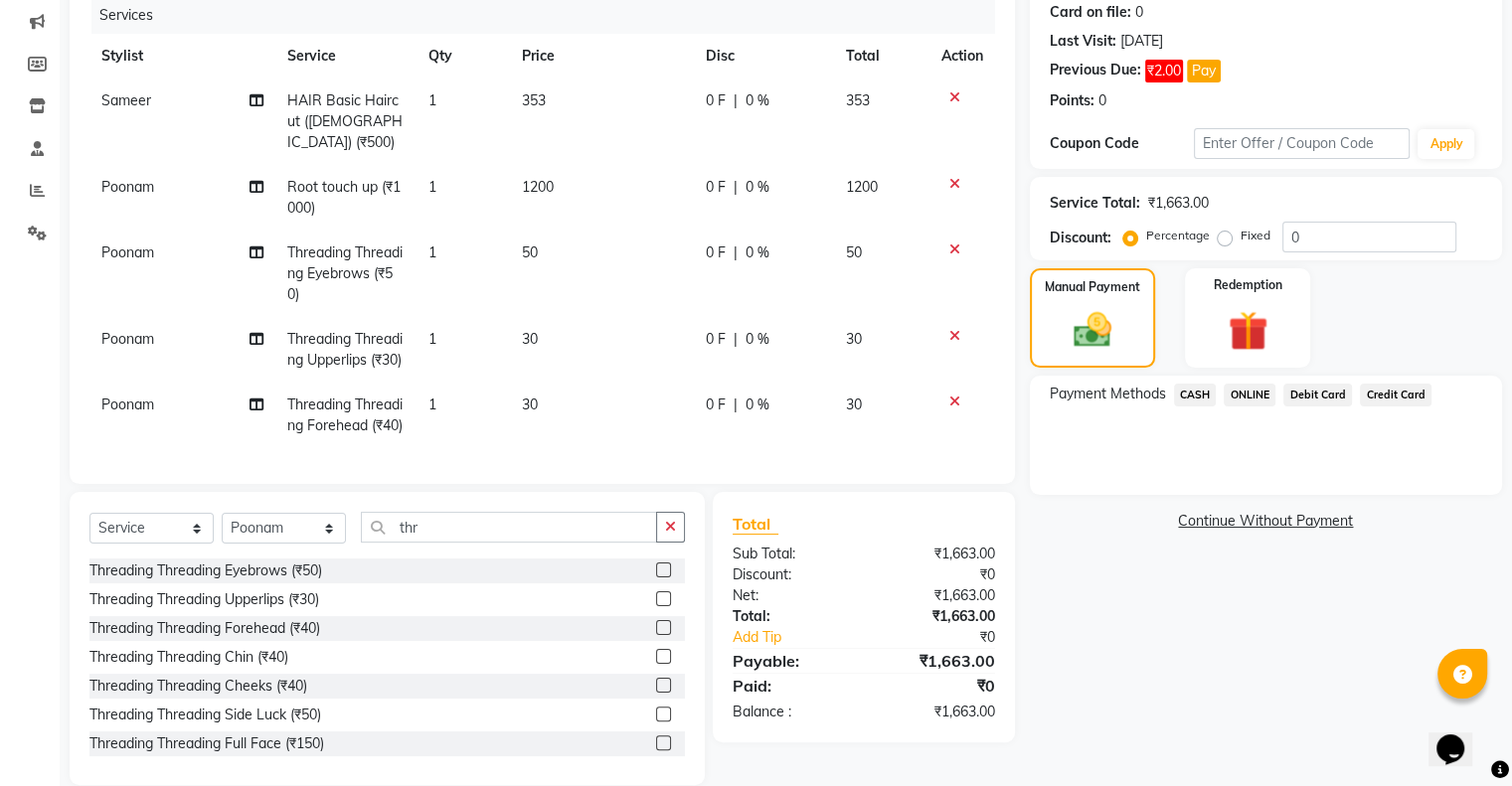 click on "ONLINE" 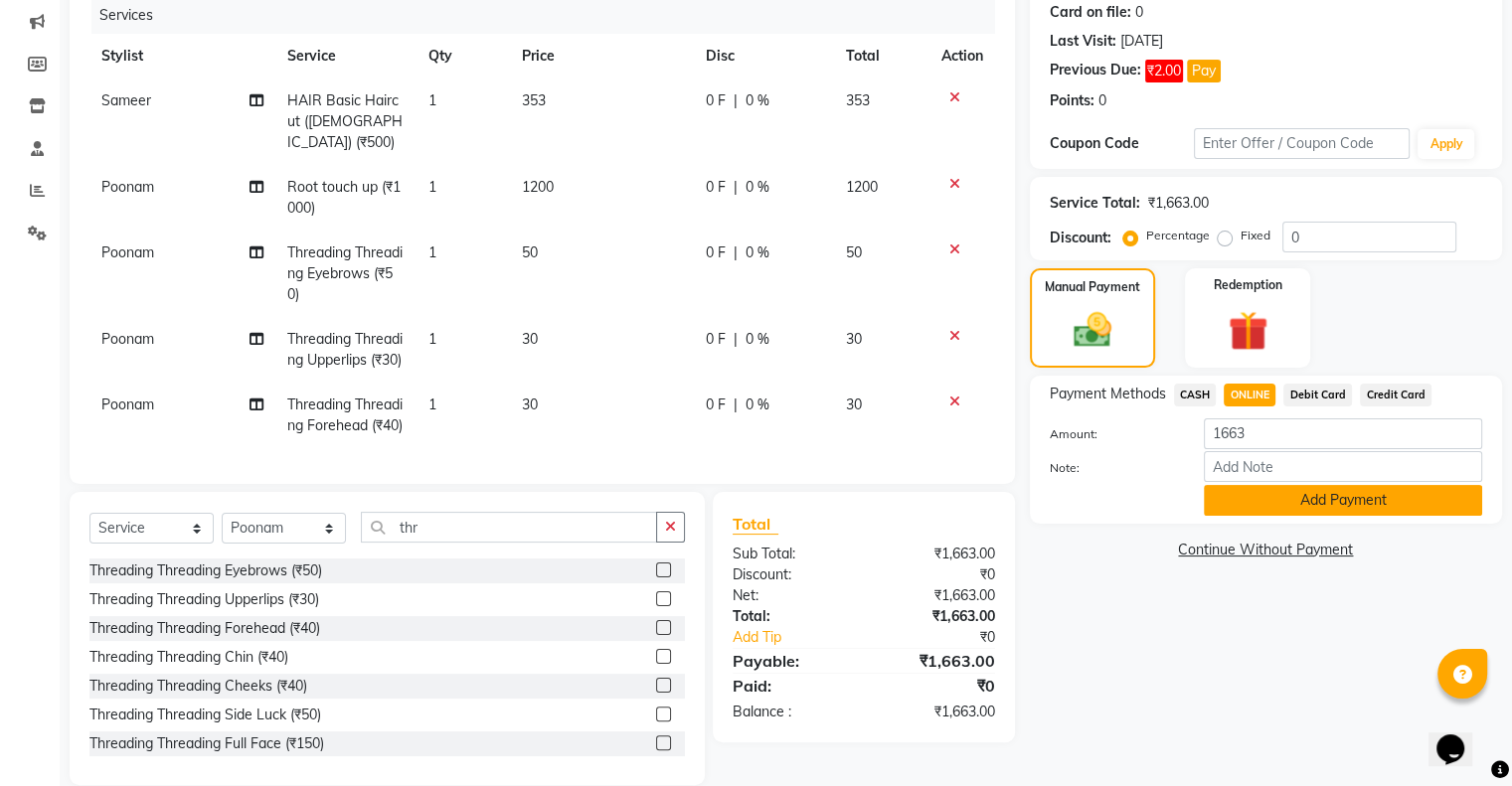 click on "Add Payment" 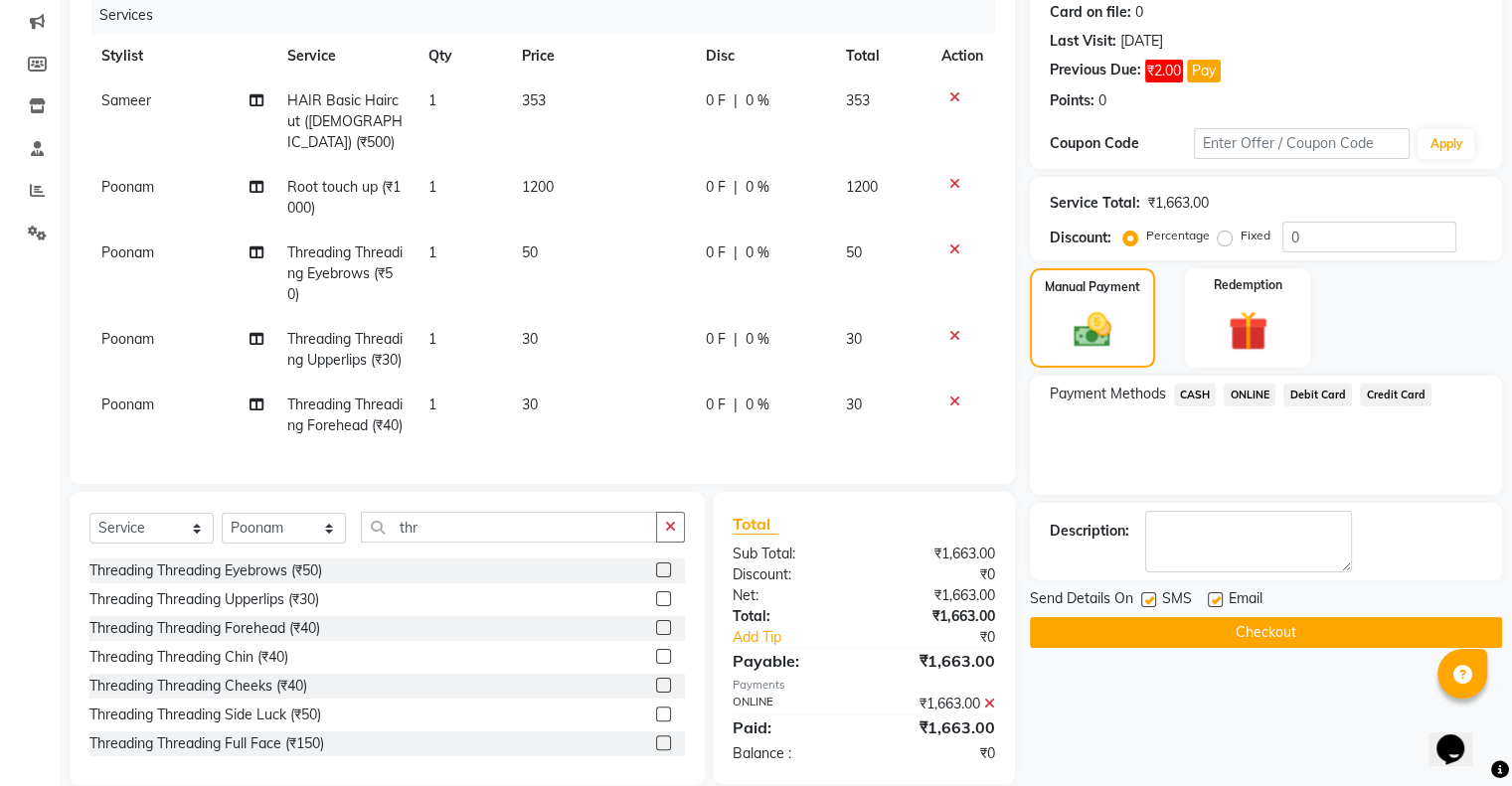 scroll, scrollTop: 308, scrollLeft: 0, axis: vertical 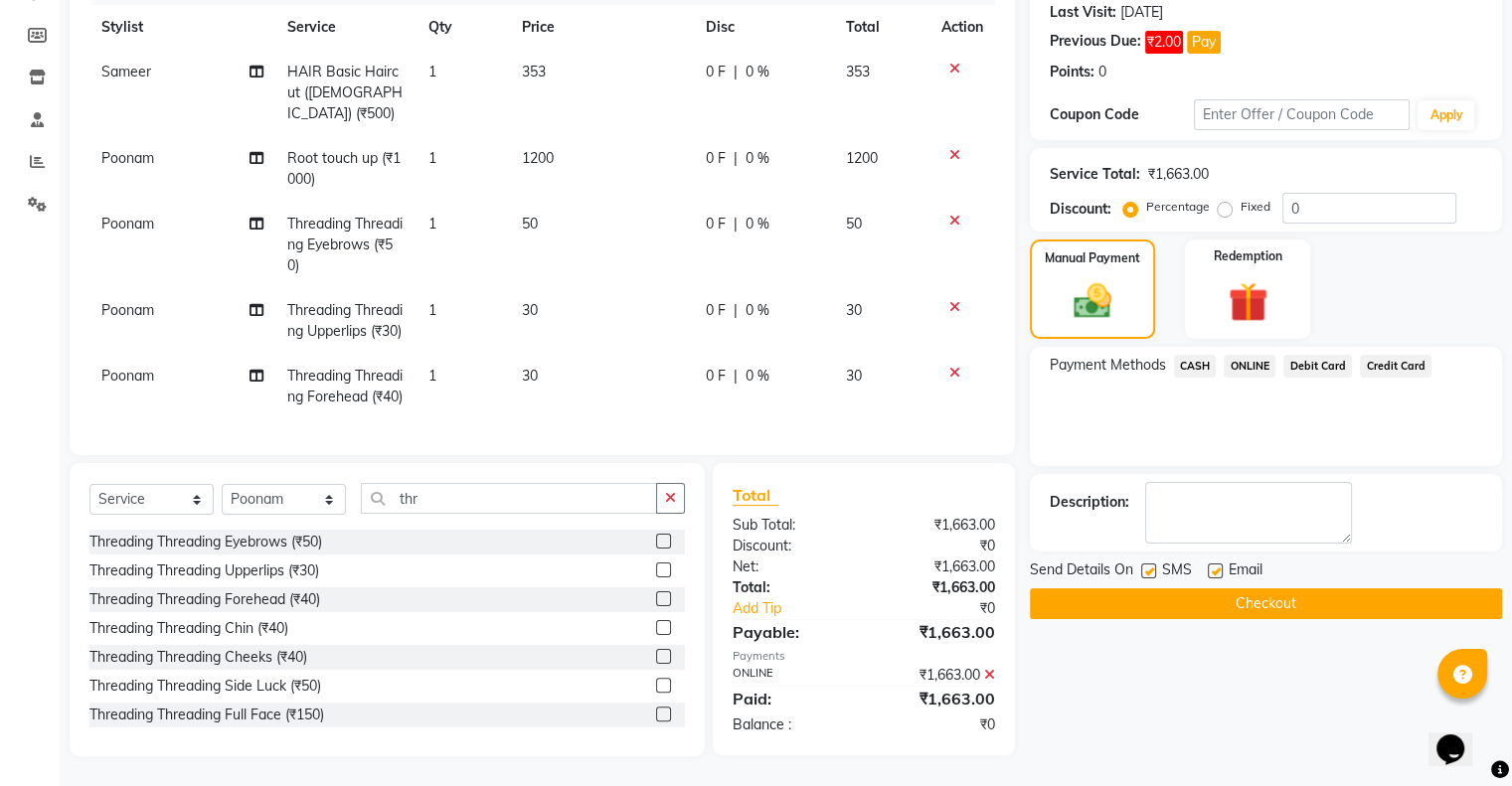 click on "Checkout" 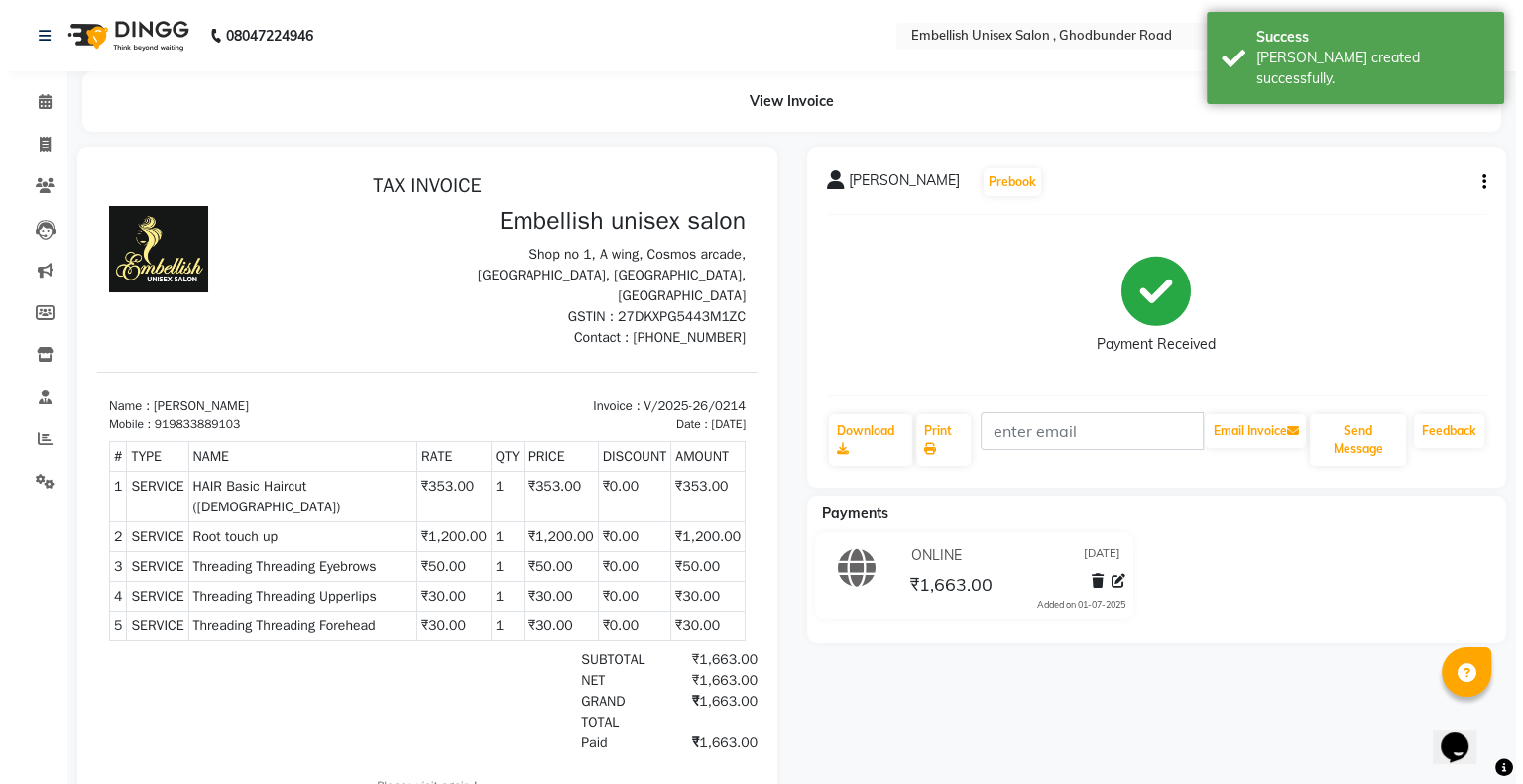 scroll, scrollTop: 16, scrollLeft: 0, axis: vertical 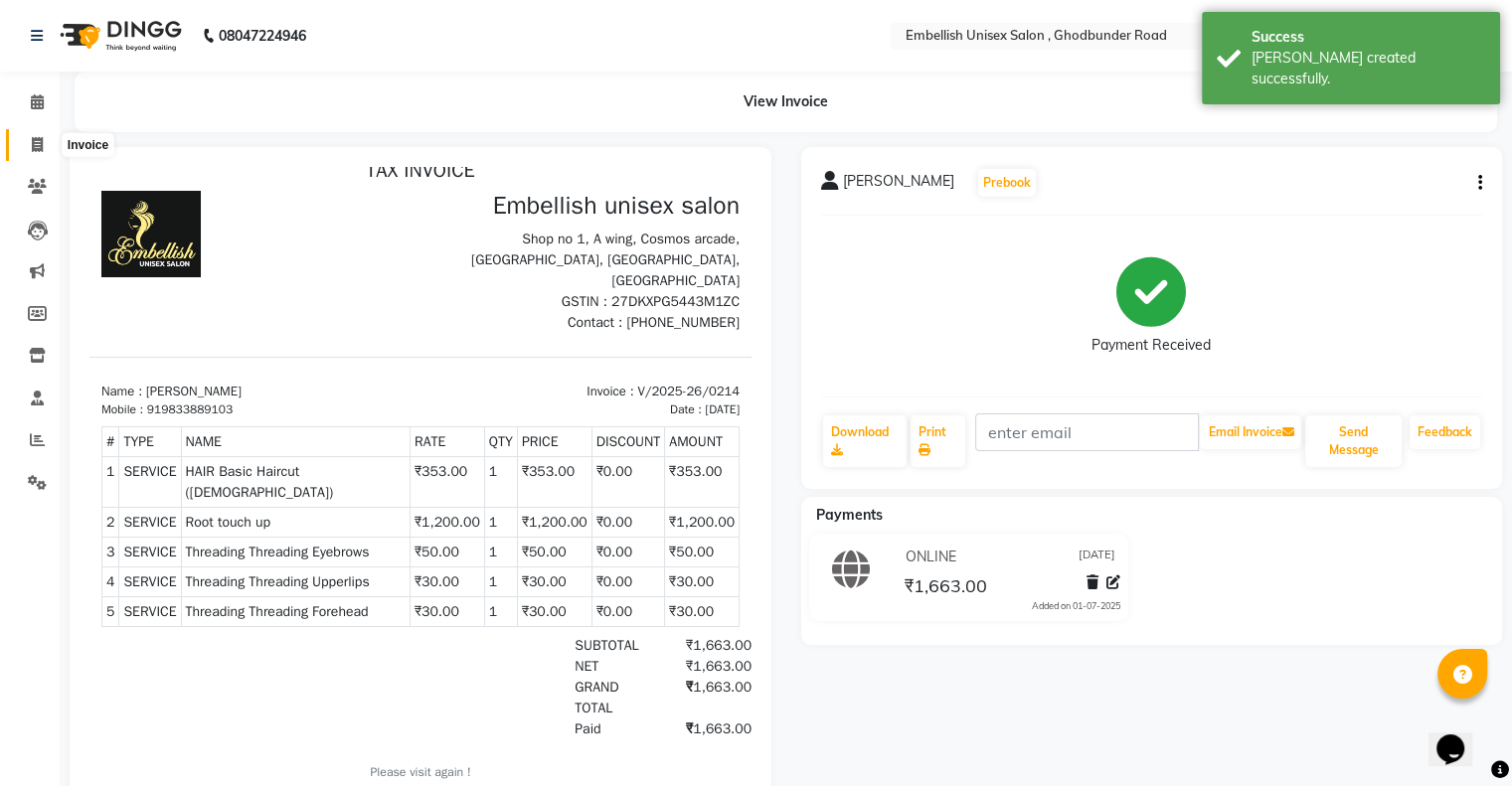 click 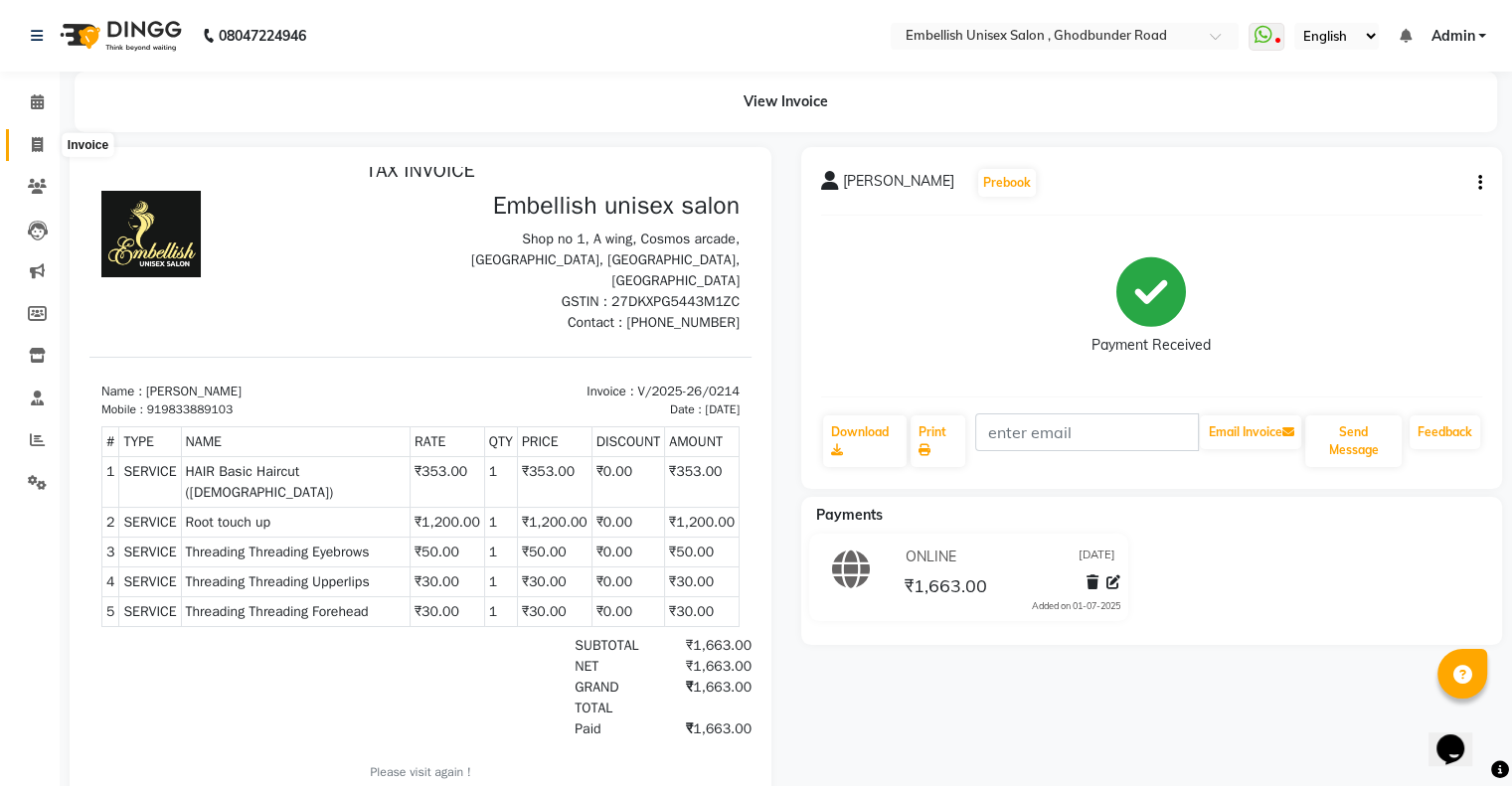 select on "service" 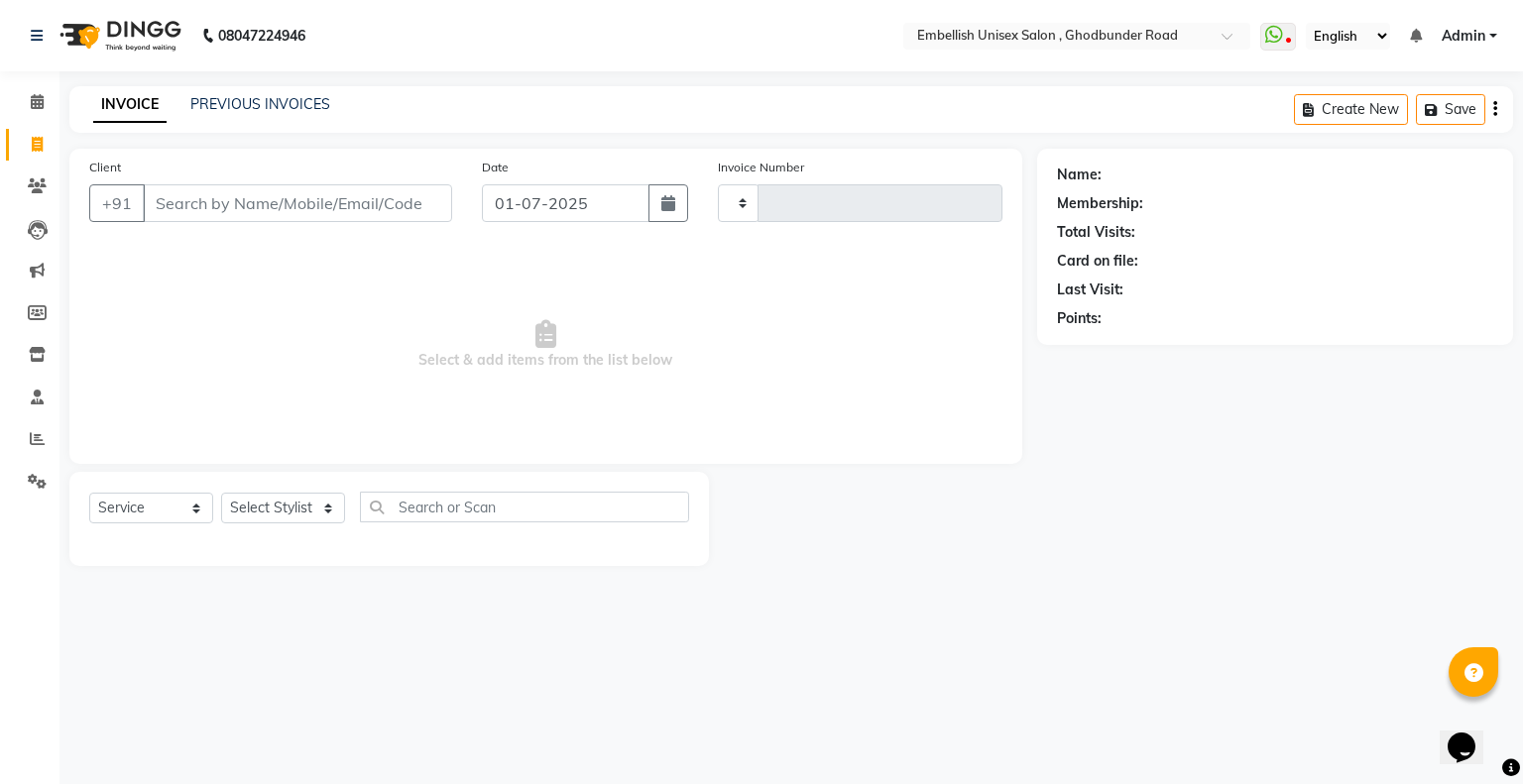 type on "0215" 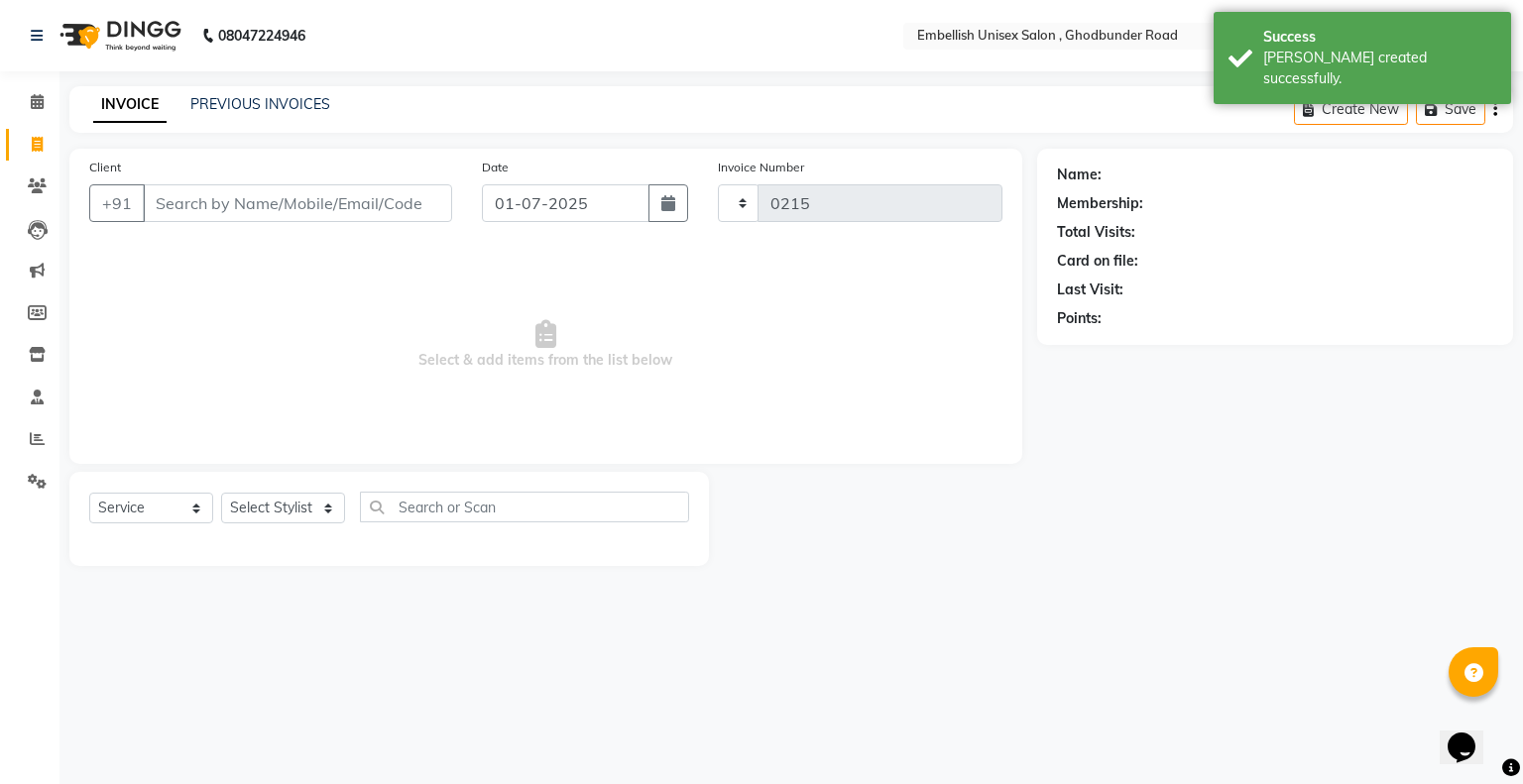 select on "6699" 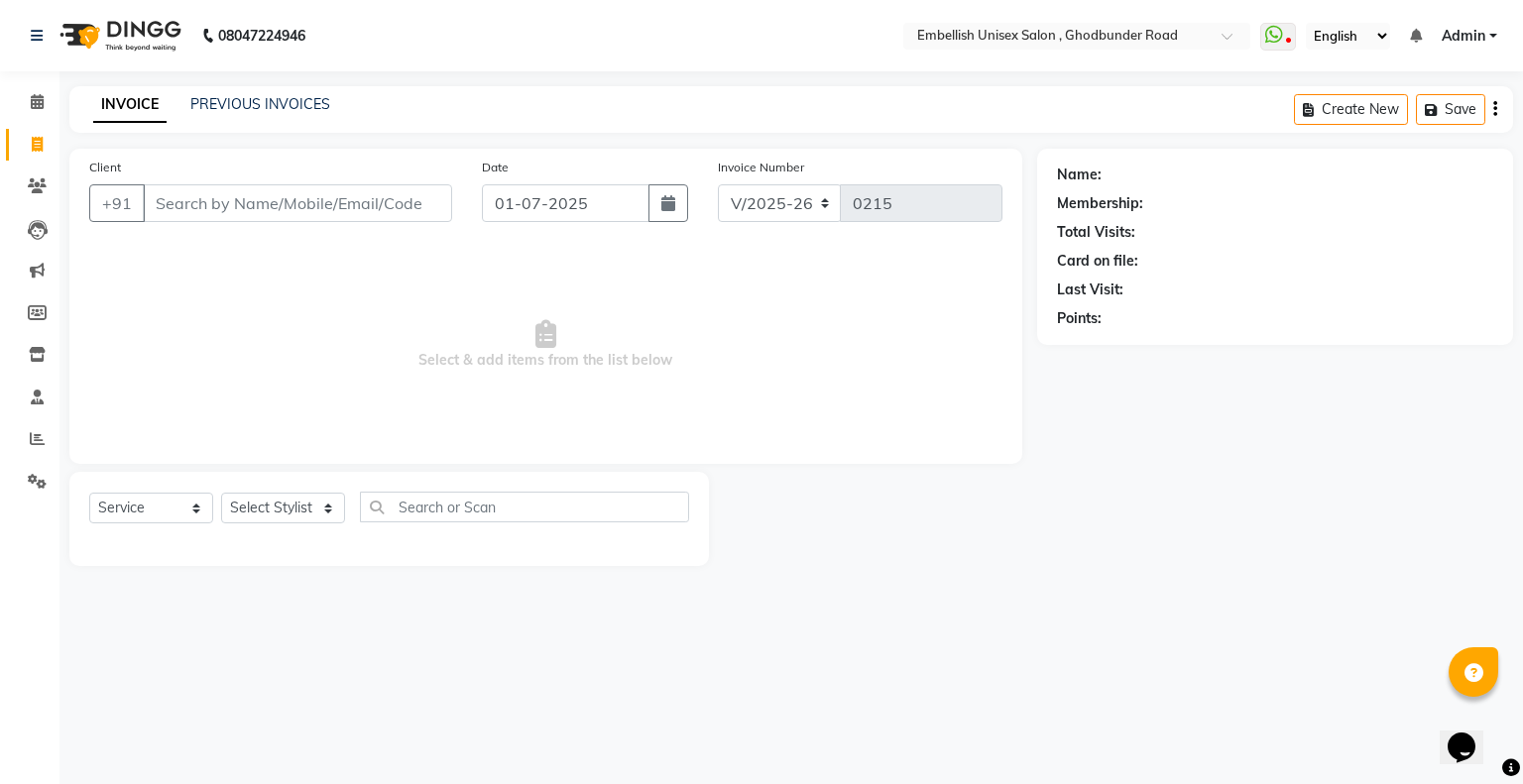 click on "Client" at bounding box center (297, 203) 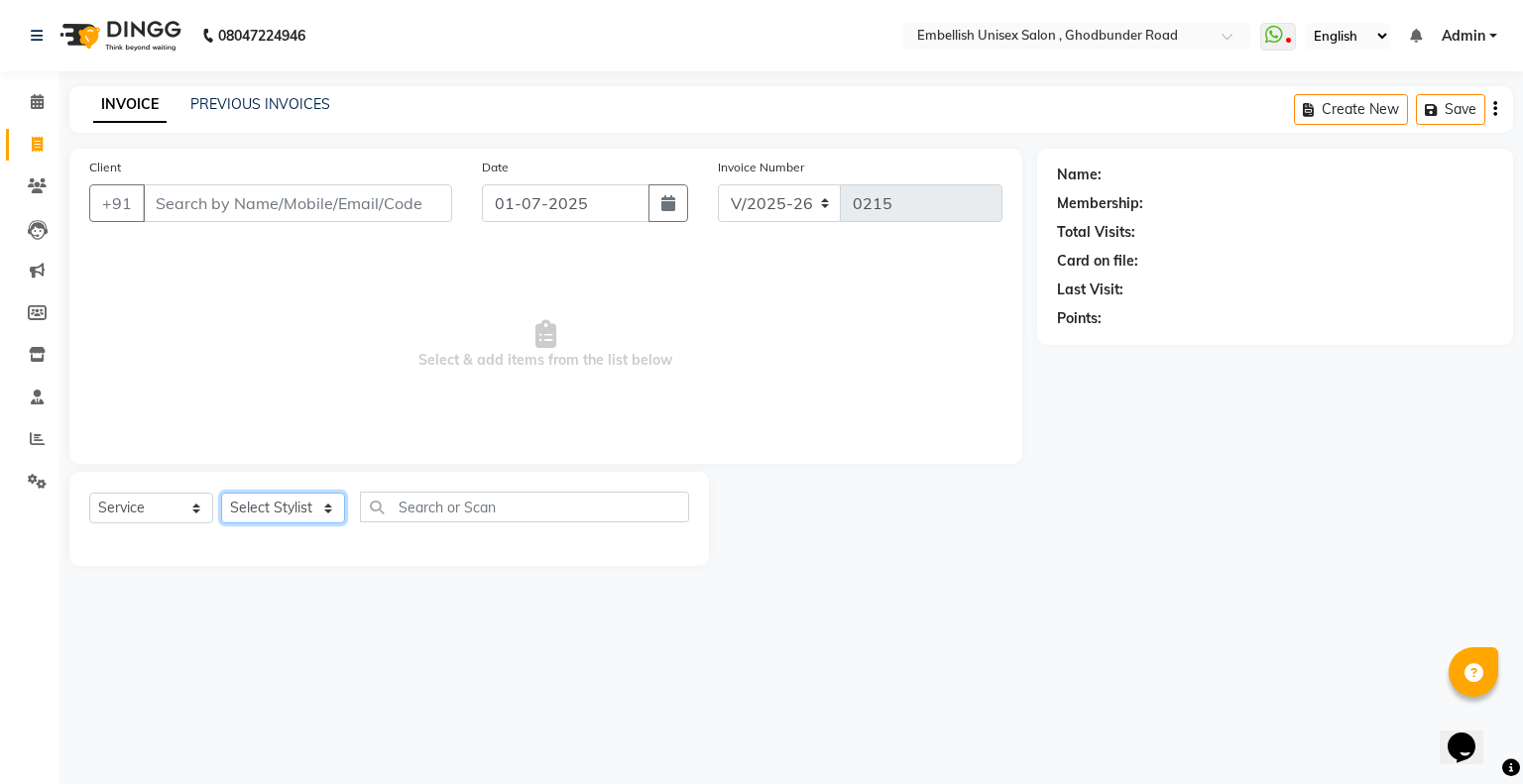 click on "Select Stylist Anas Pooja Poonam  Sameer Talib  Tappu" 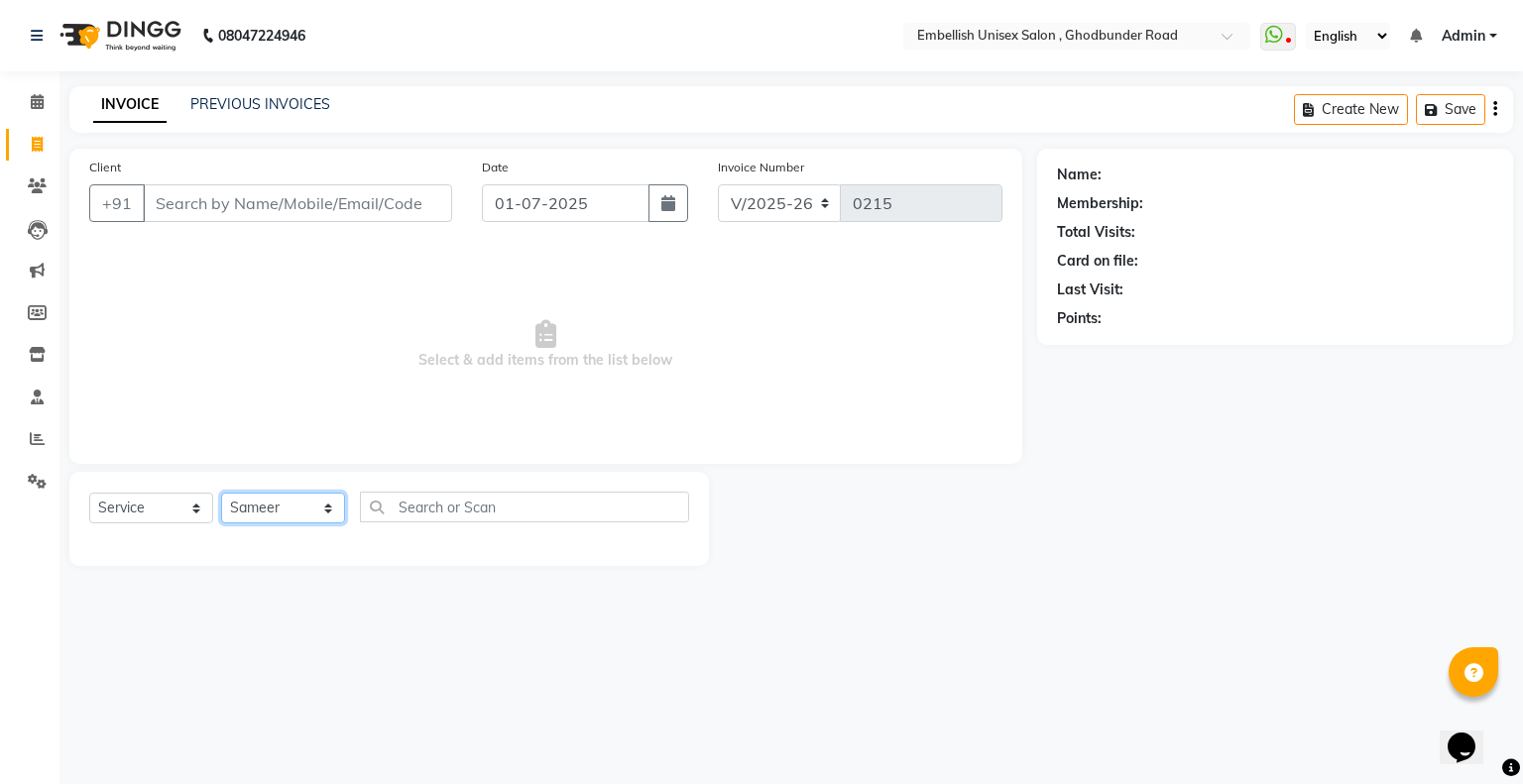 click on "Select Stylist Anas Pooja Poonam  Sameer Talib  Tappu" 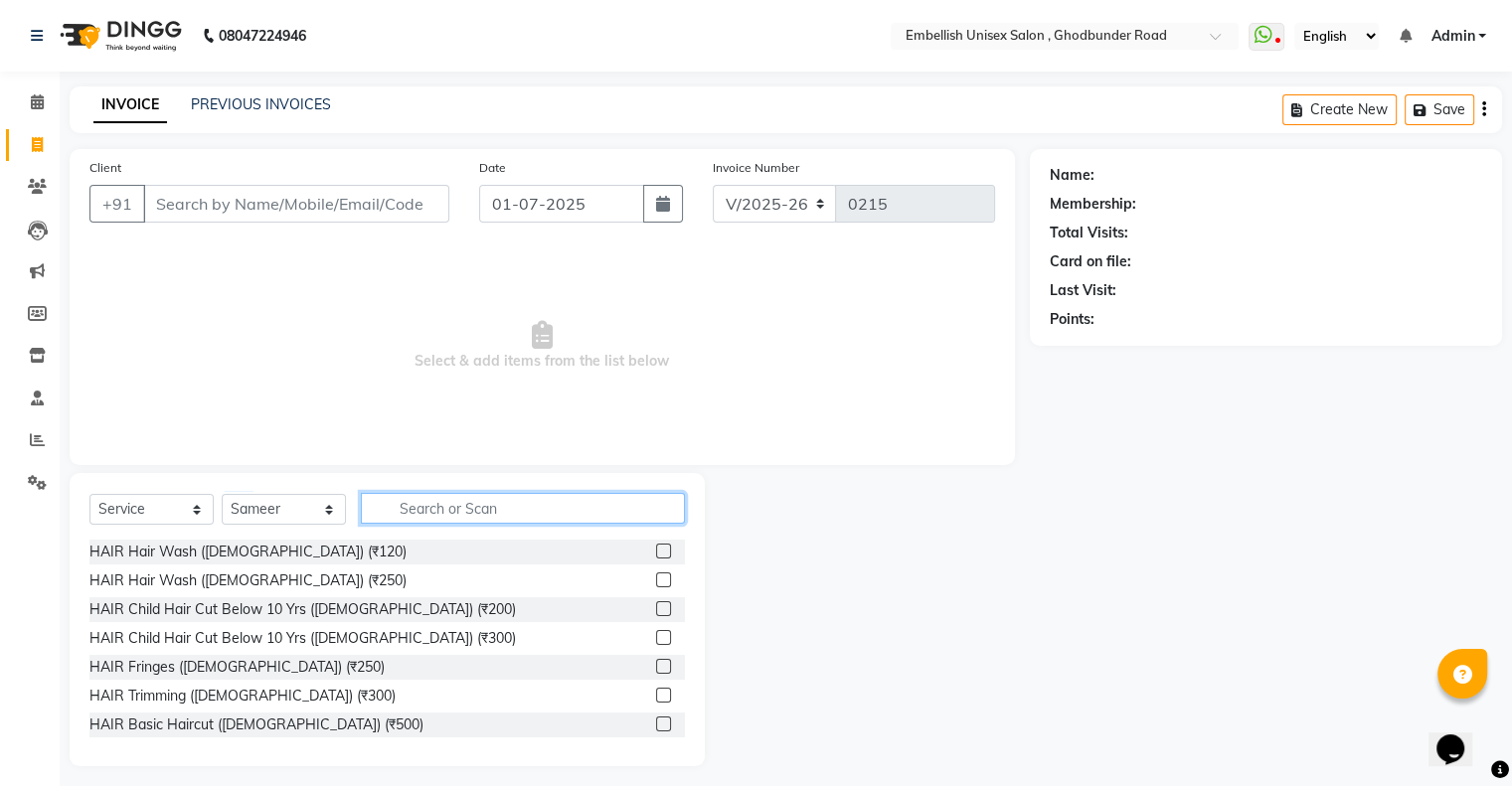 click 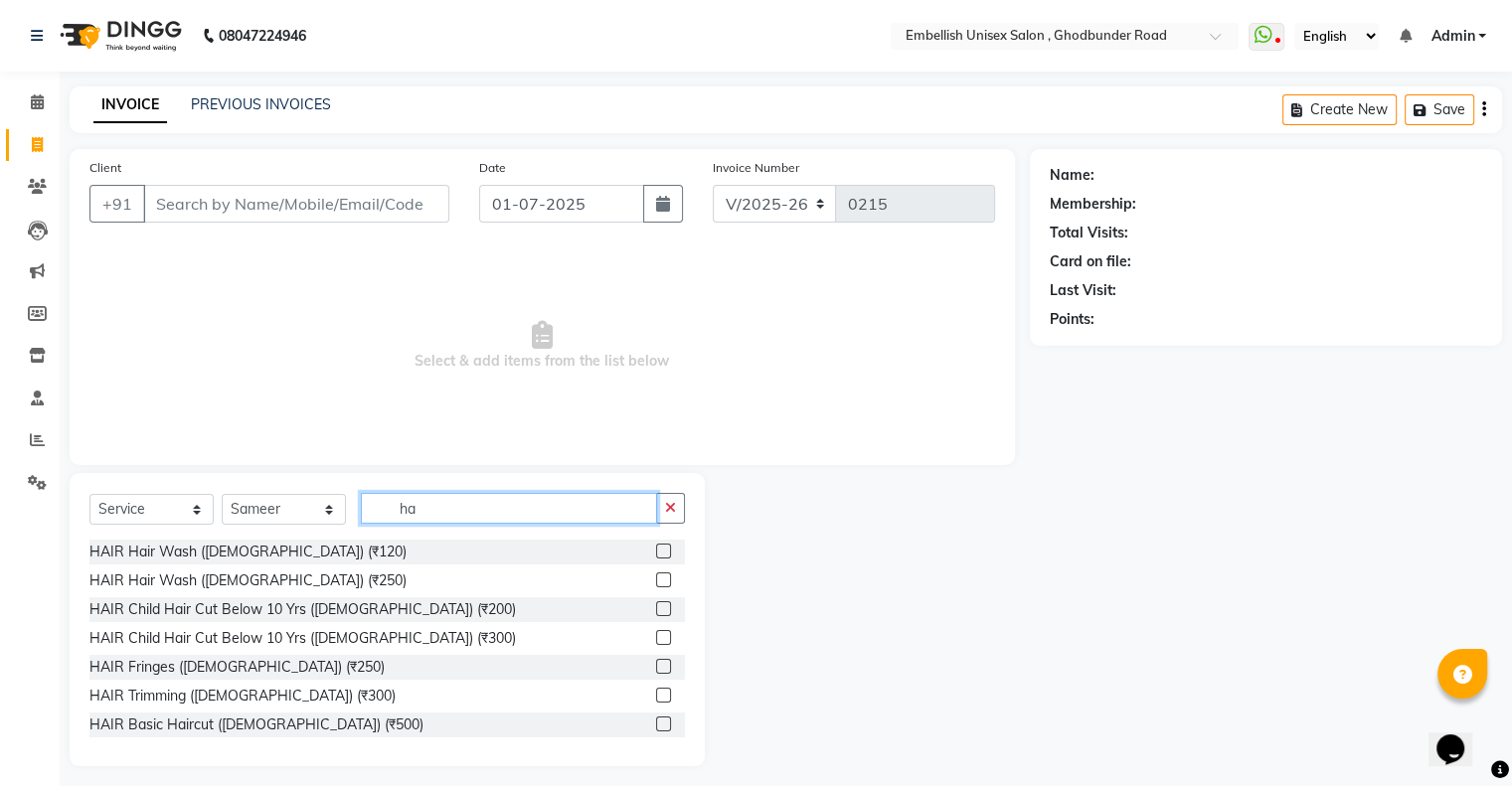 type on "h" 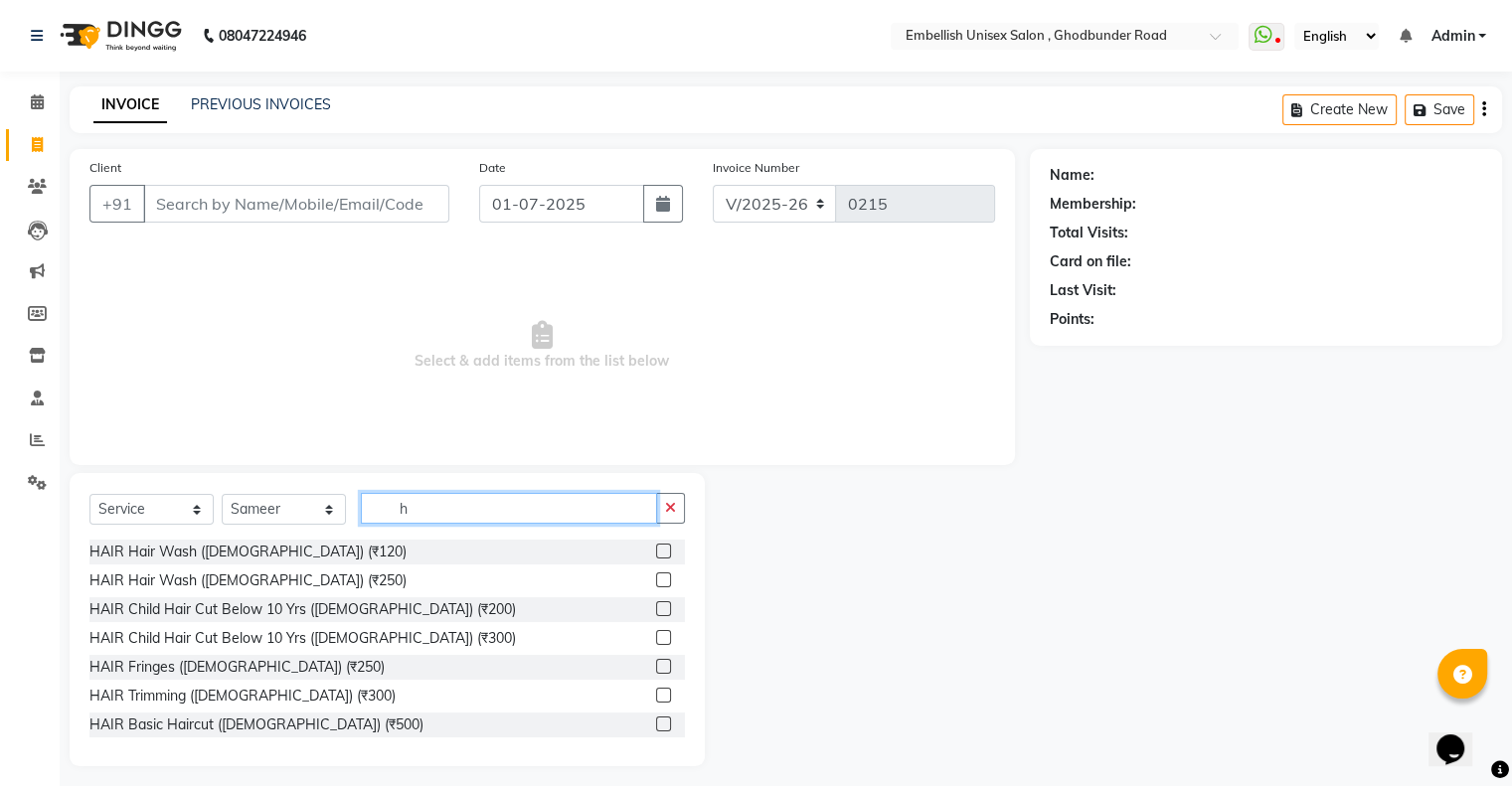 type 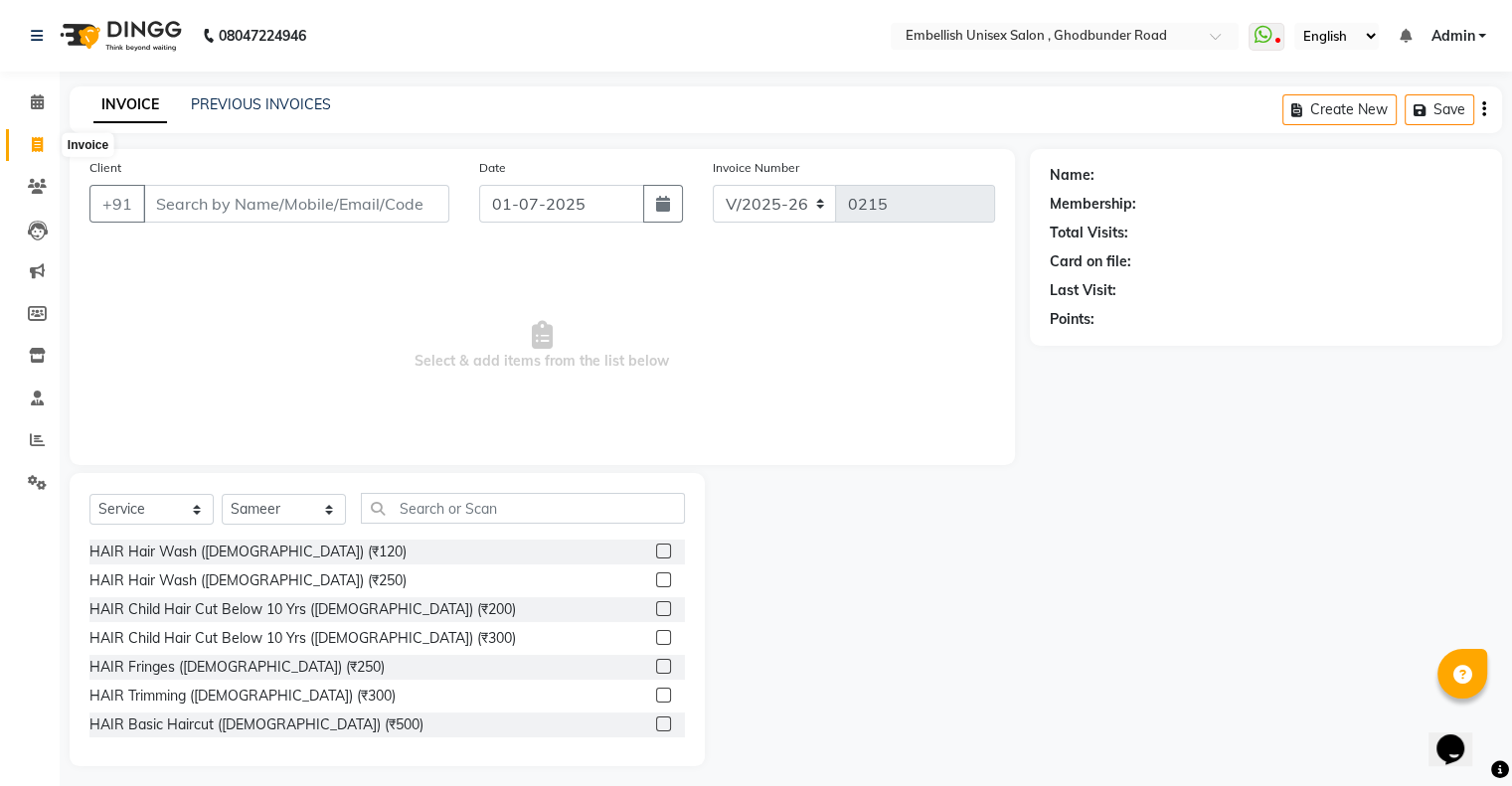 click 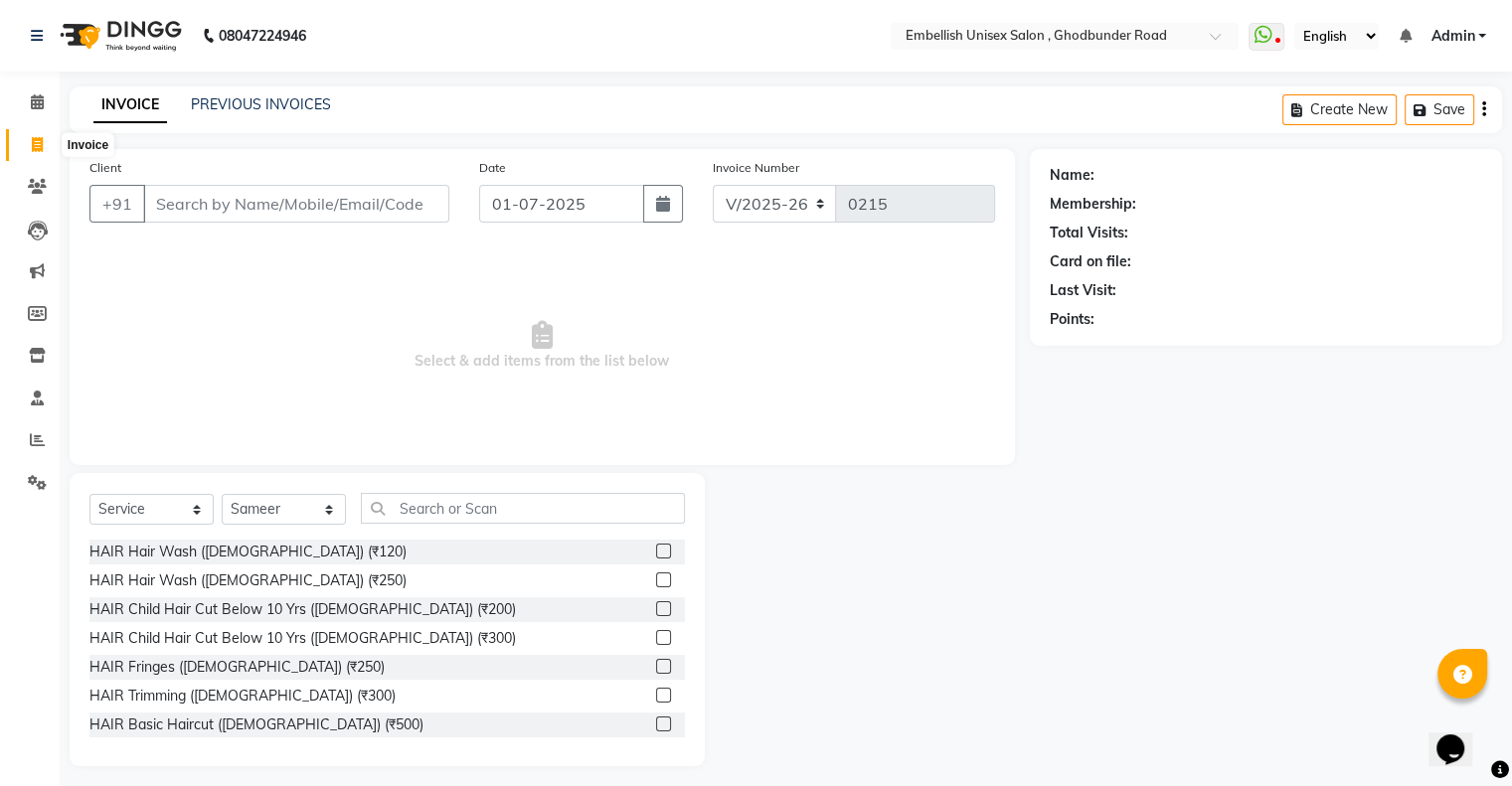select on "service" 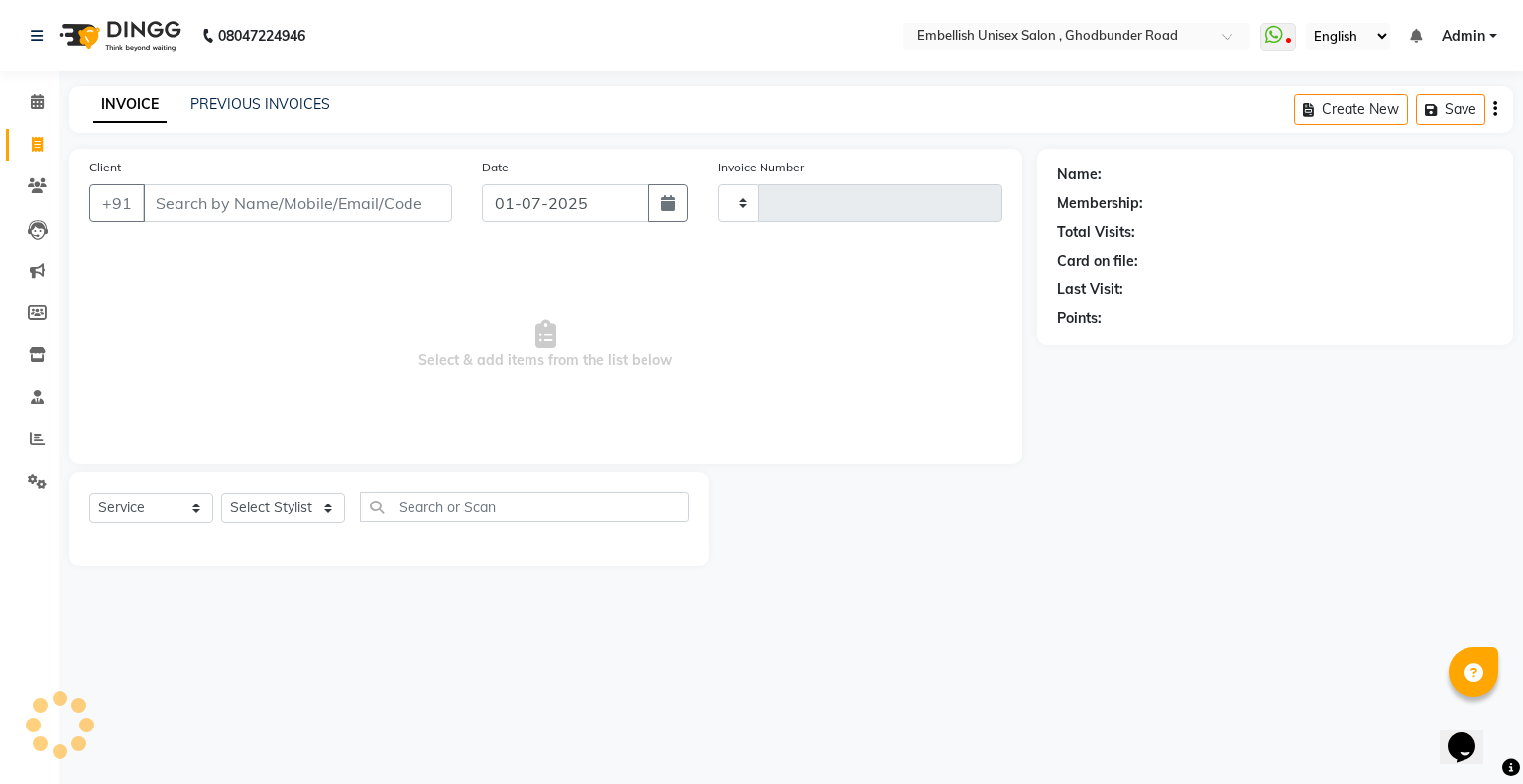 type on "0215" 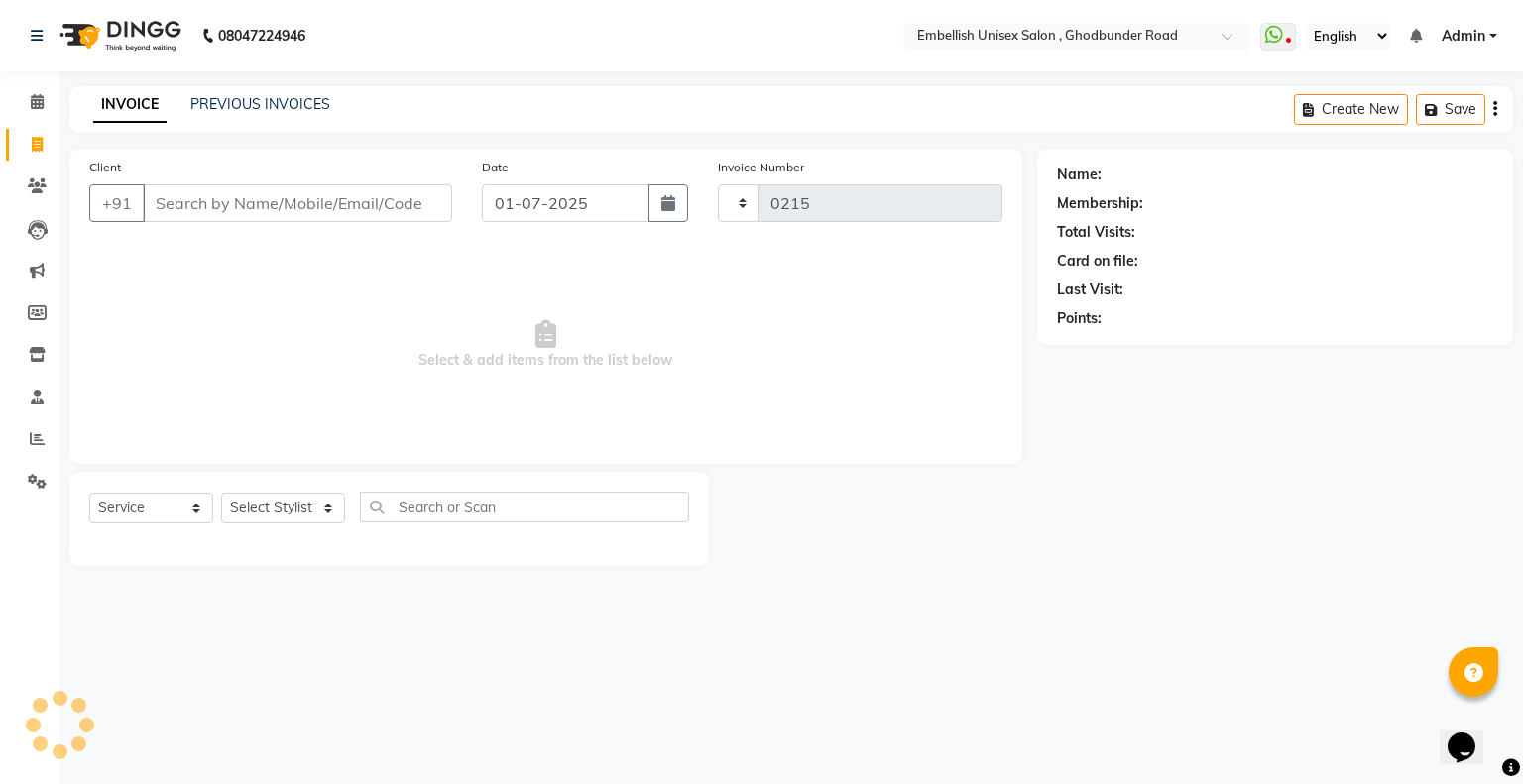 select on "6699" 